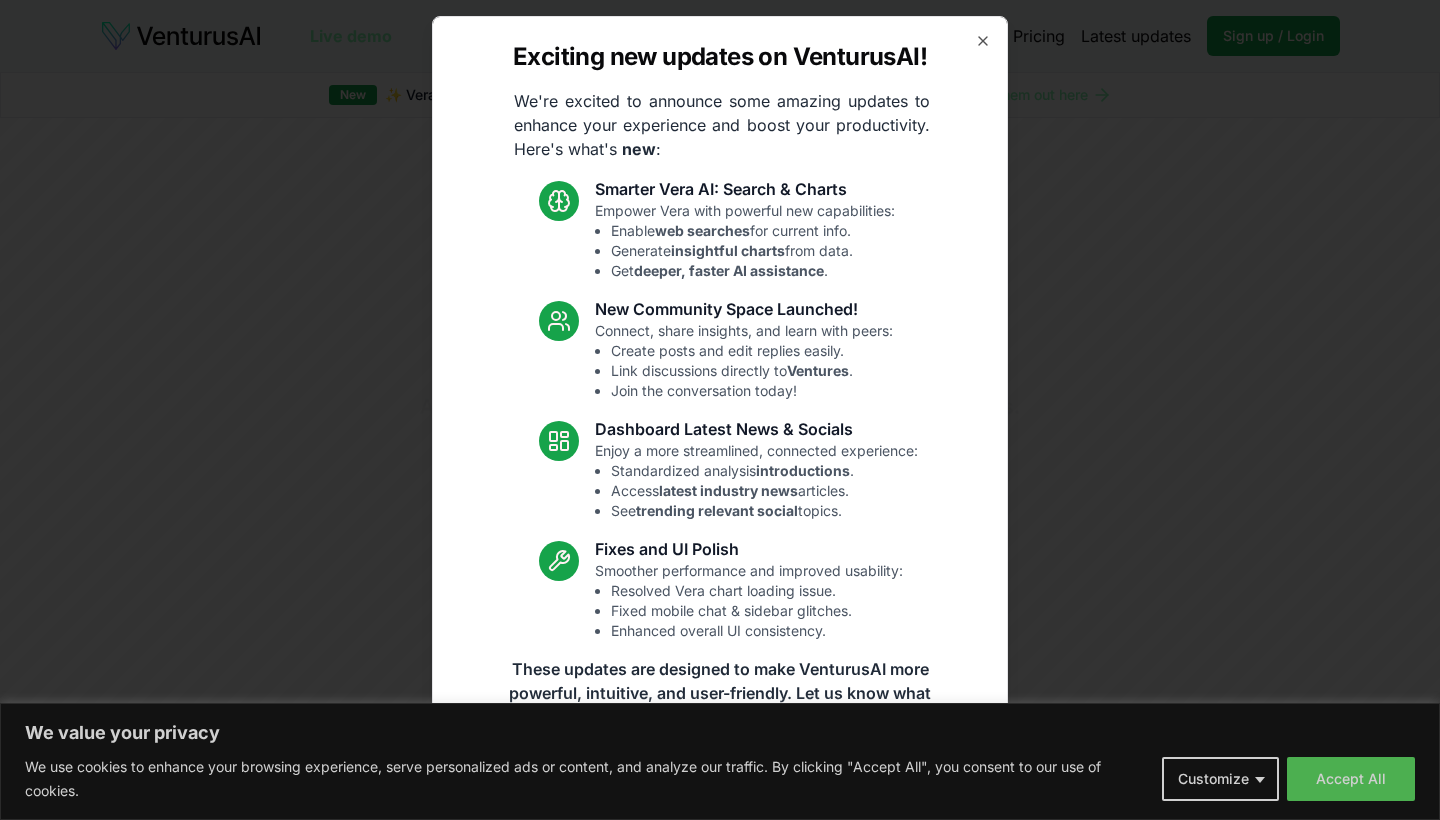 scroll, scrollTop: 0, scrollLeft: 0, axis: both 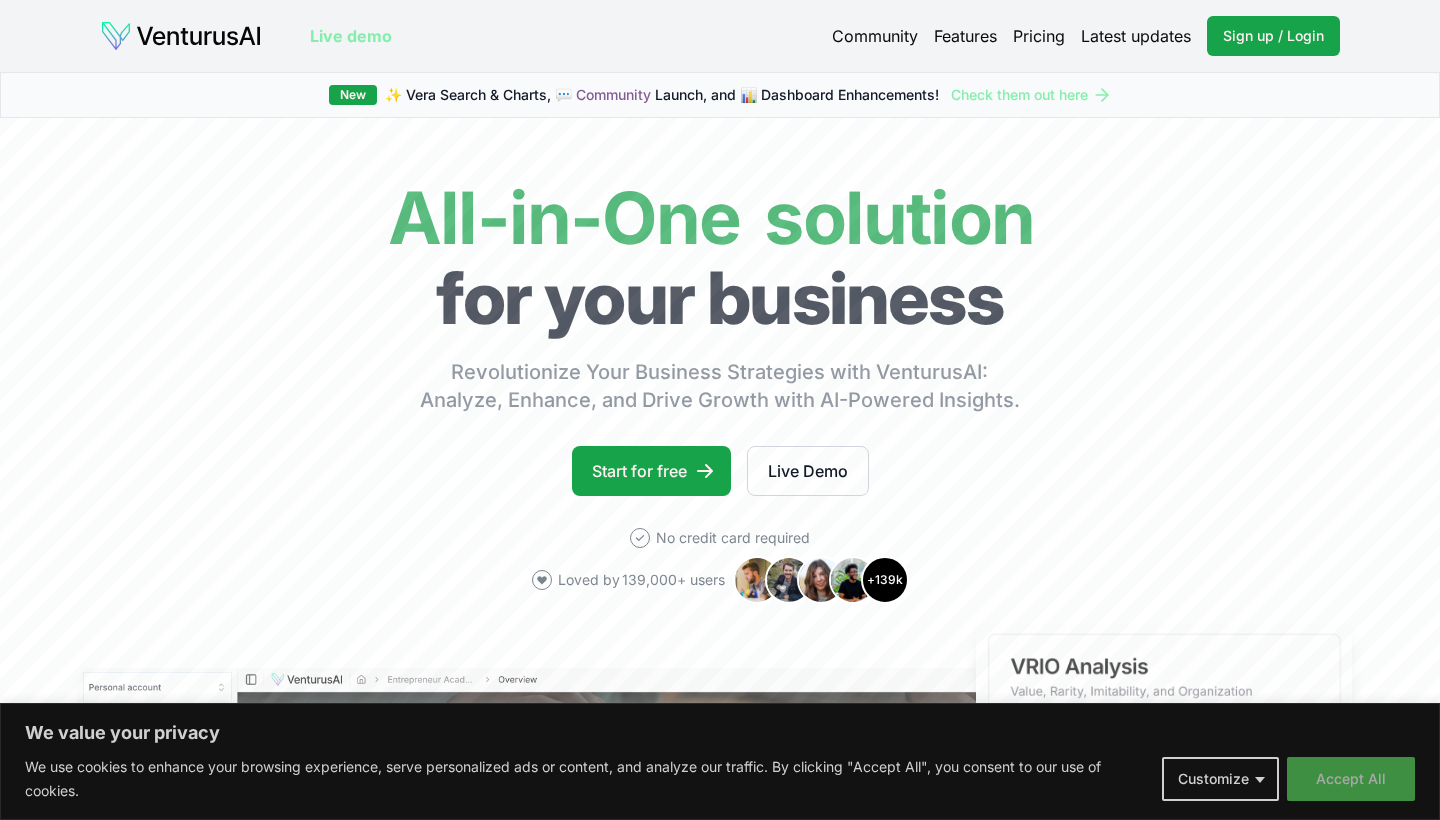 click on "Accept All" at bounding box center (1351, 779) 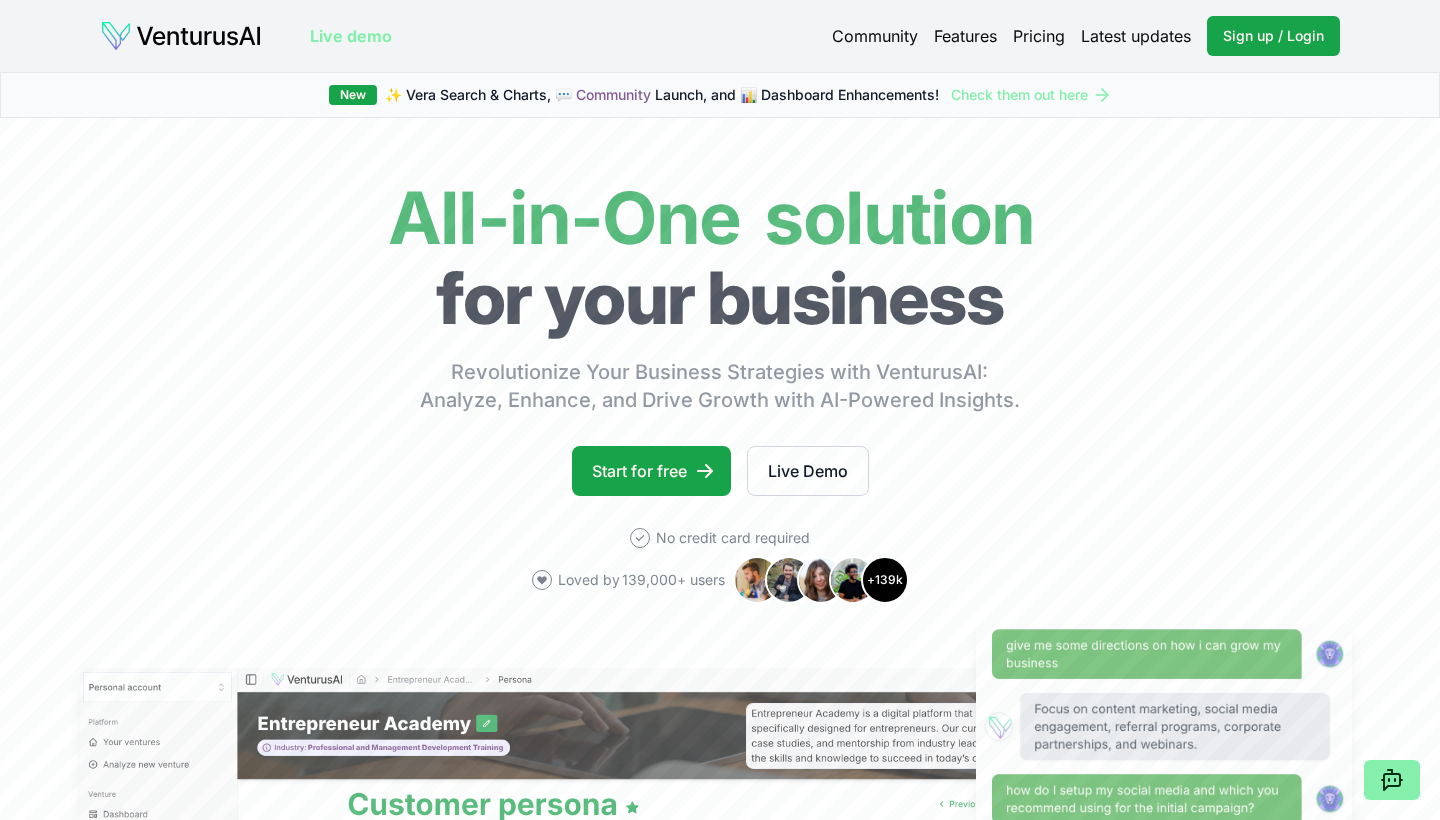 scroll, scrollTop: 0, scrollLeft: 0, axis: both 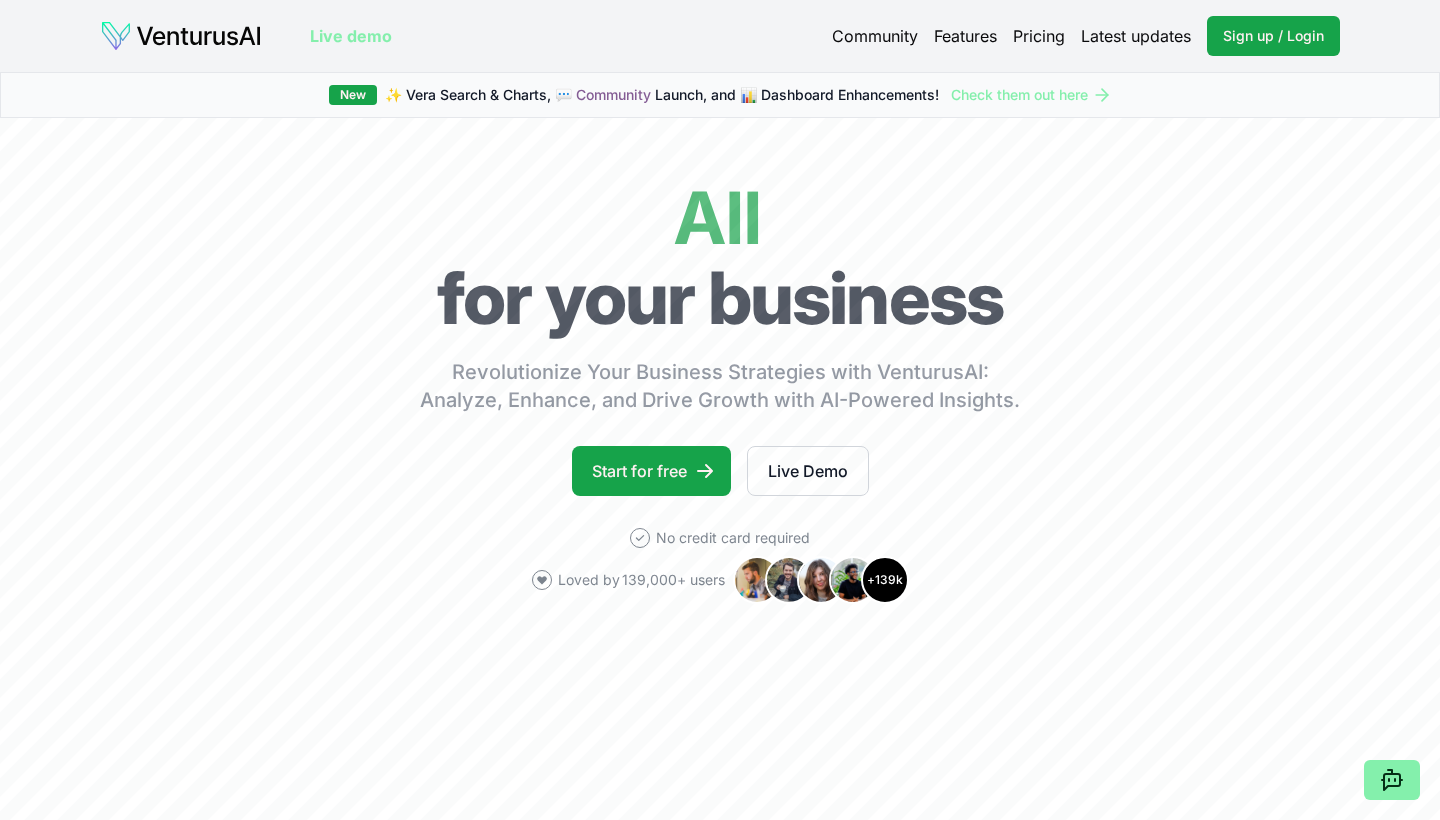 click on "Pricing" at bounding box center [1039, 36] 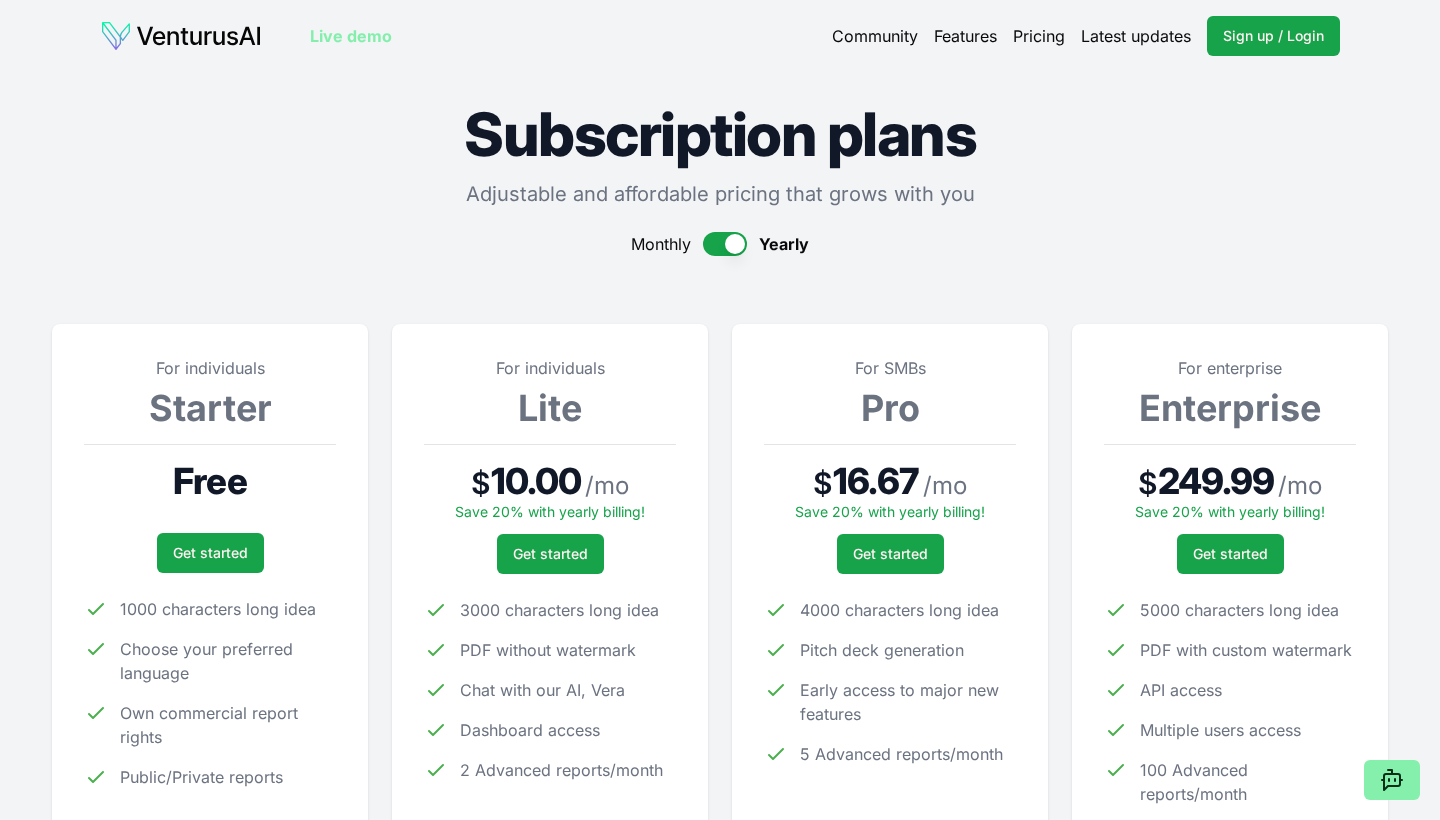 scroll, scrollTop: 0, scrollLeft: 0, axis: both 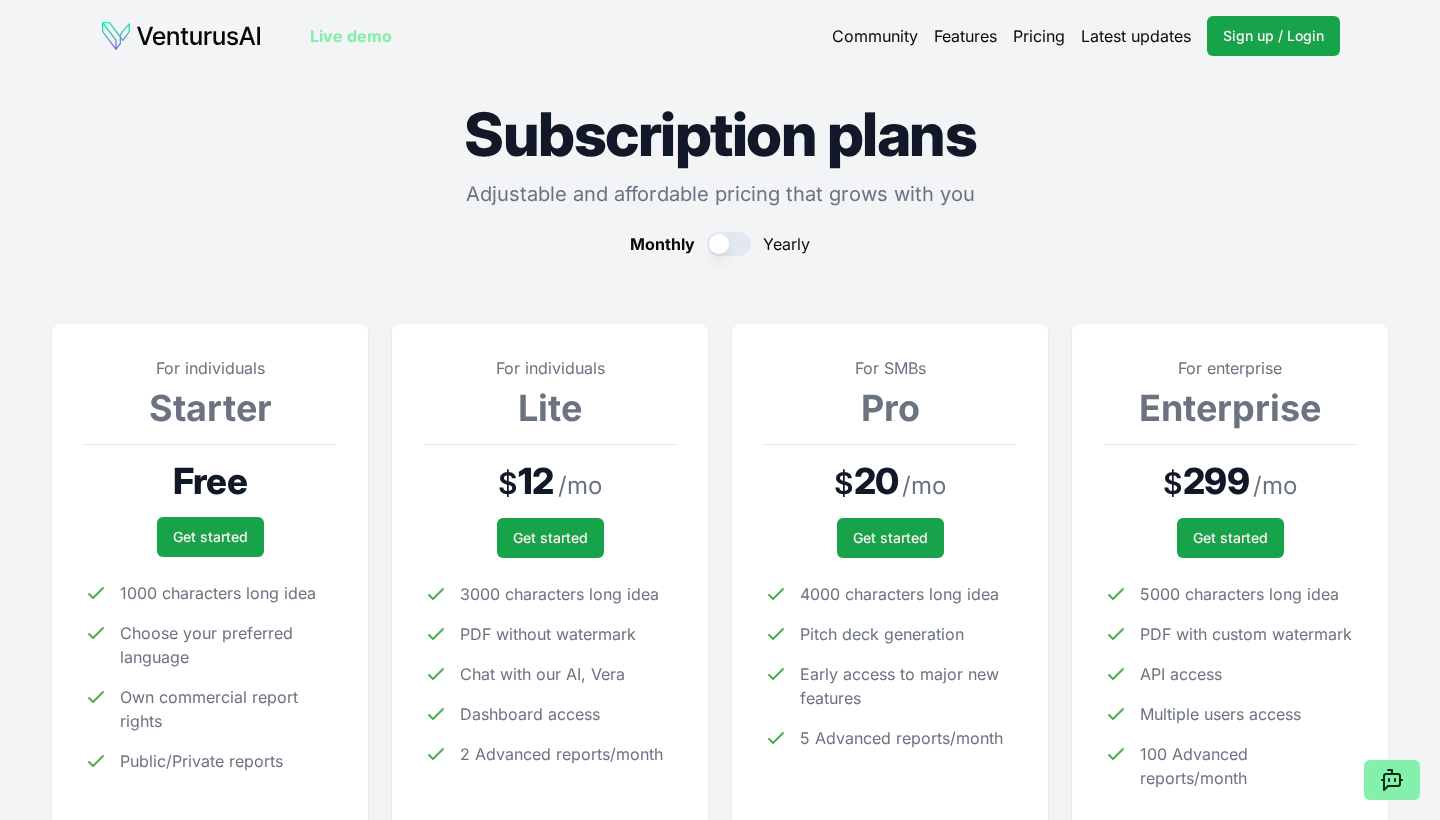click at bounding box center (729, 244) 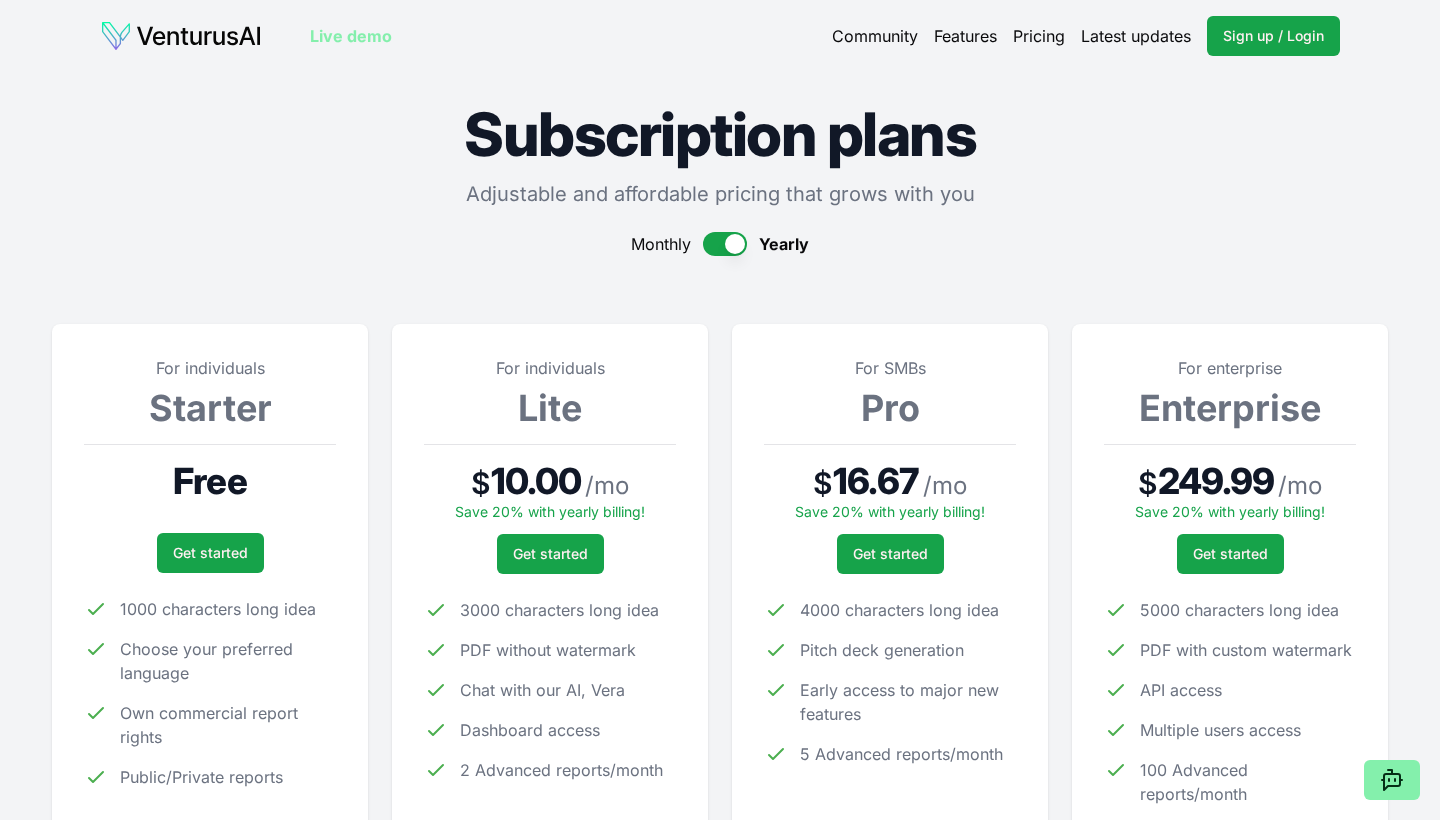click on "Features" at bounding box center (965, 36) 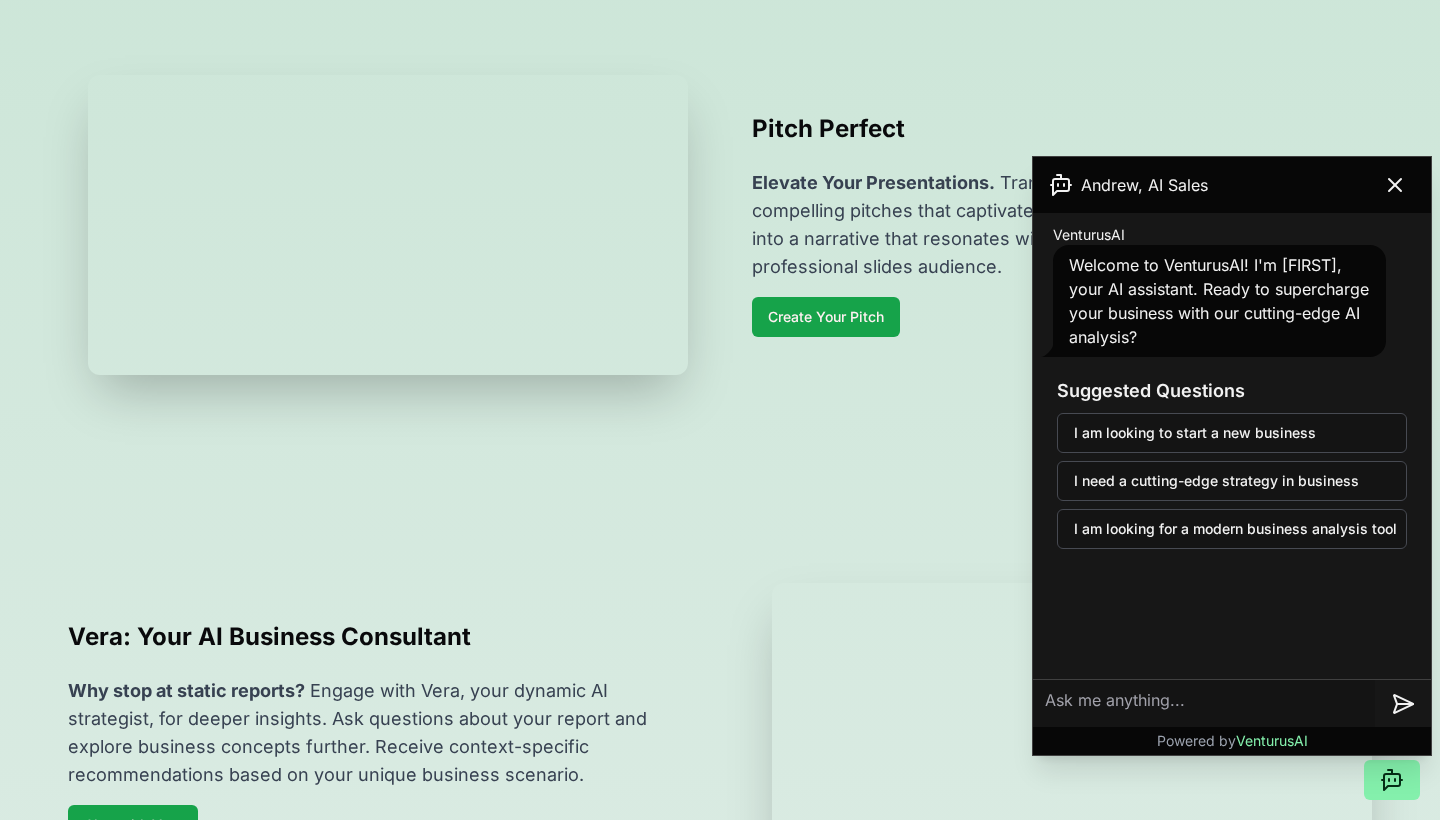 scroll, scrollTop: 1492, scrollLeft: 0, axis: vertical 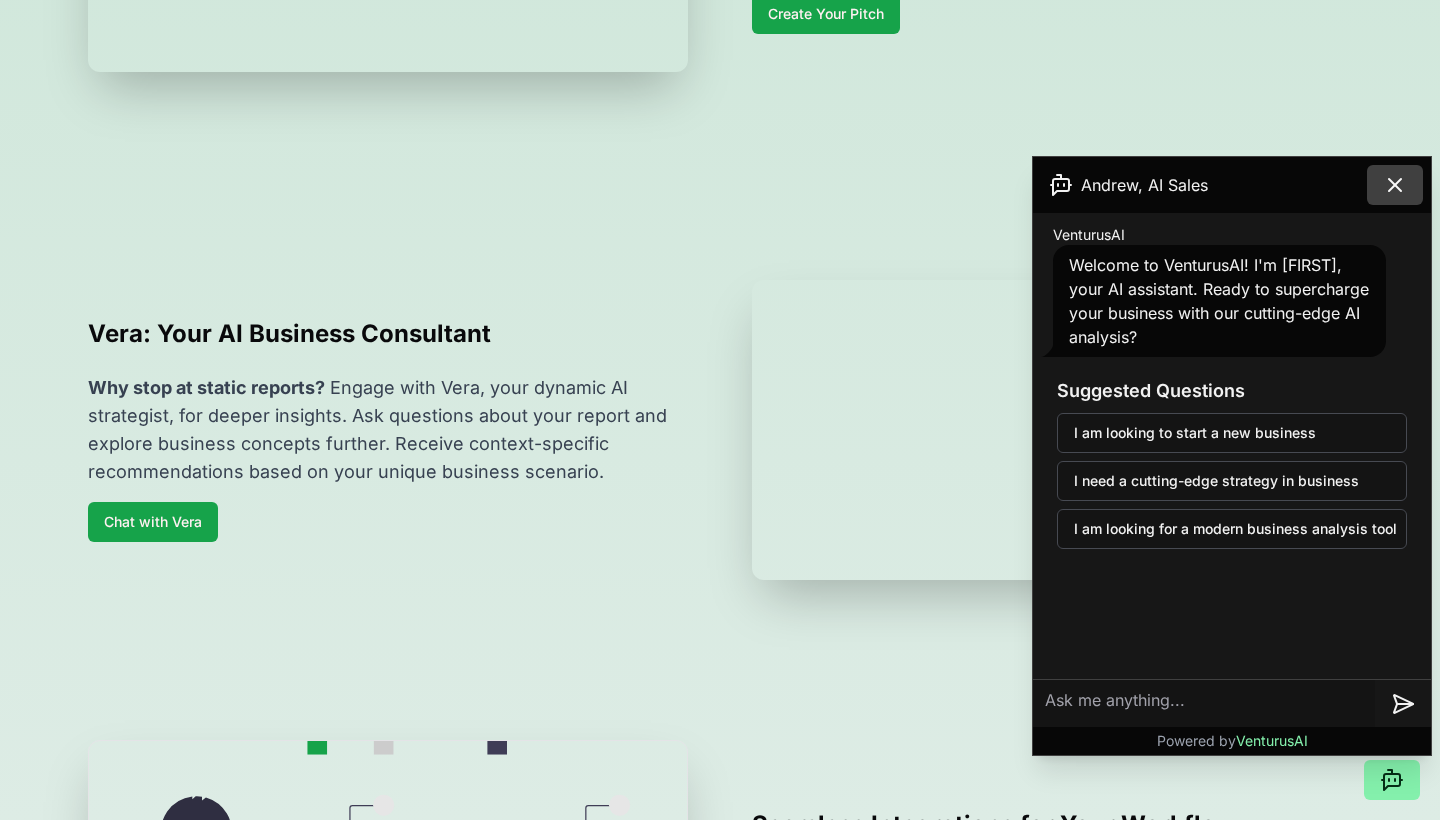 click 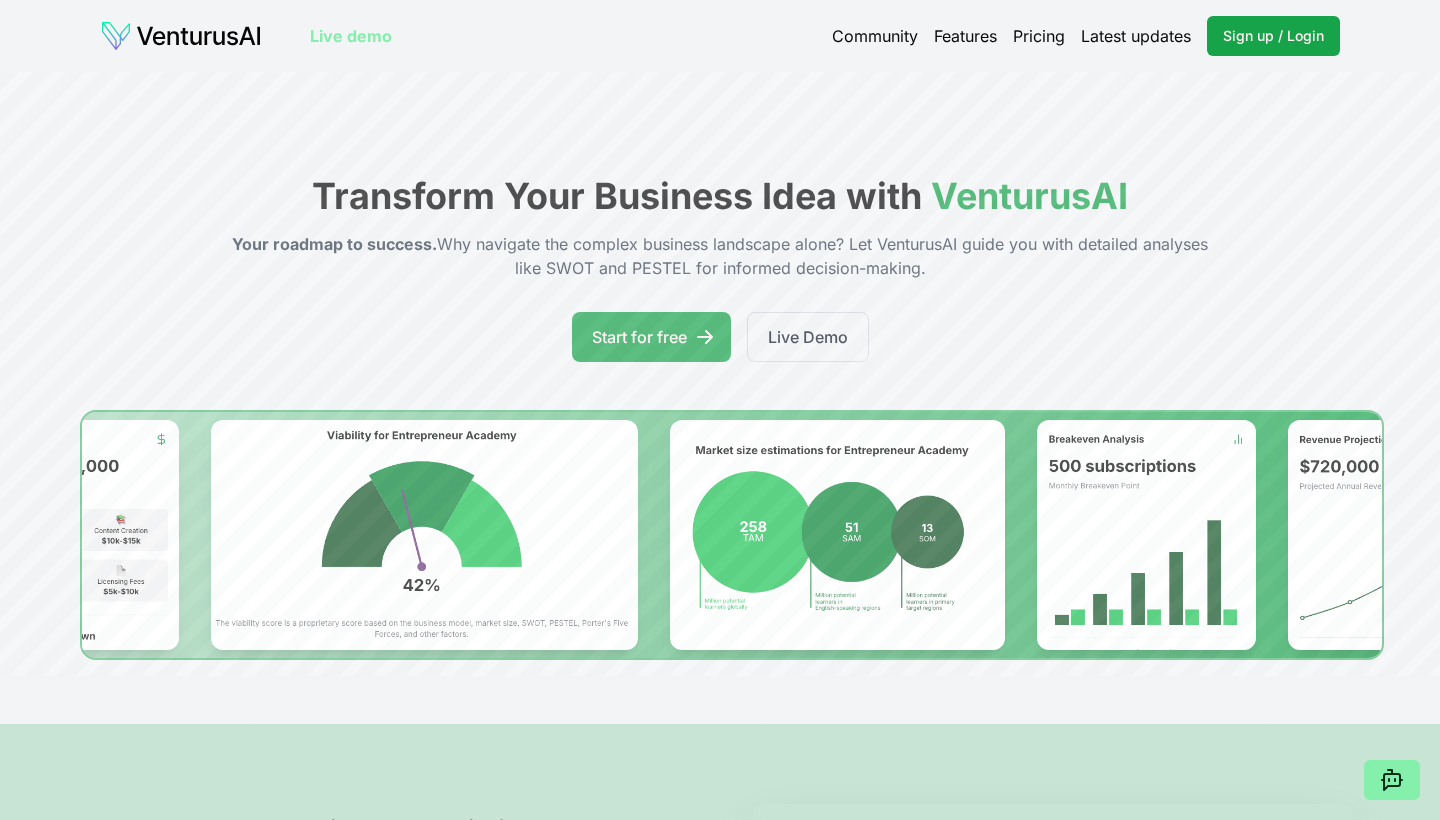 scroll, scrollTop: 0, scrollLeft: 0, axis: both 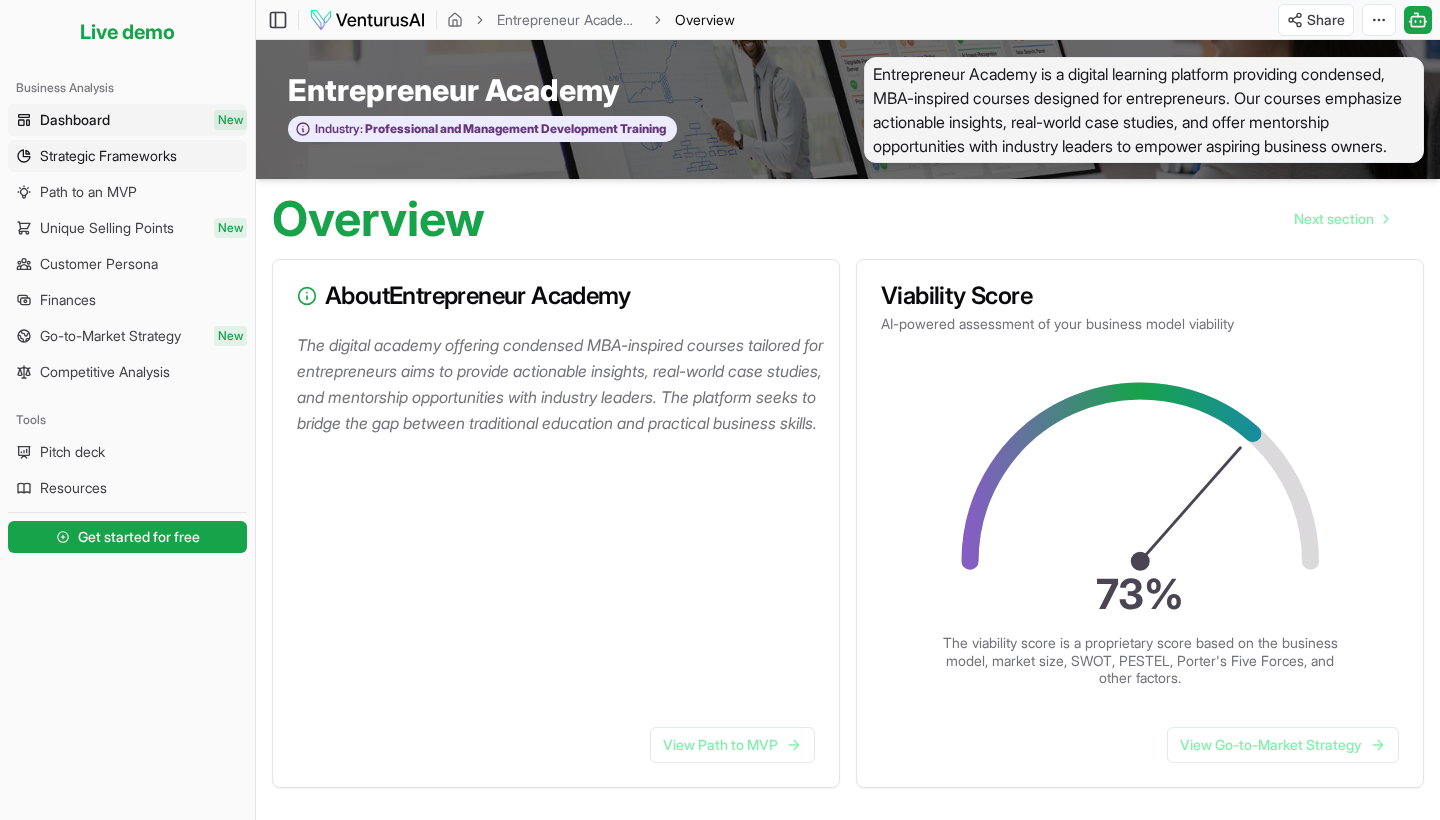 click on "Strategic Frameworks" at bounding box center [108, 156] 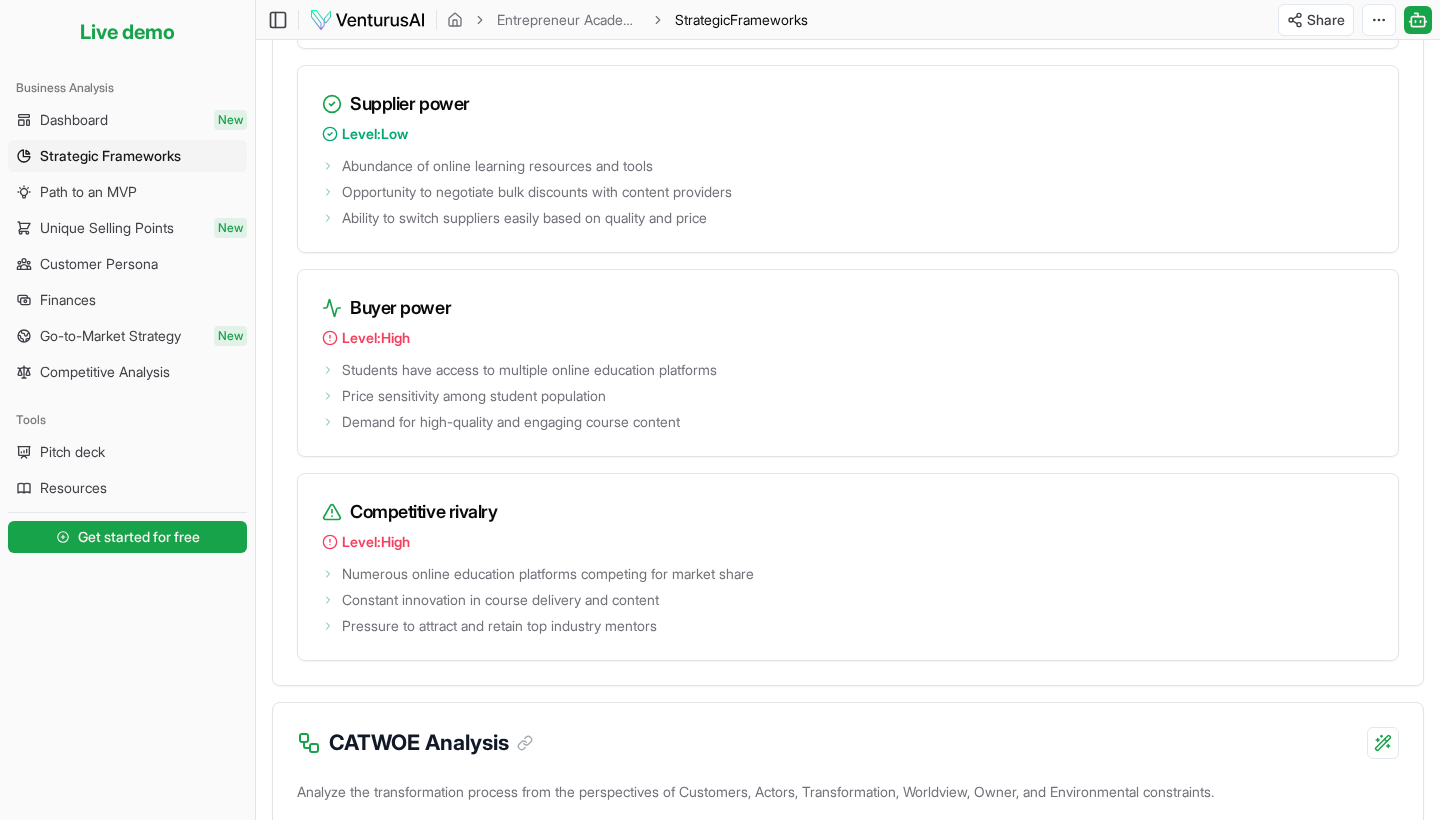 scroll, scrollTop: 2540, scrollLeft: 0, axis: vertical 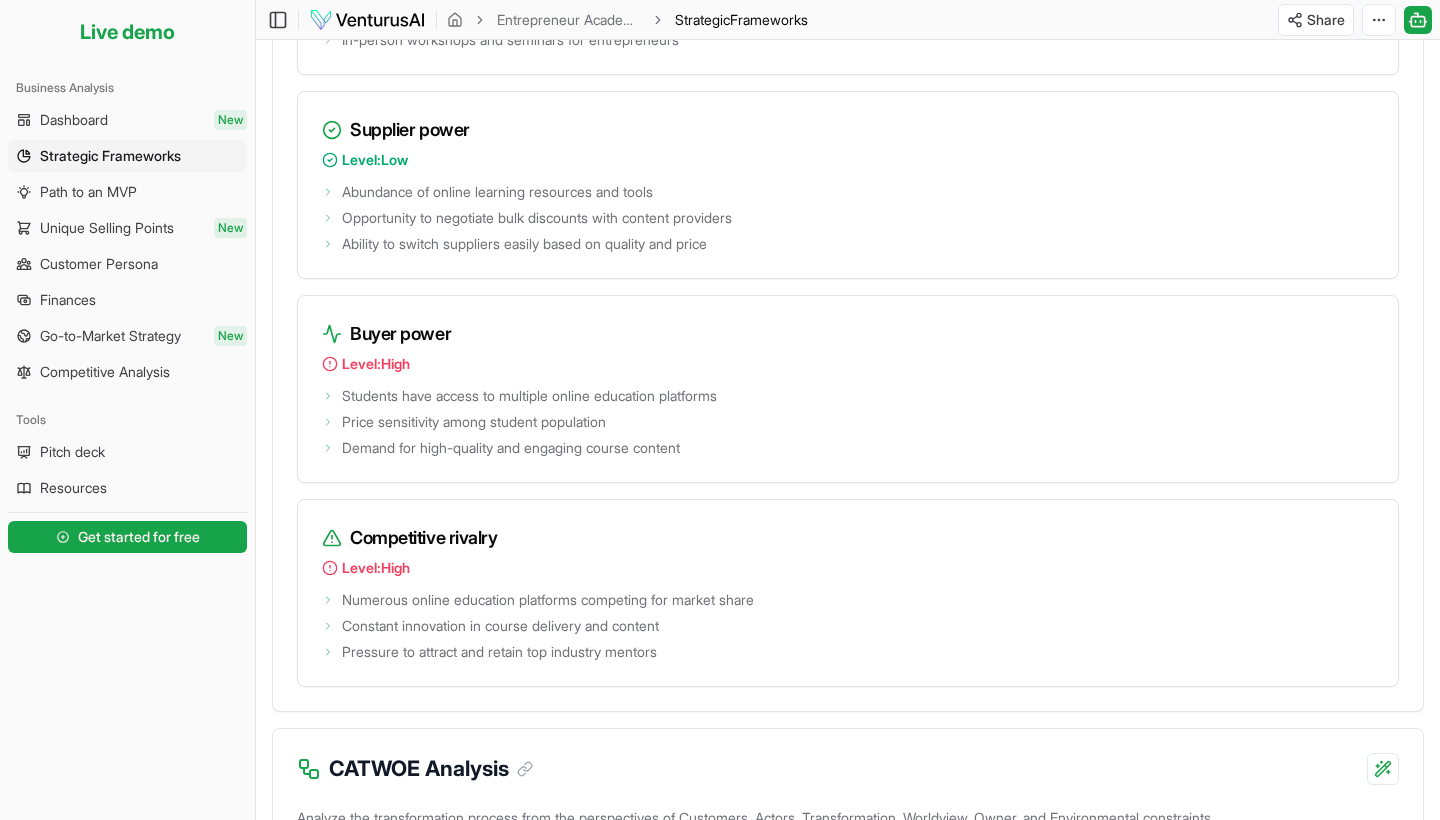 click on "Strategic Frameworks" at bounding box center [110, 156] 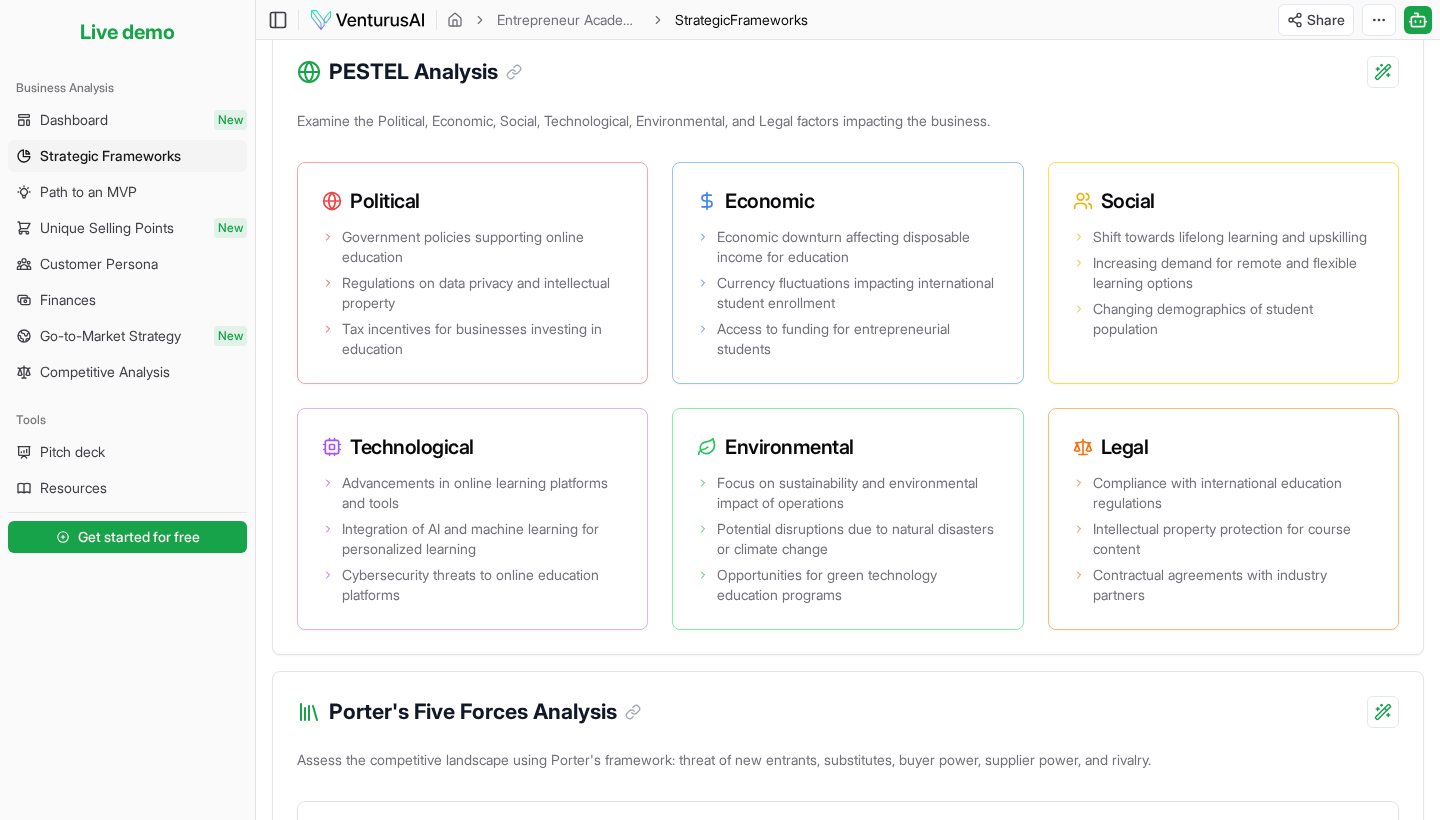 scroll, scrollTop: 2092, scrollLeft: 0, axis: vertical 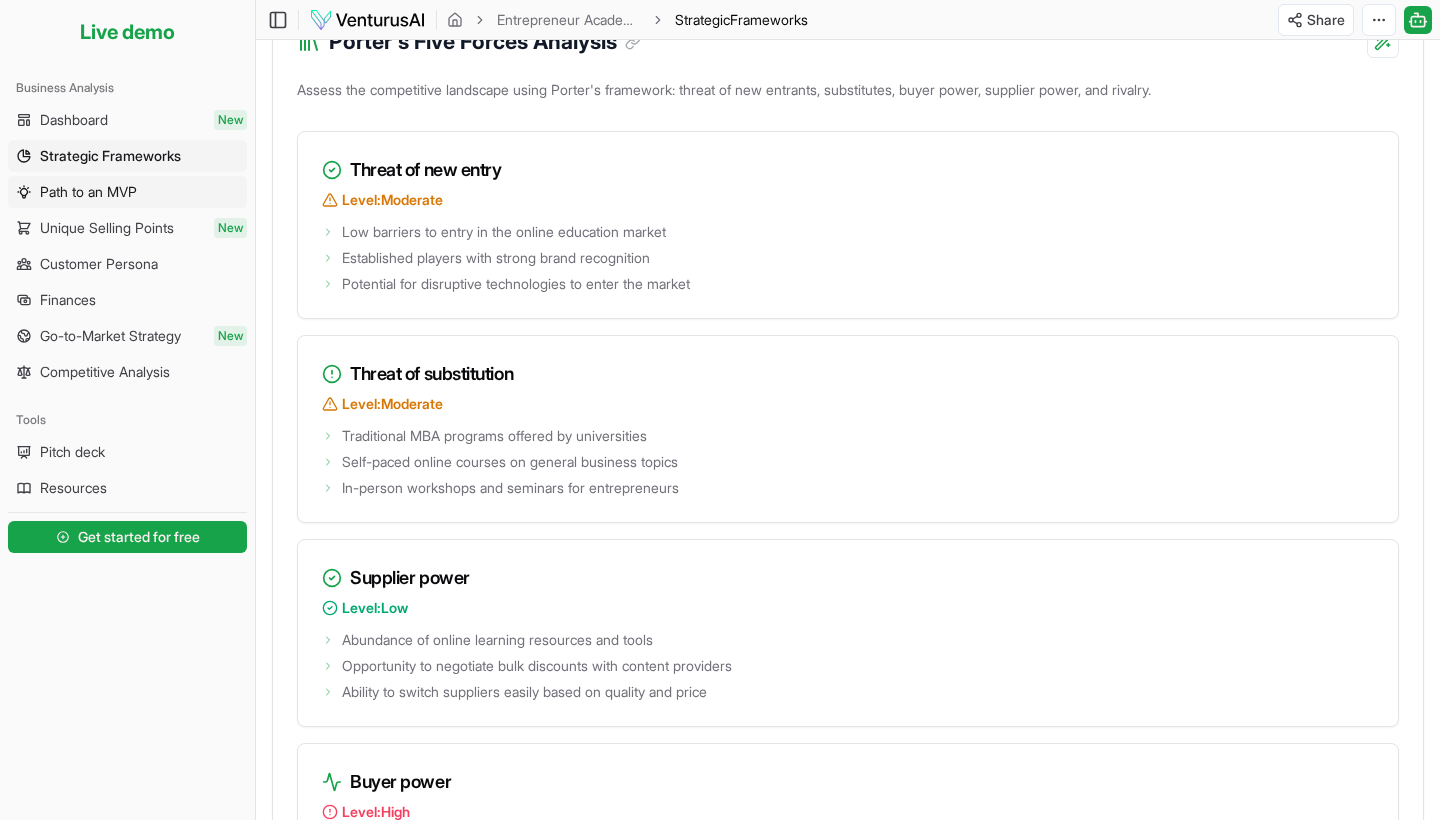 click on "Path to an MVP" at bounding box center [127, 192] 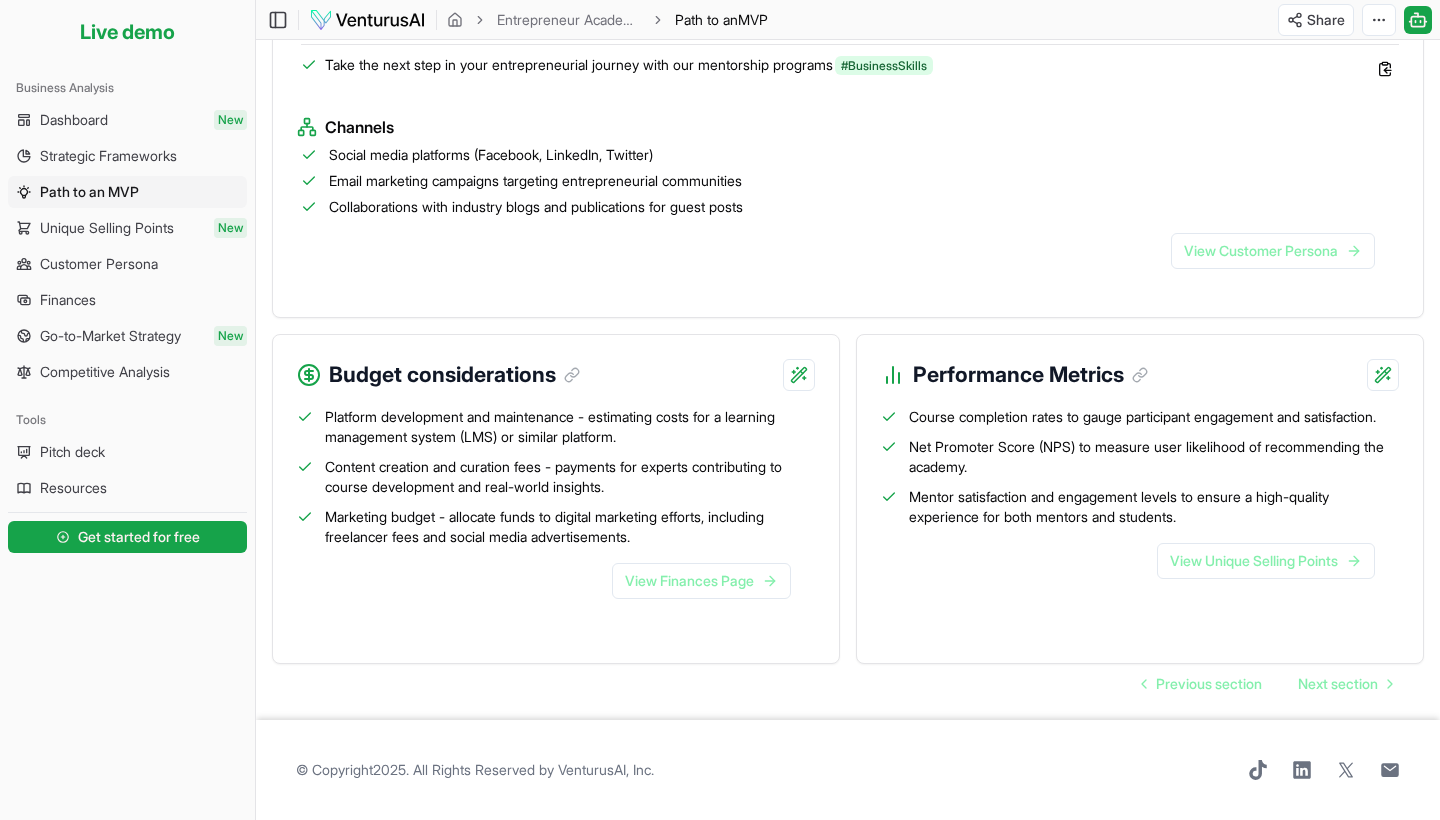 scroll, scrollTop: 1958, scrollLeft: 0, axis: vertical 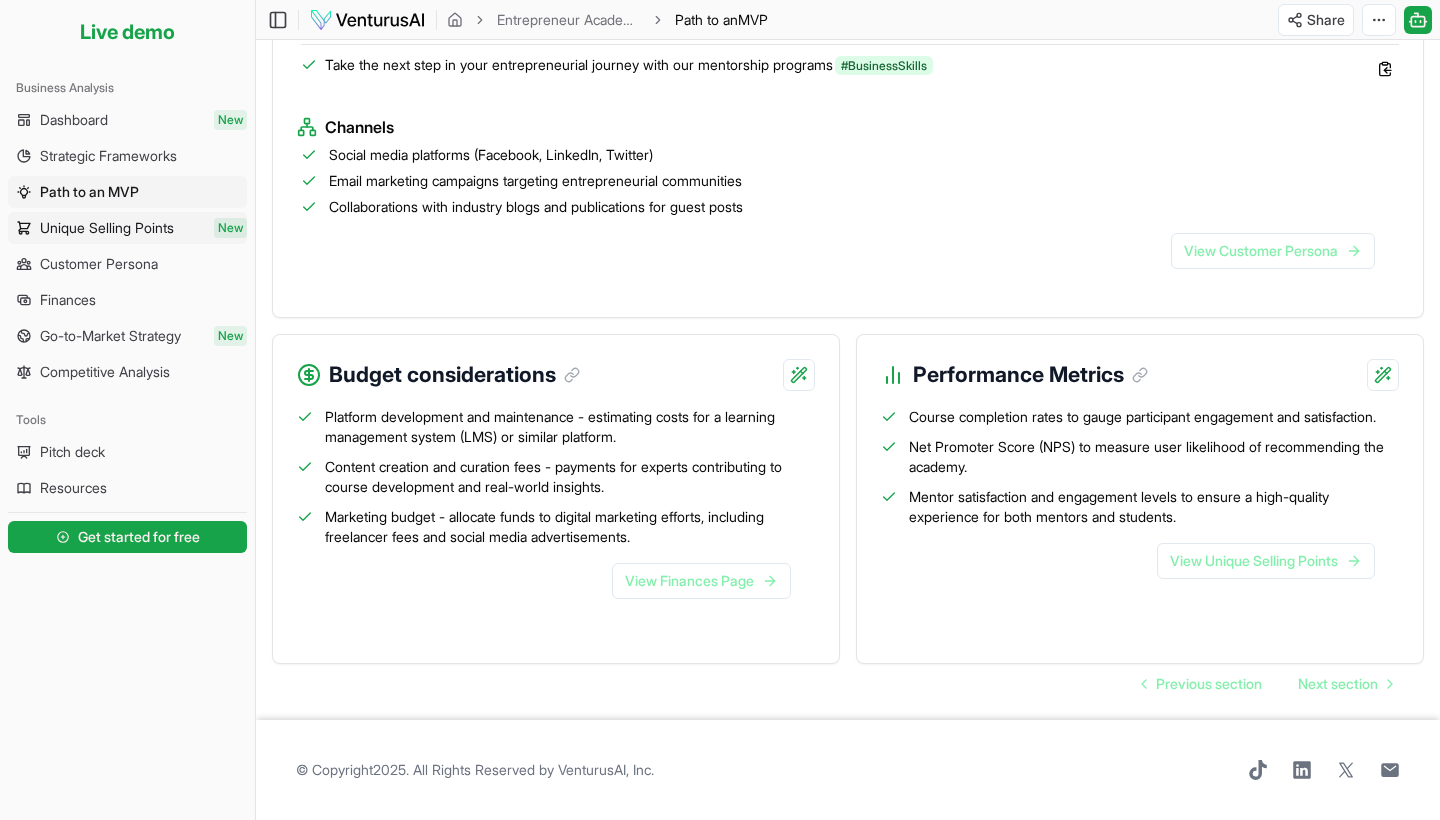 click on "Unique Selling Points" at bounding box center [107, 228] 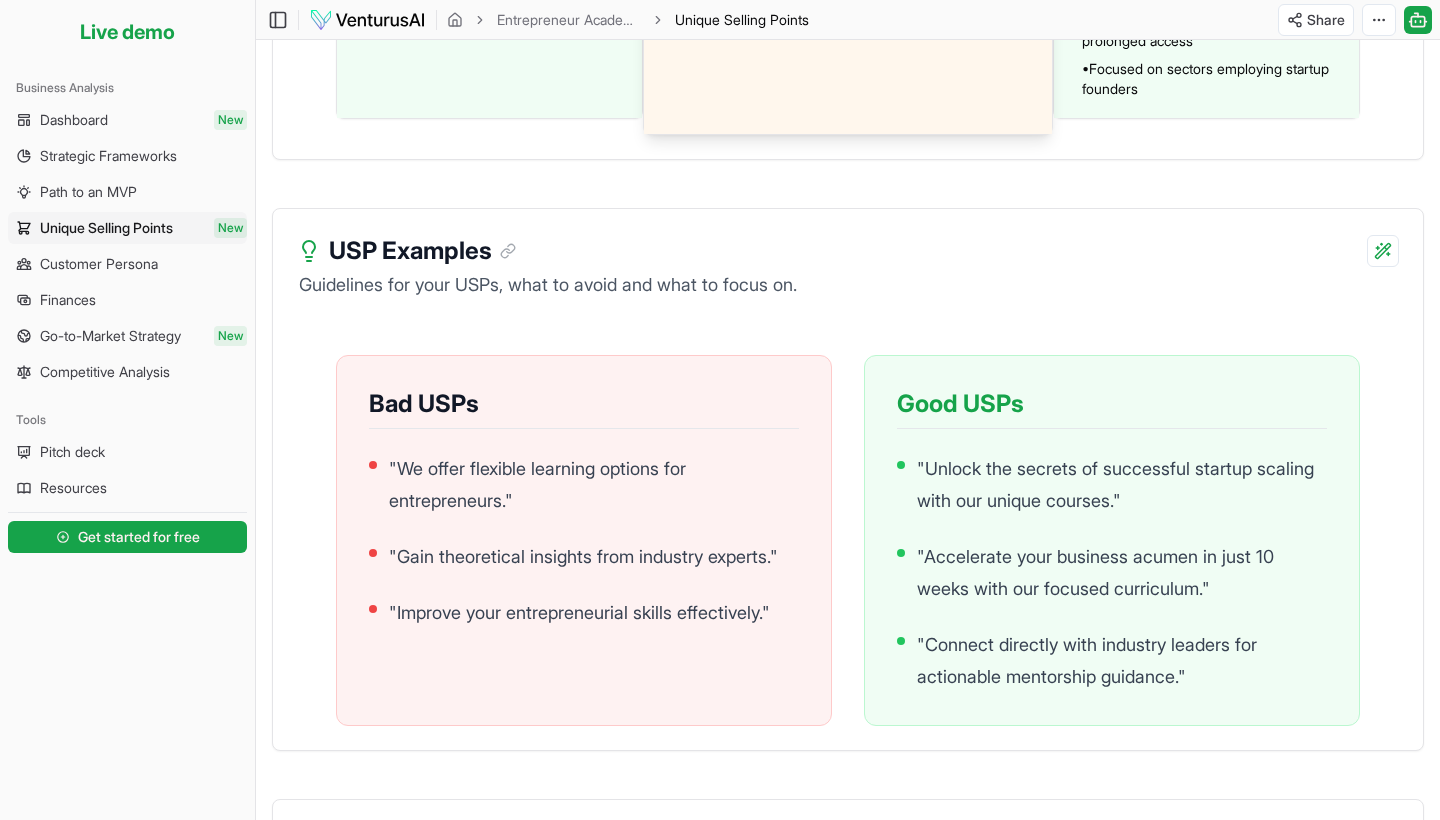 scroll, scrollTop: 2597, scrollLeft: 0, axis: vertical 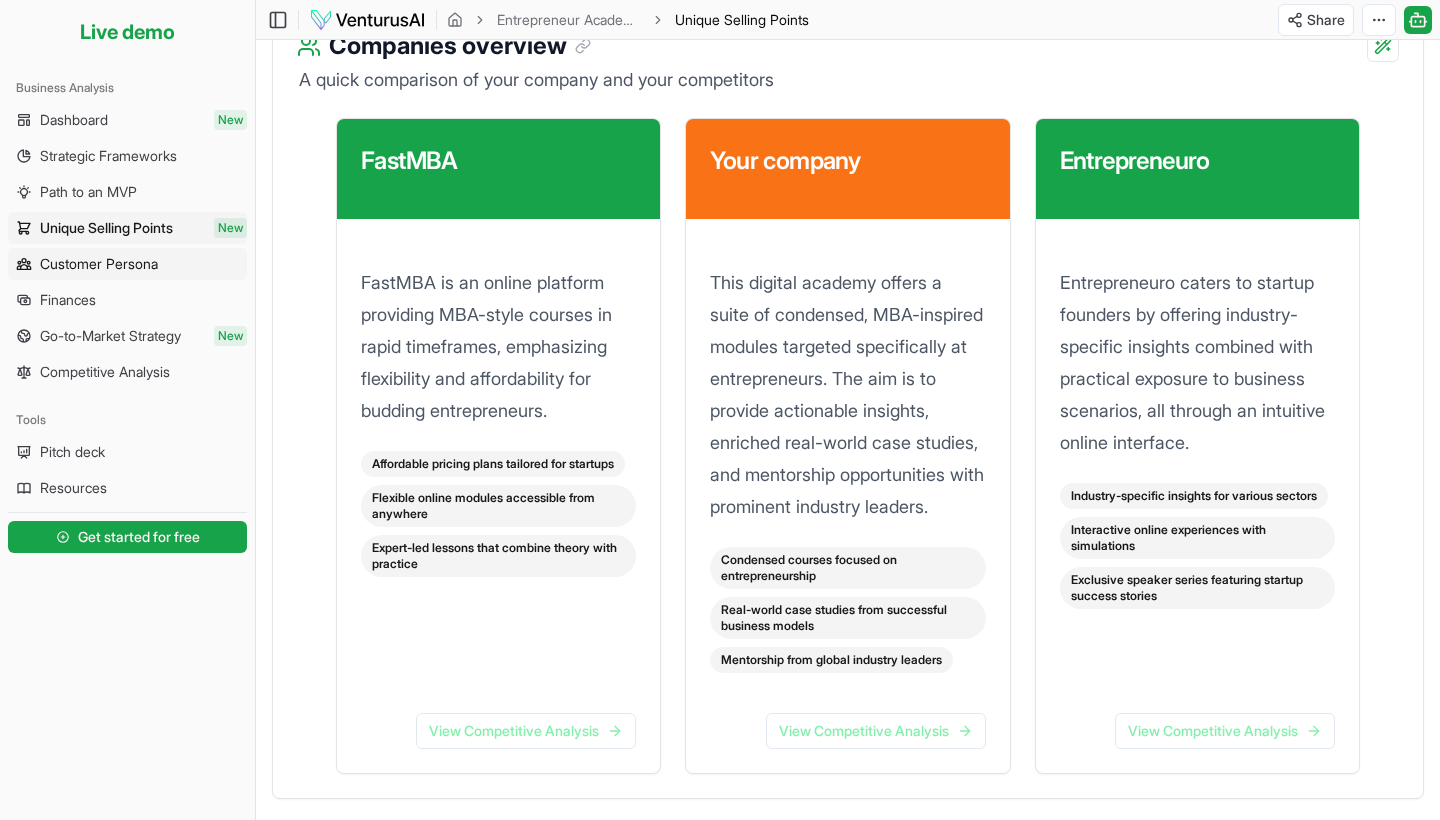 click on "Customer Persona" at bounding box center (127, 264) 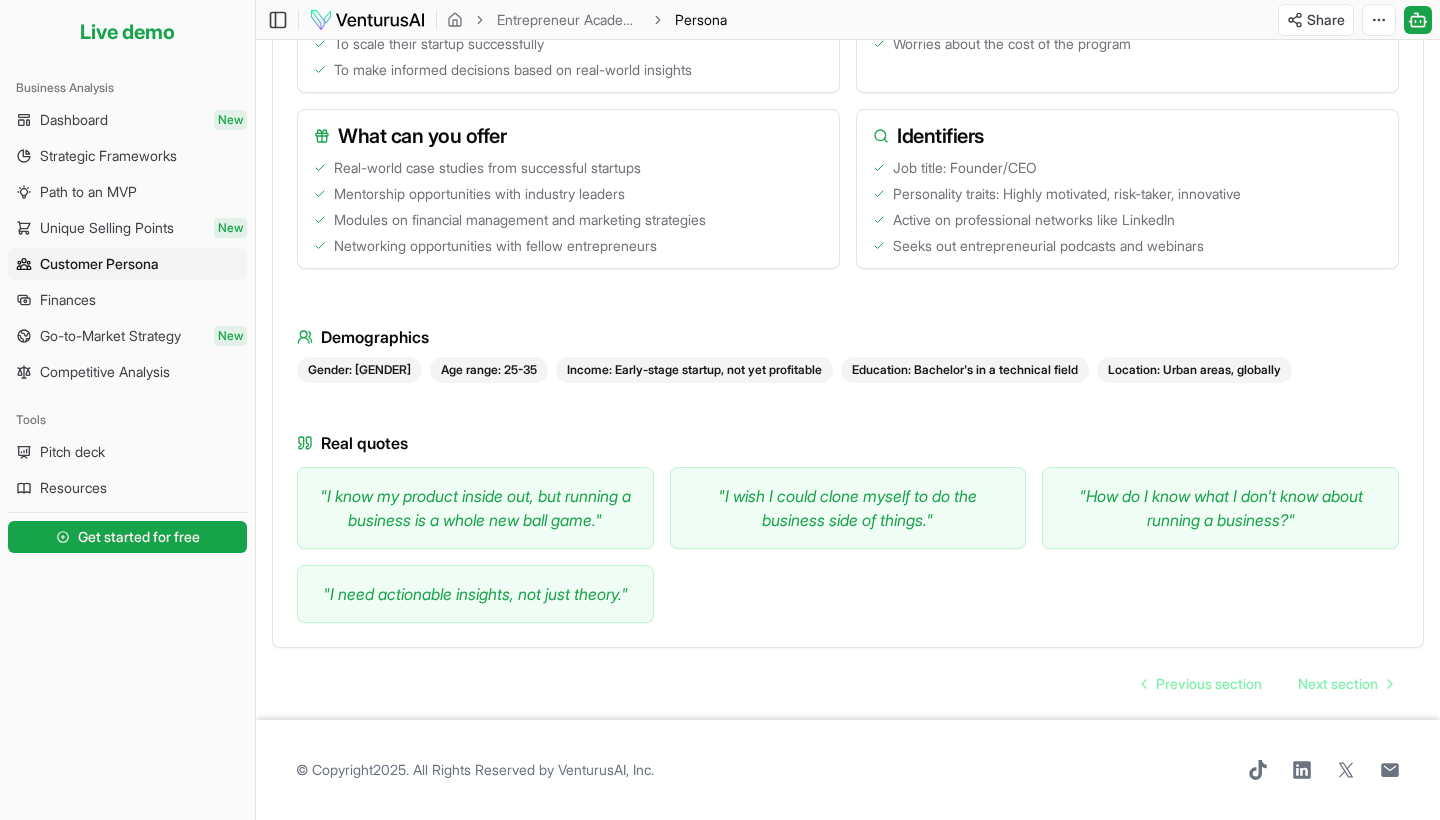 scroll, scrollTop: 950, scrollLeft: 0, axis: vertical 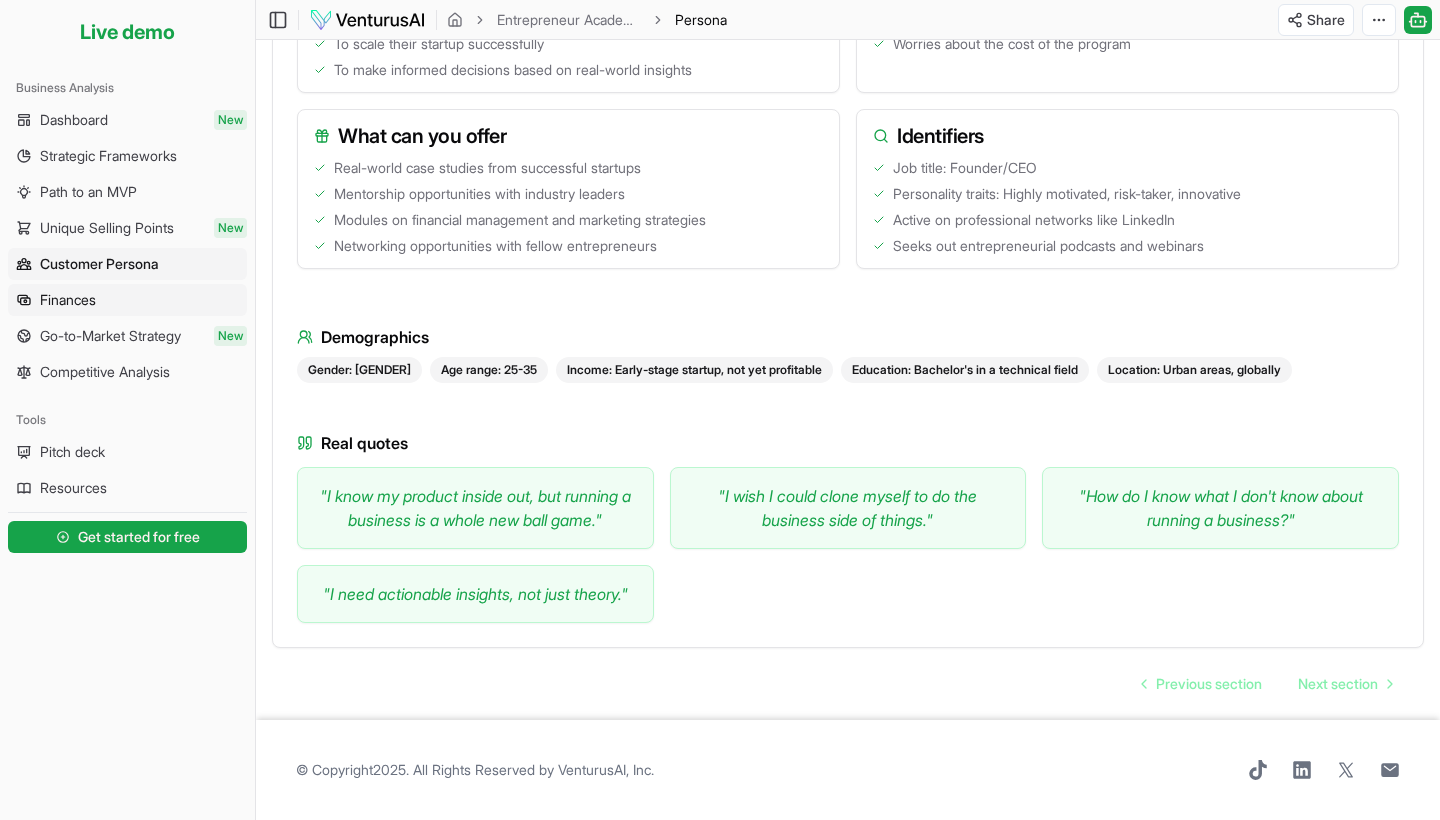 click on "Finances" at bounding box center (68, 300) 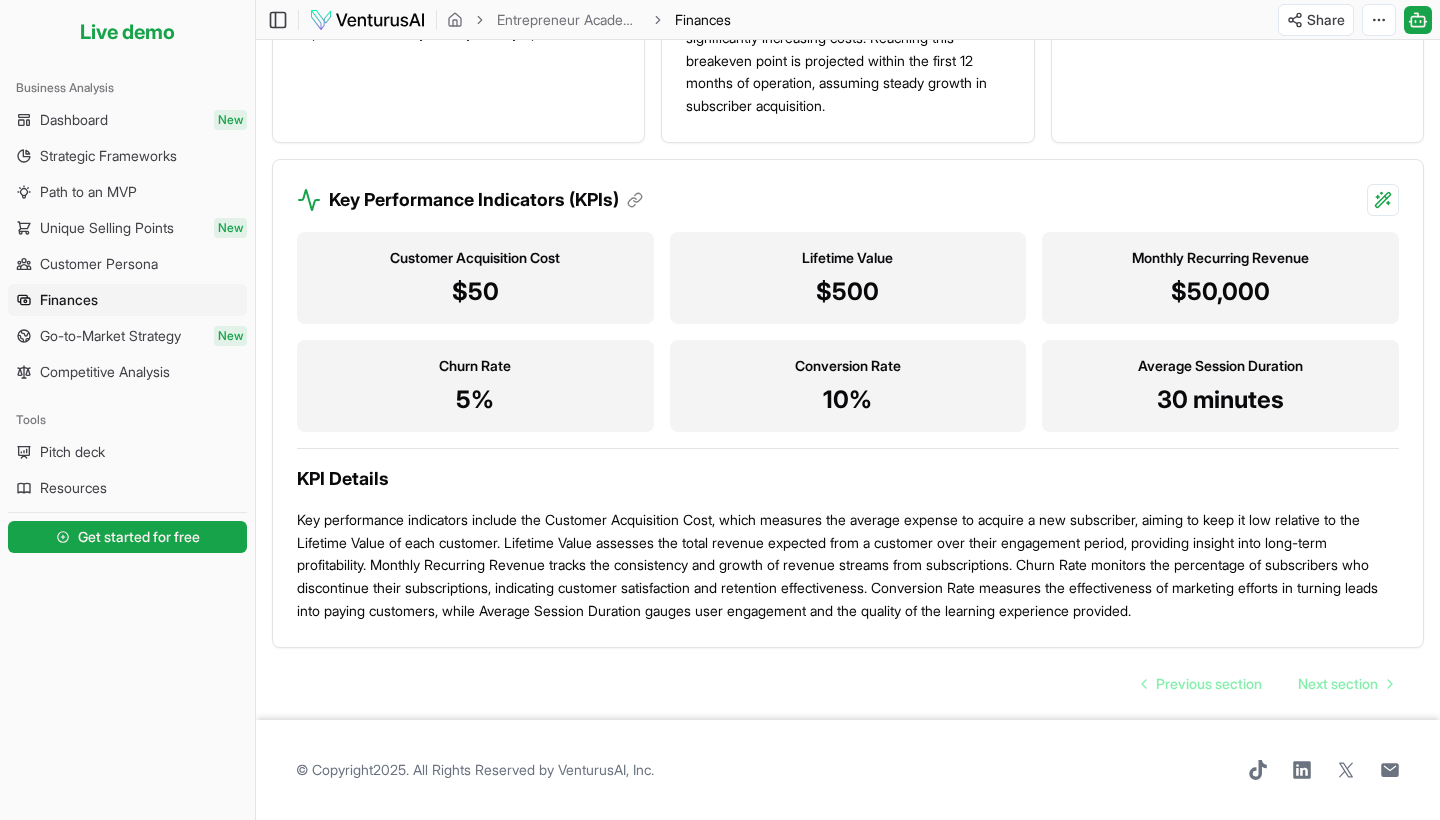 scroll, scrollTop: 1962, scrollLeft: 0, axis: vertical 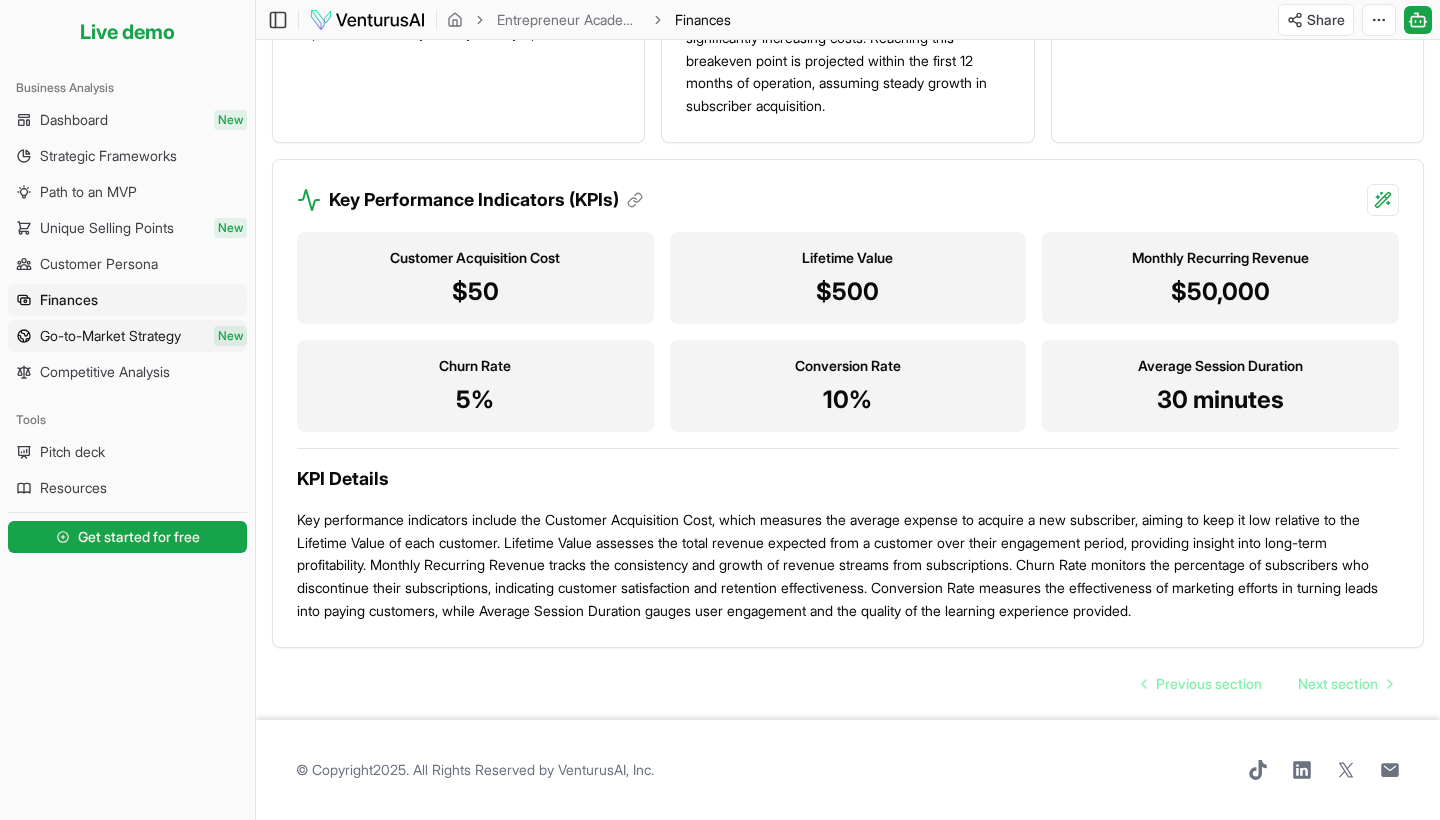 click on "Go-to-Market Strategy New" at bounding box center (127, 336) 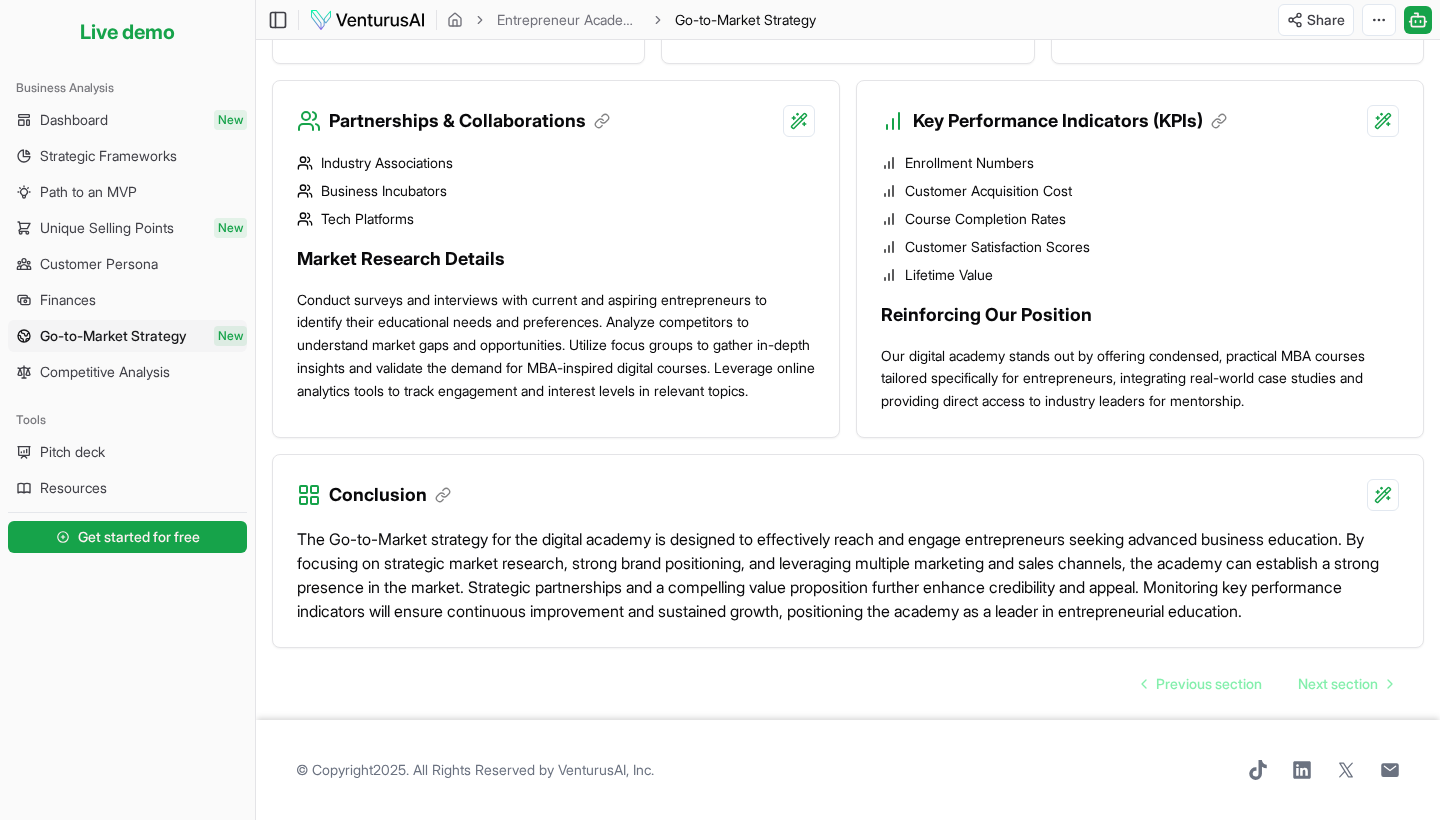 scroll, scrollTop: 1865, scrollLeft: 0, axis: vertical 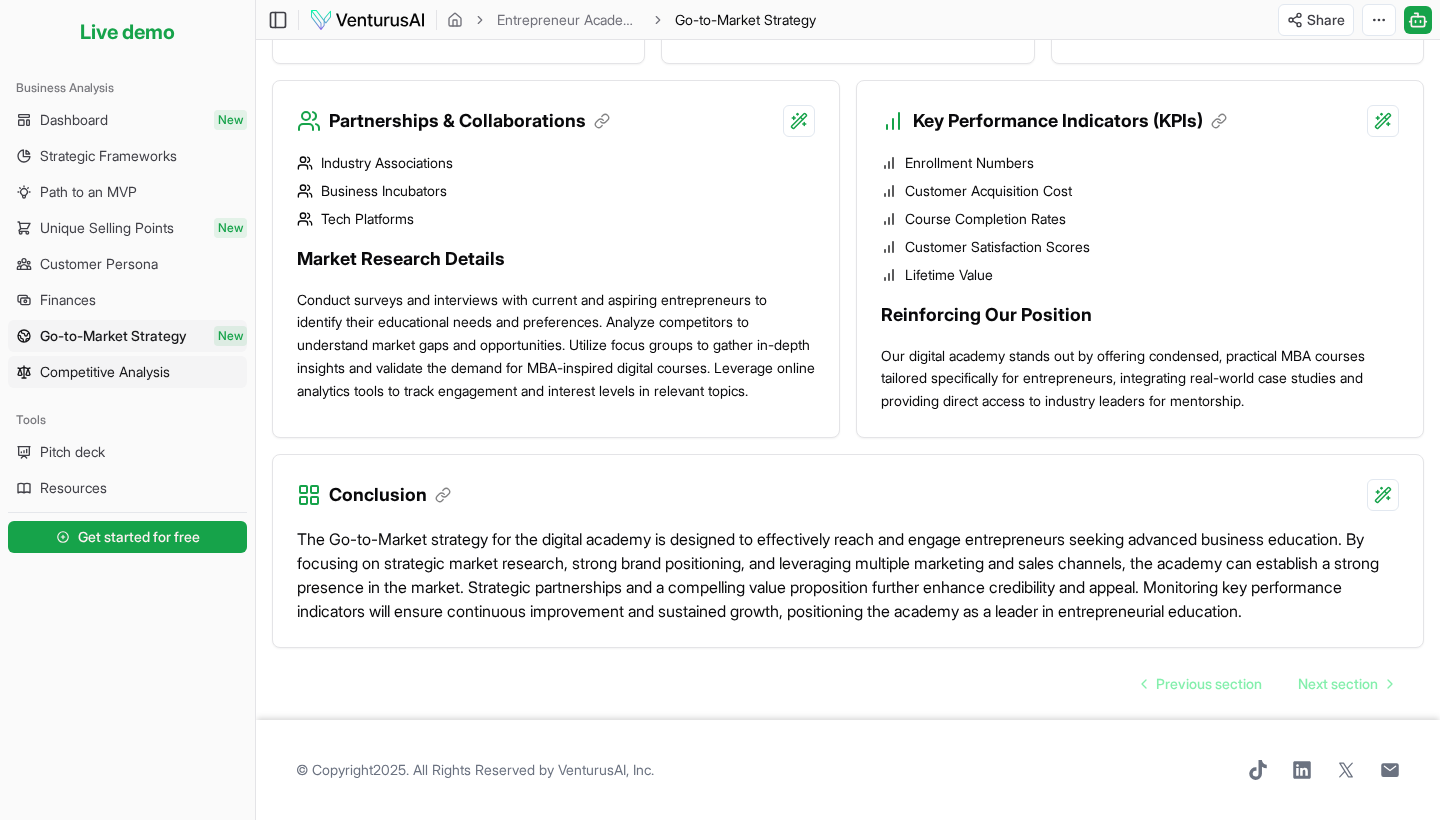 click on "Competitive Analysis" at bounding box center (105, 372) 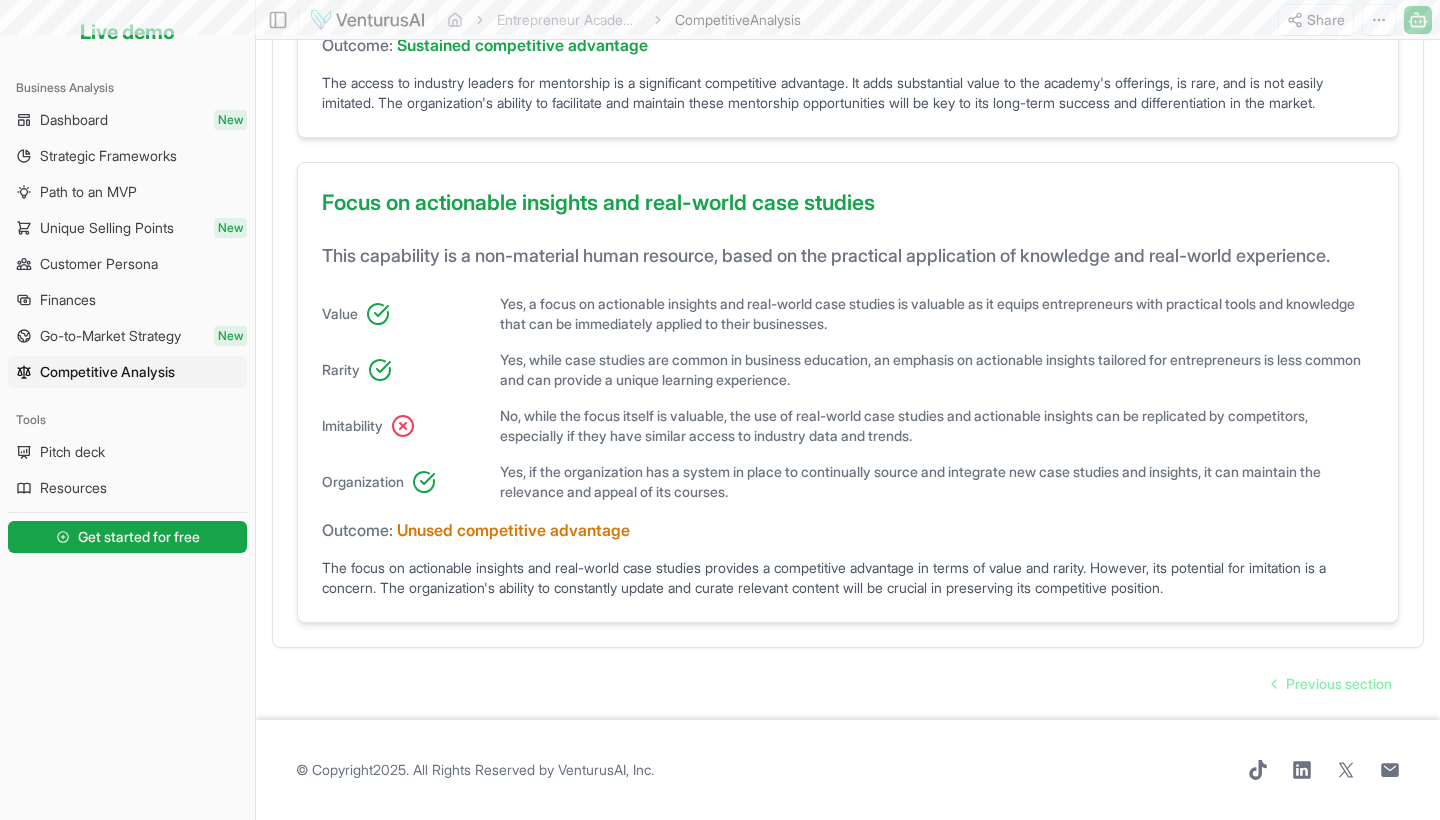 scroll, scrollTop: 0, scrollLeft: 0, axis: both 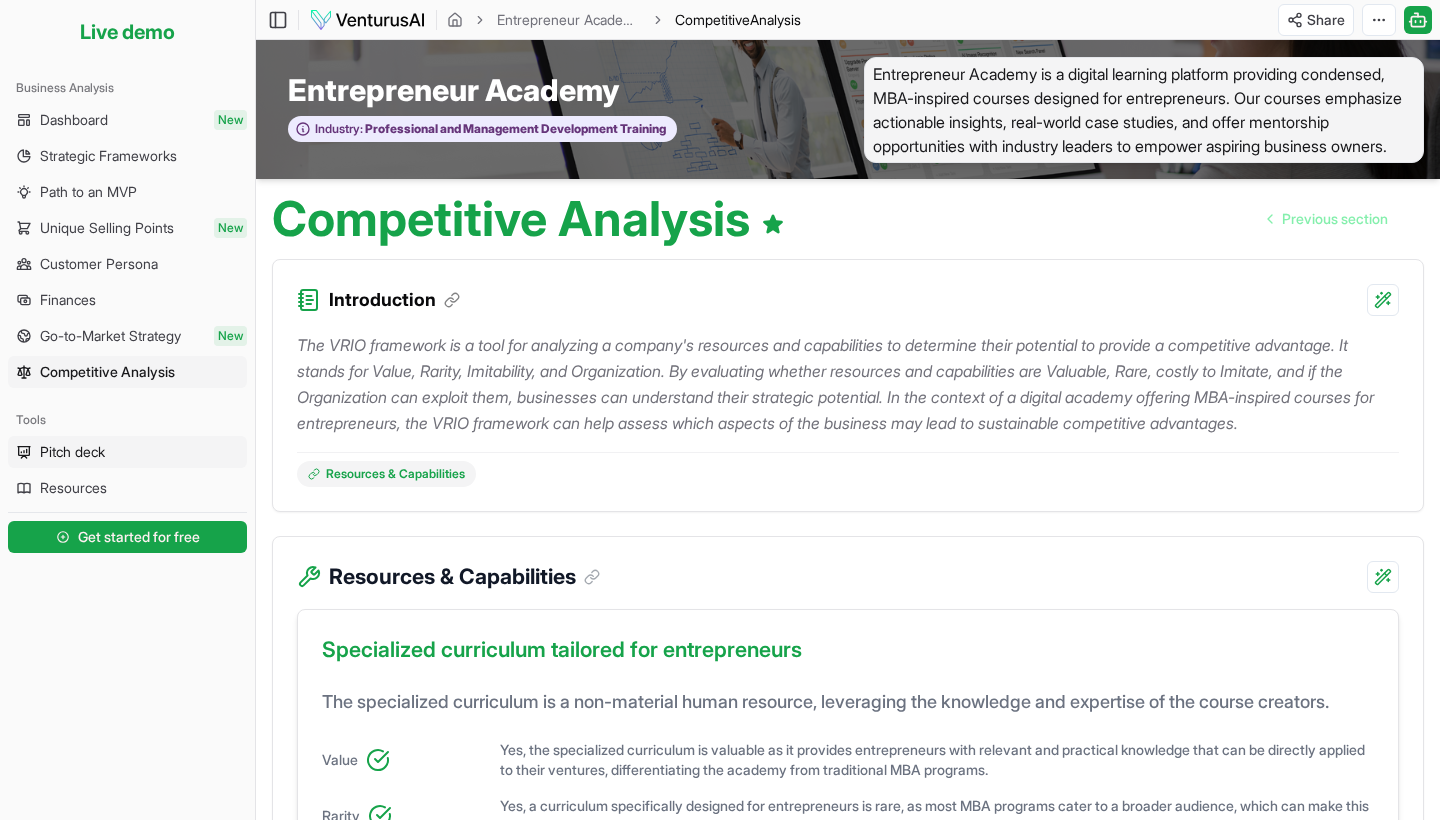 click on "Pitch deck" at bounding box center [127, 452] 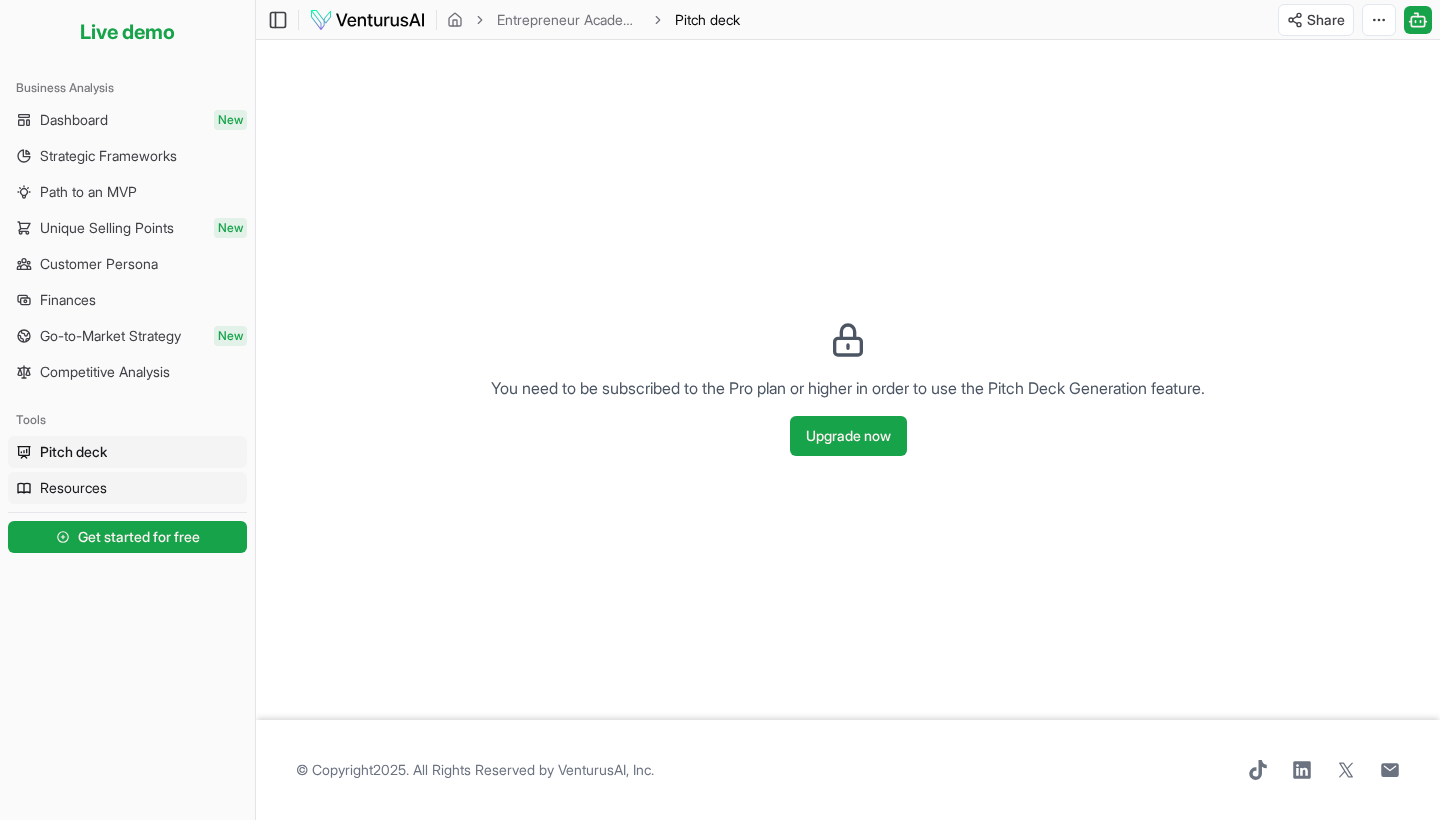 click on "Resources" at bounding box center [127, 488] 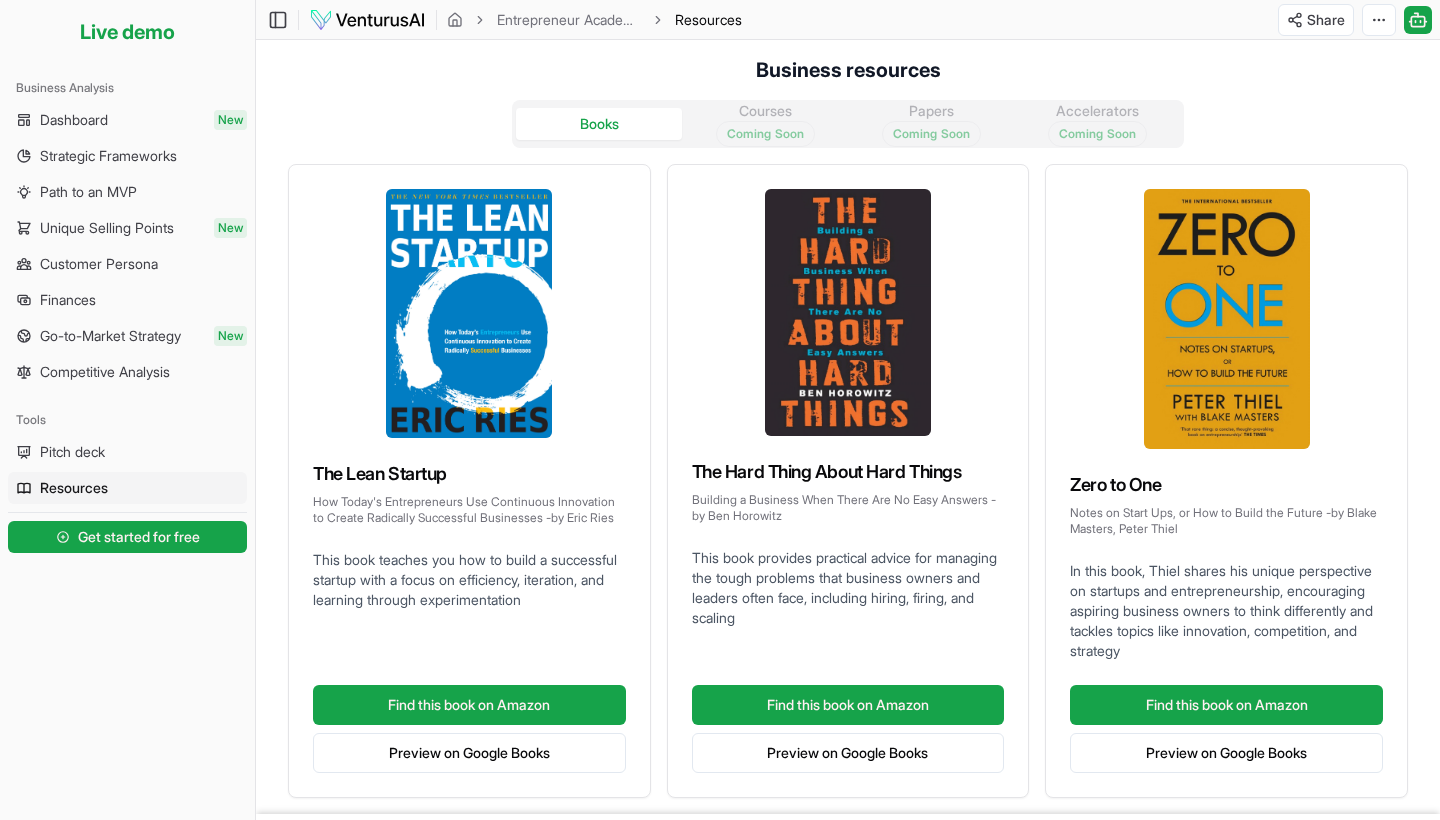 scroll, scrollTop: 0, scrollLeft: 0, axis: both 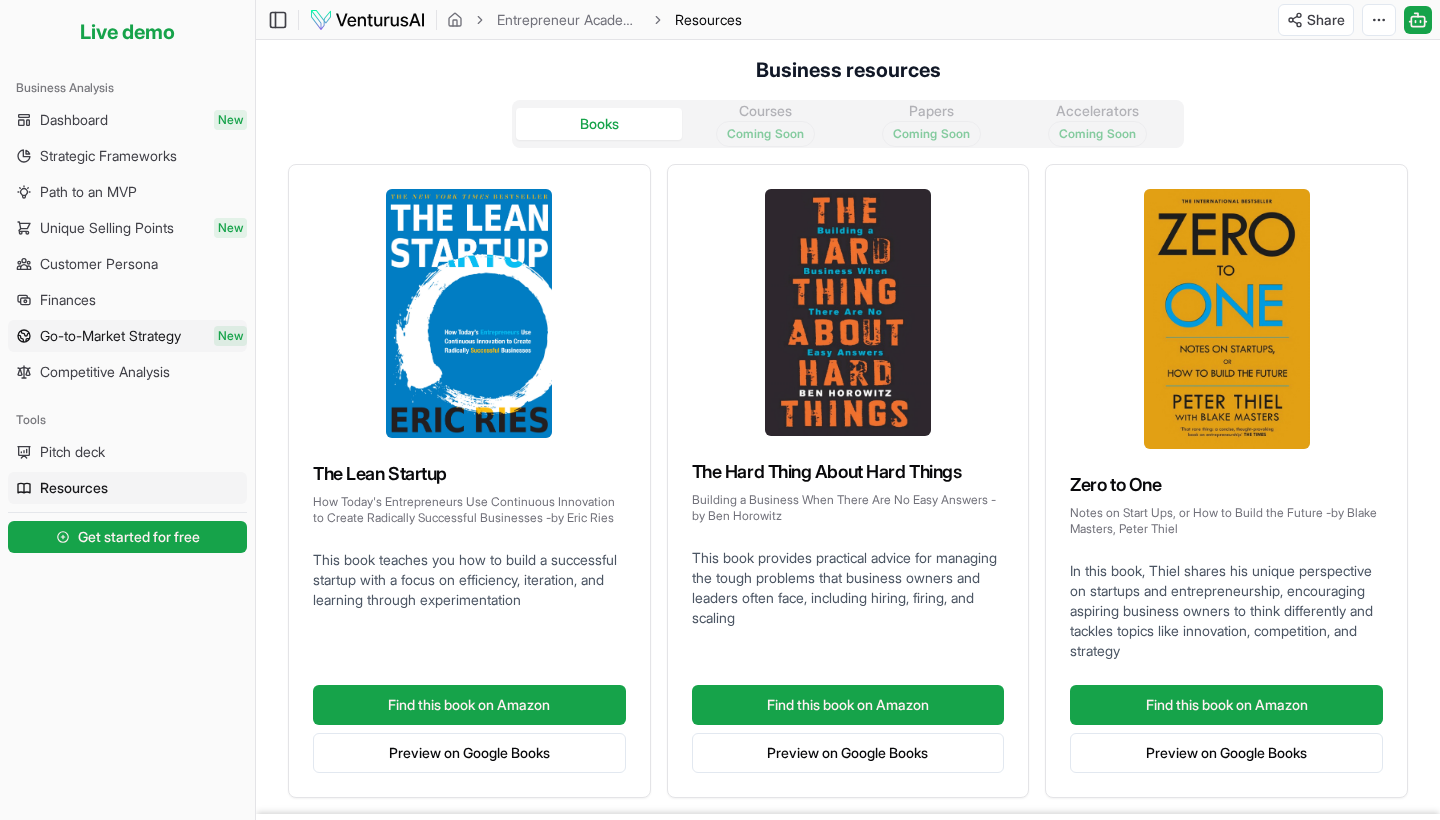 click on "Go-to-Market Strategy" at bounding box center (110, 336) 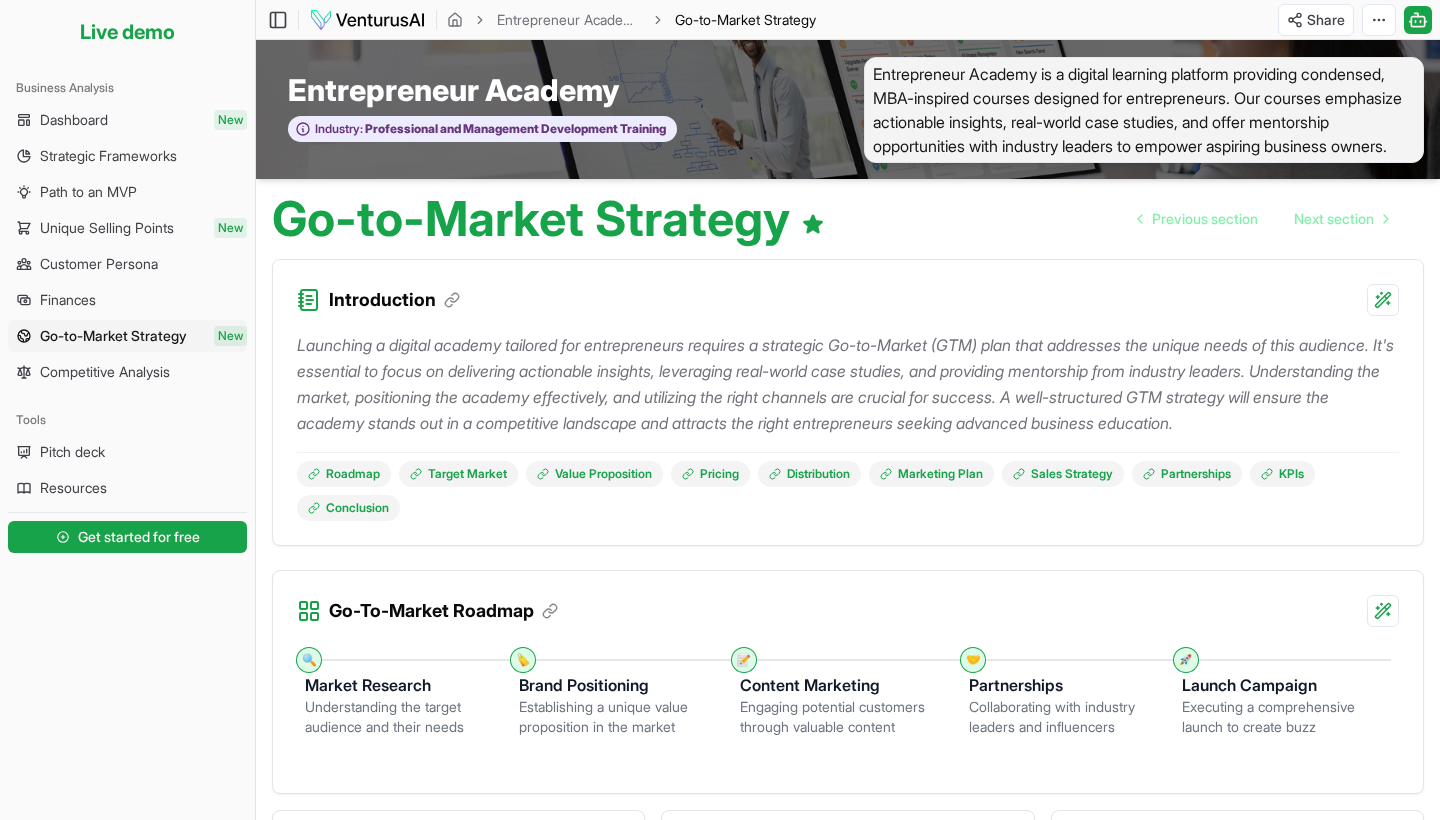 scroll, scrollTop: 0, scrollLeft: 0, axis: both 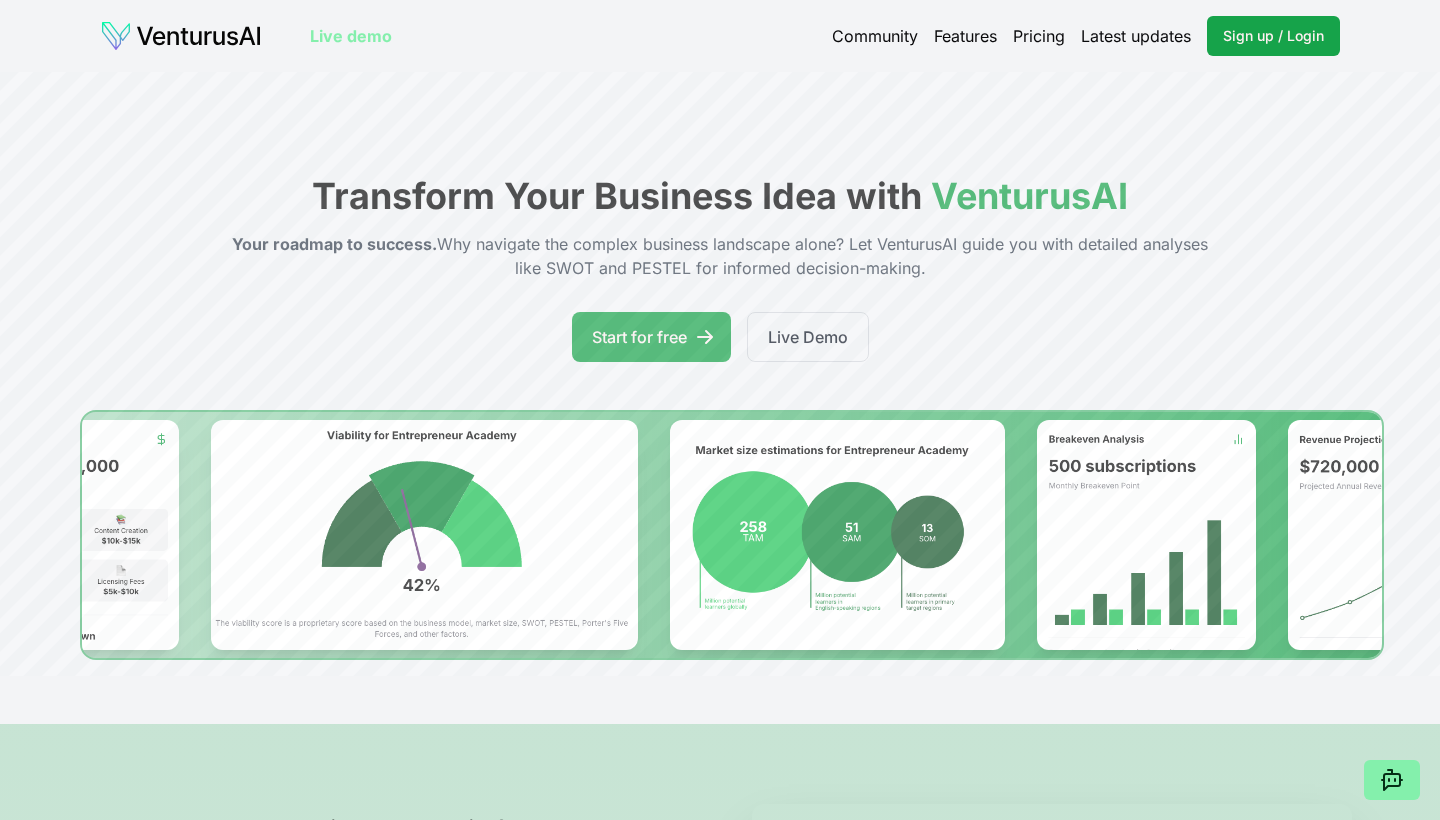 click on "Community Features Pricing Latest updates Sign up / Login Login" at bounding box center [1086, 36] 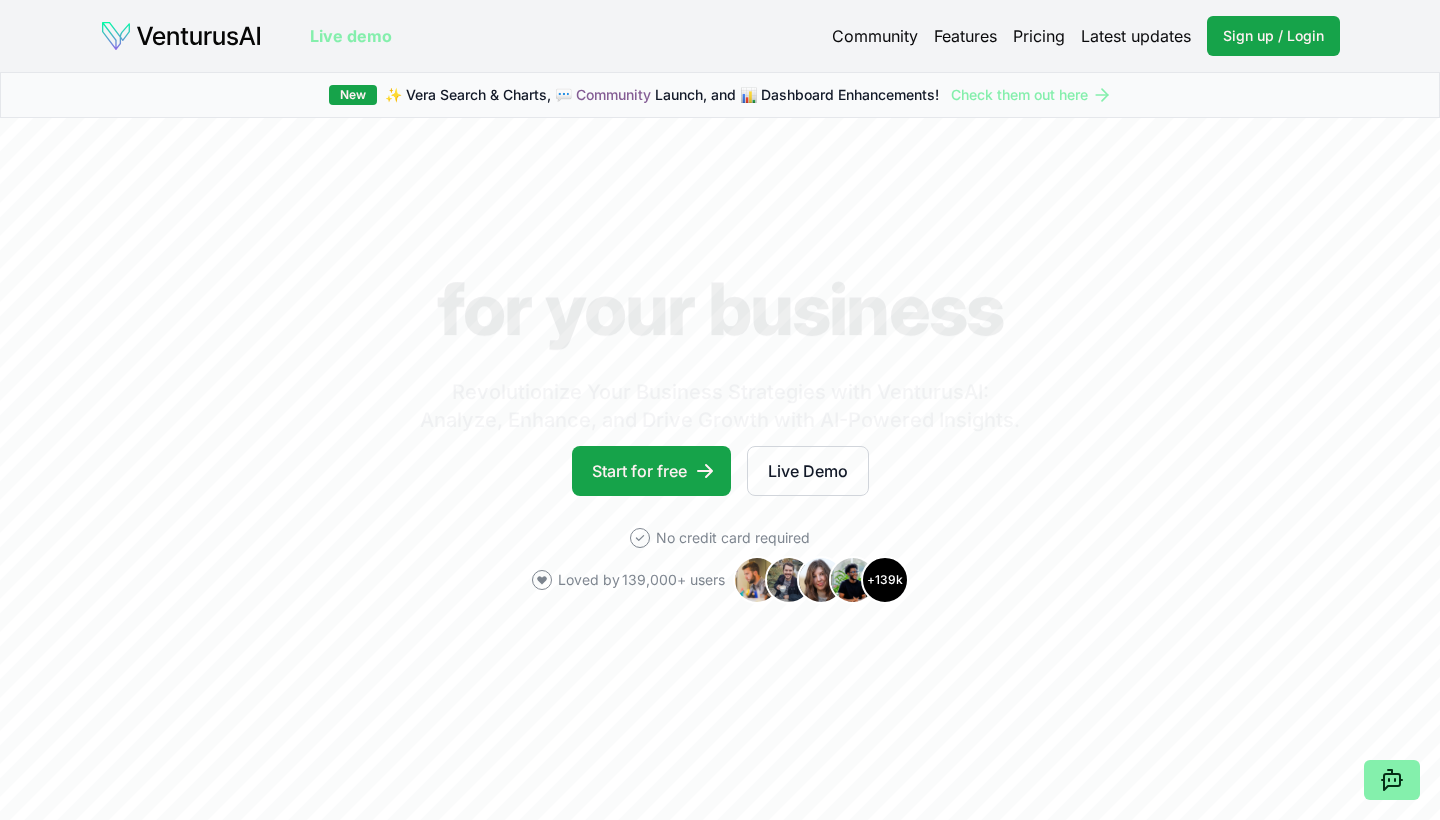 scroll, scrollTop: 0, scrollLeft: 0, axis: both 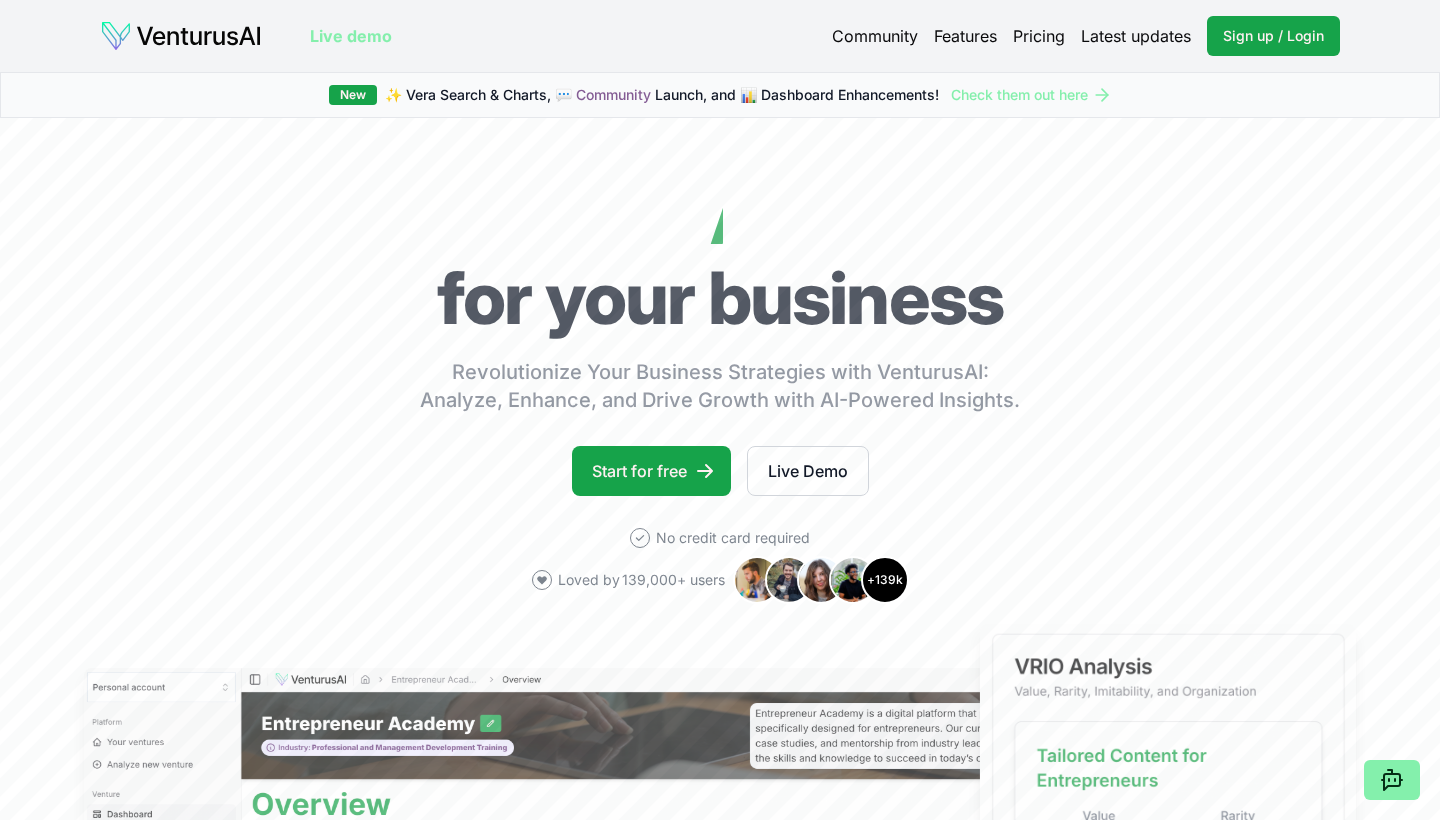 click on "Community" at bounding box center (875, 36) 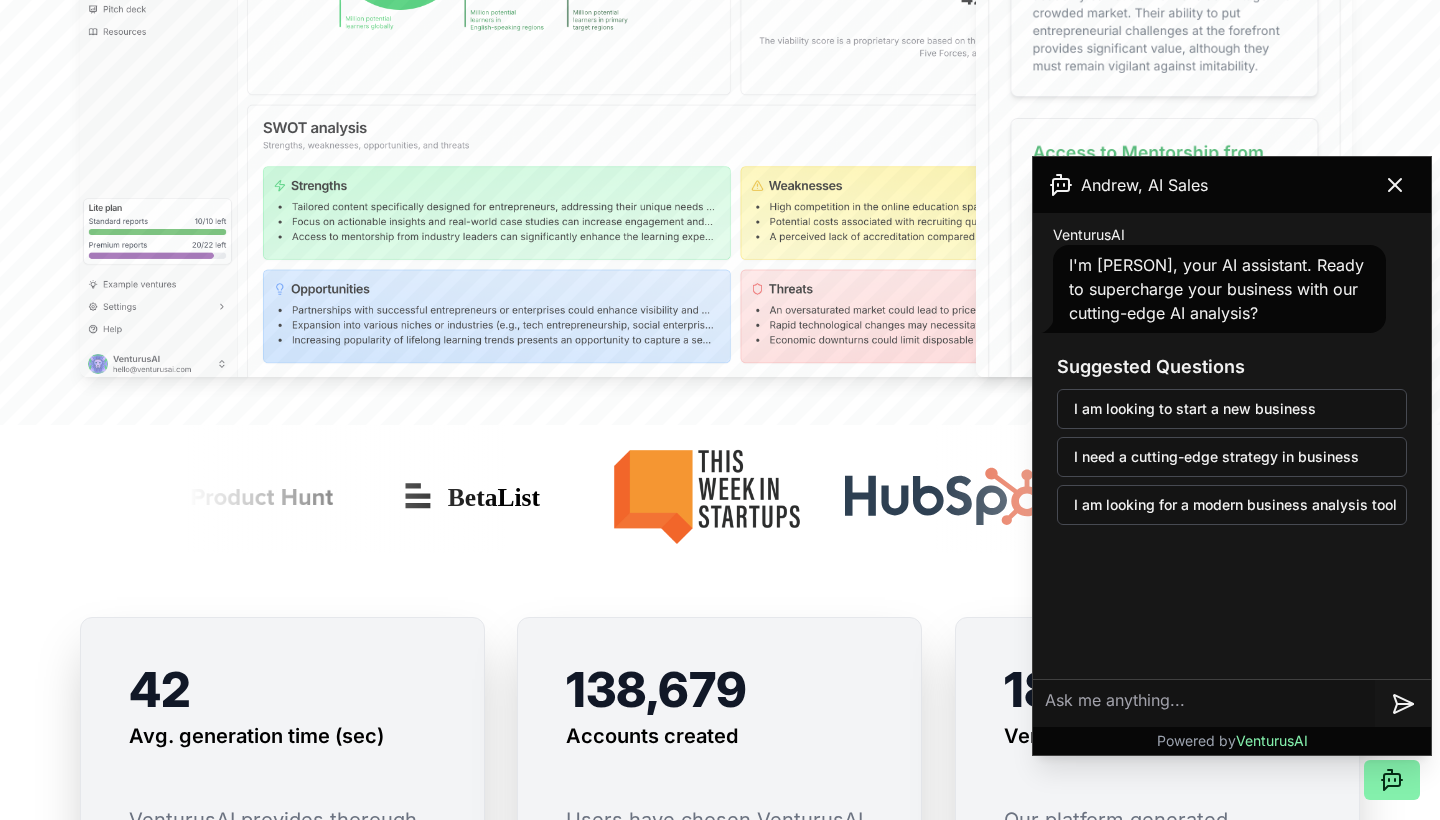 scroll, scrollTop: 1028, scrollLeft: 0, axis: vertical 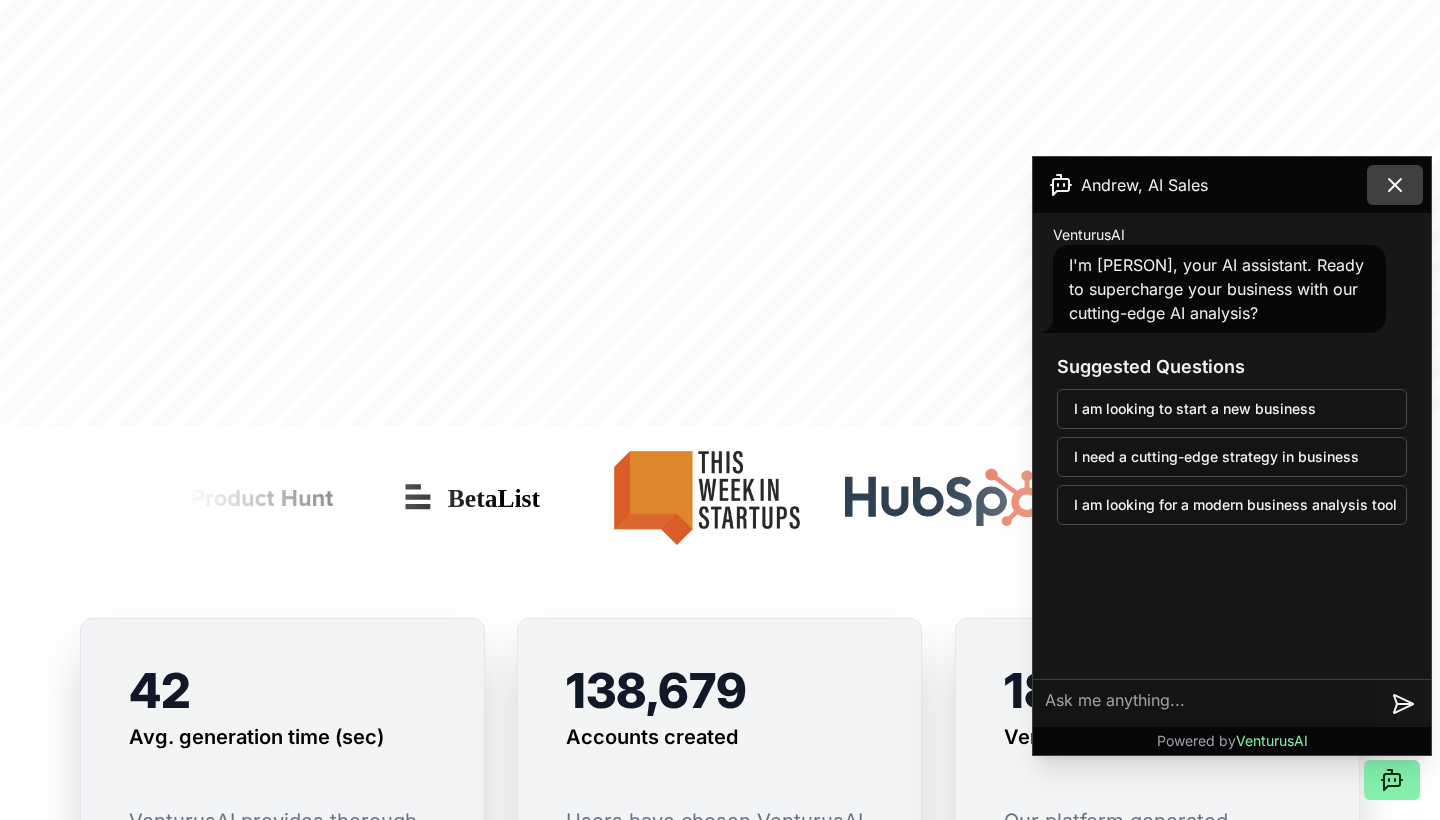 click at bounding box center (1395, 185) 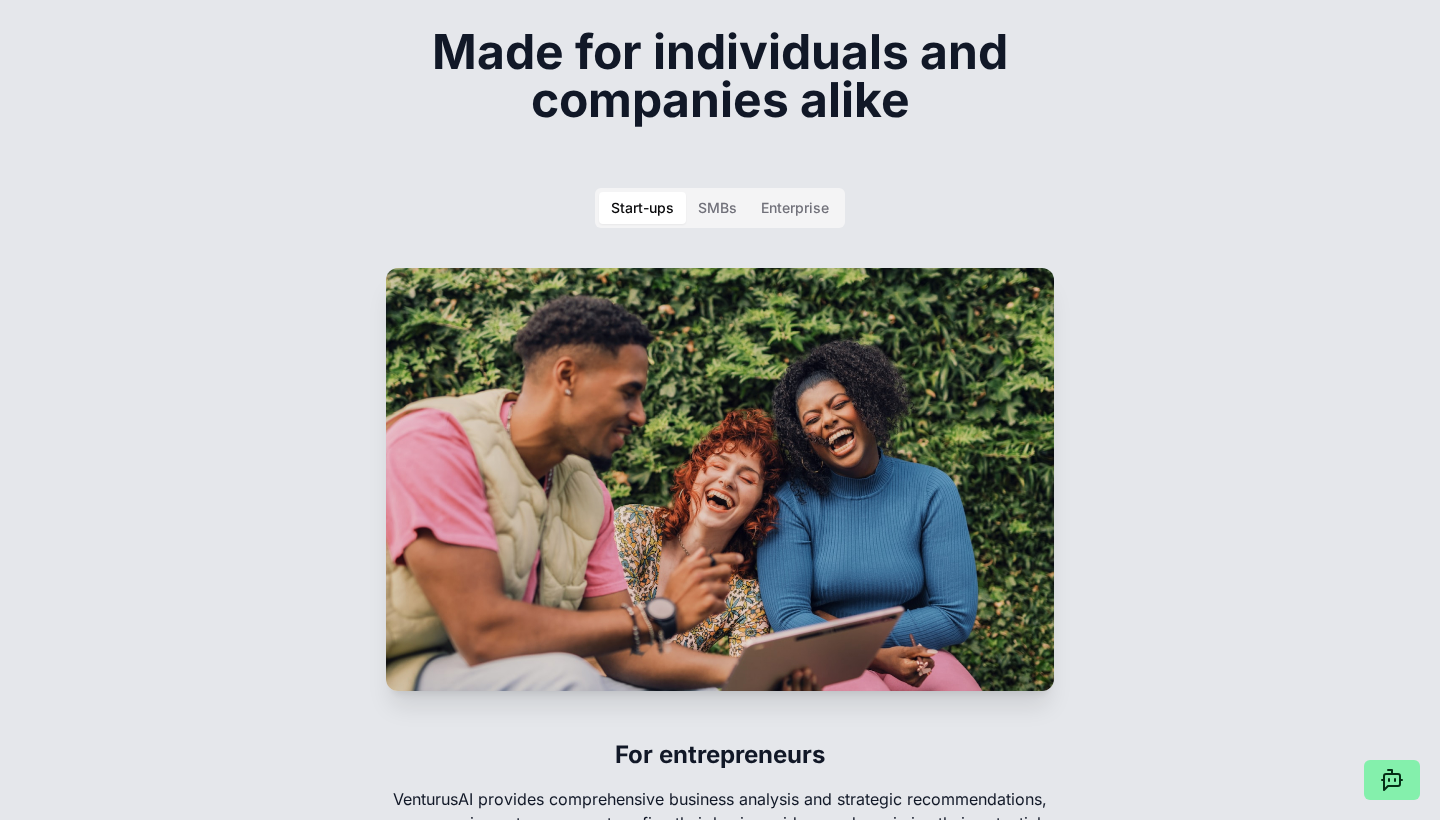 scroll, scrollTop: 2914, scrollLeft: 0, axis: vertical 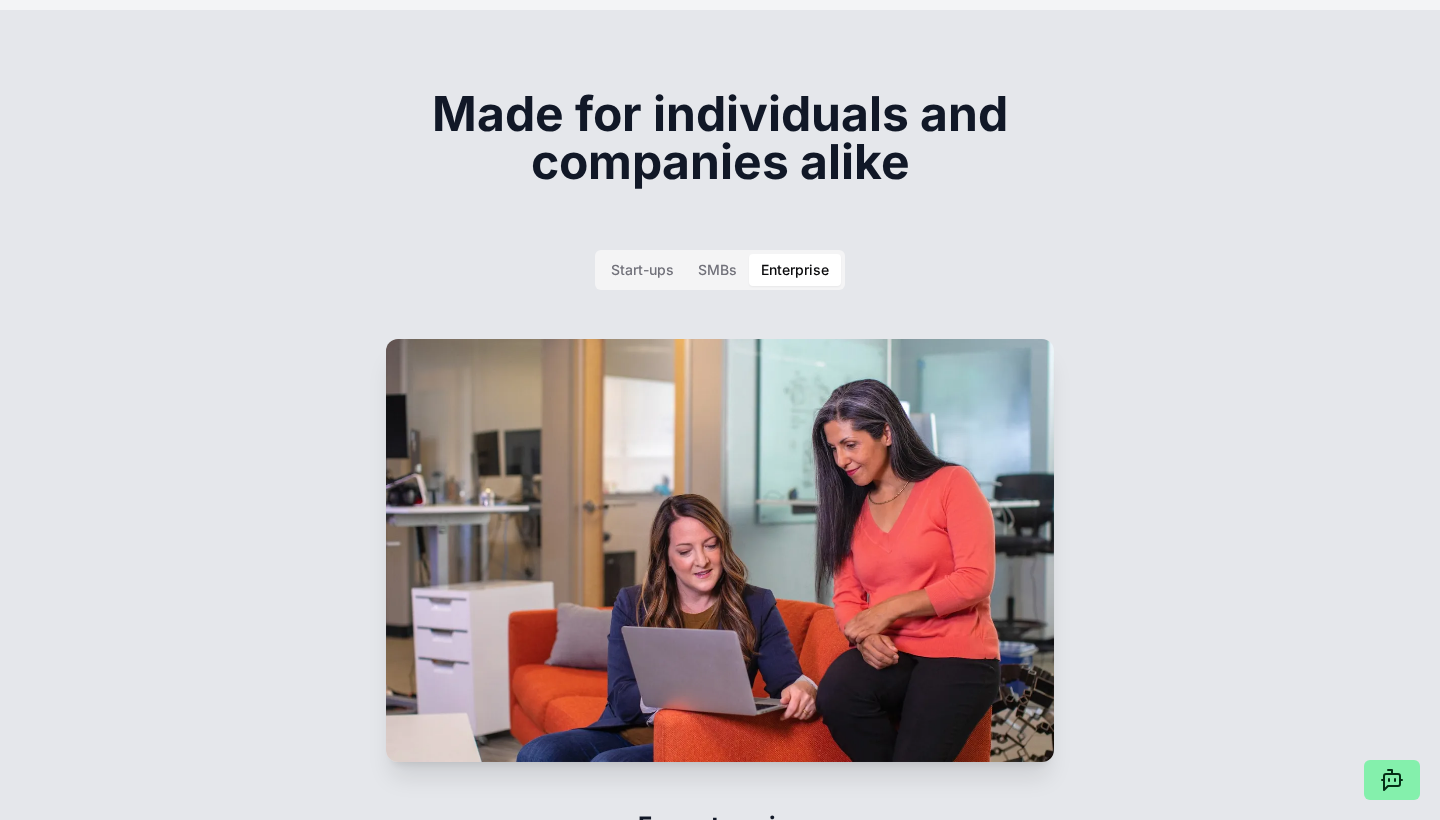 click on "Enterprise" at bounding box center (795, 270) 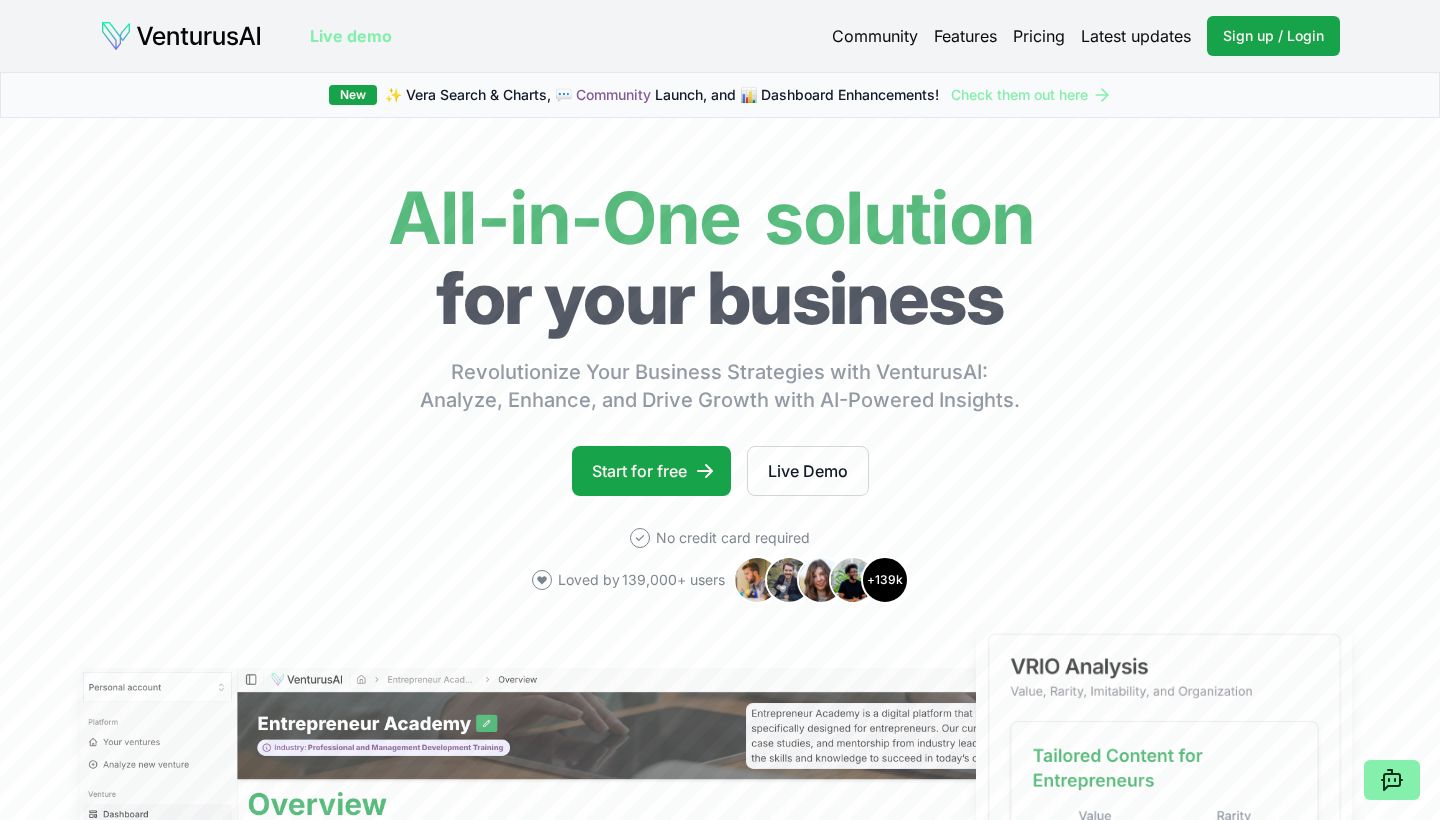scroll, scrollTop: 0, scrollLeft: 0, axis: both 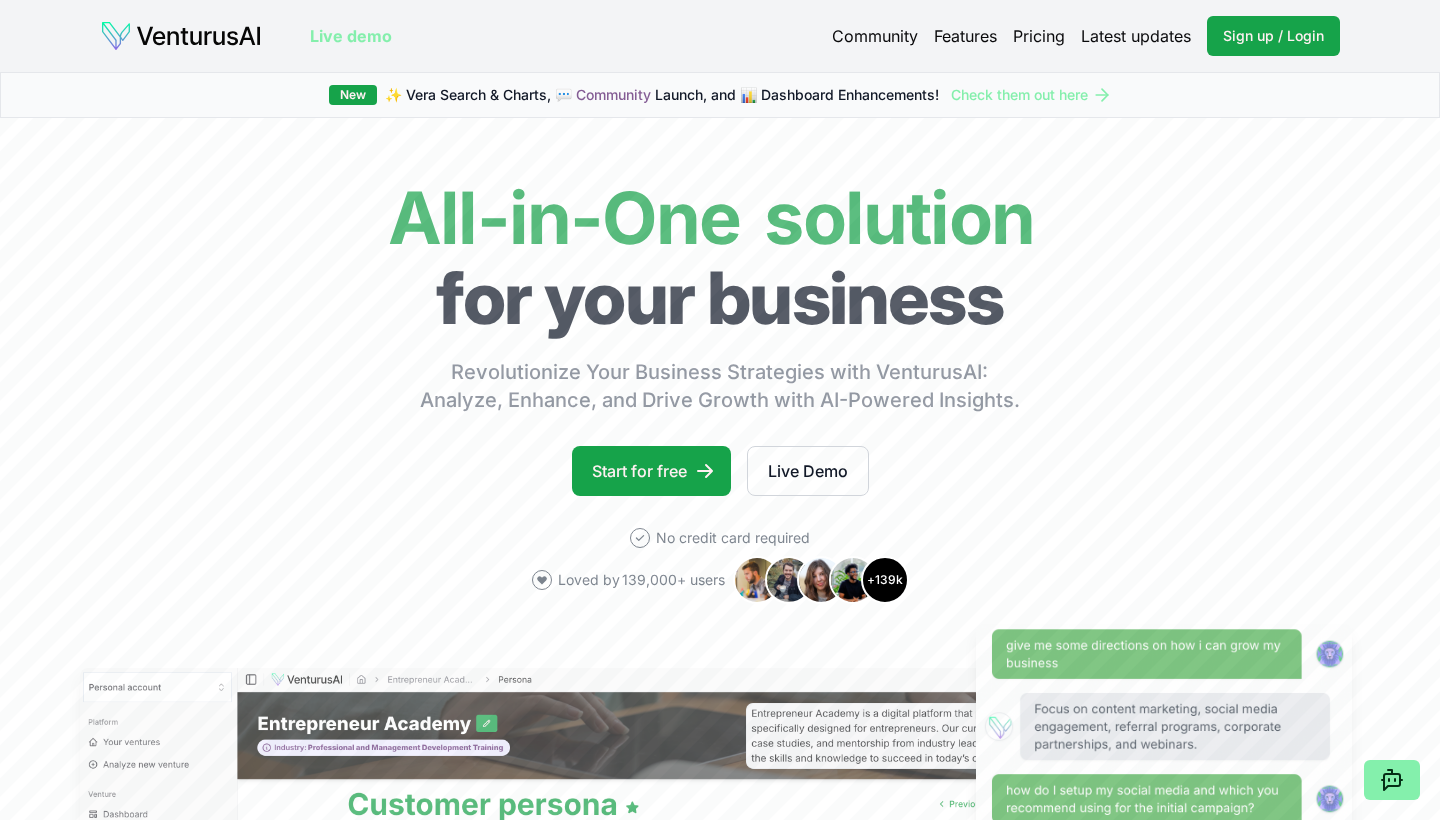 click on "Live demo Community Features Pricing Latest updates Sign up / Login Login" at bounding box center [720, 36] 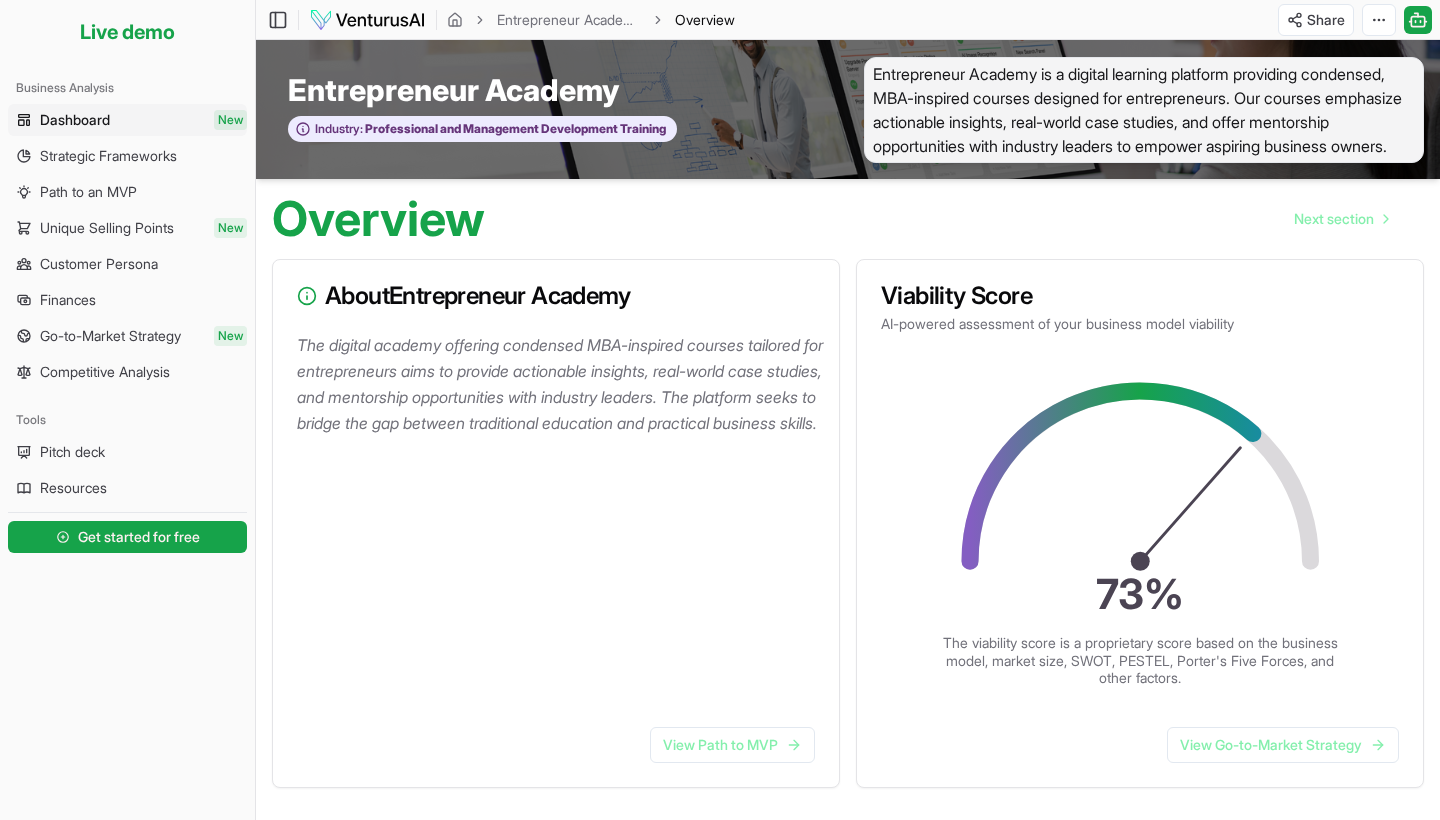 scroll, scrollTop: 0, scrollLeft: 0, axis: both 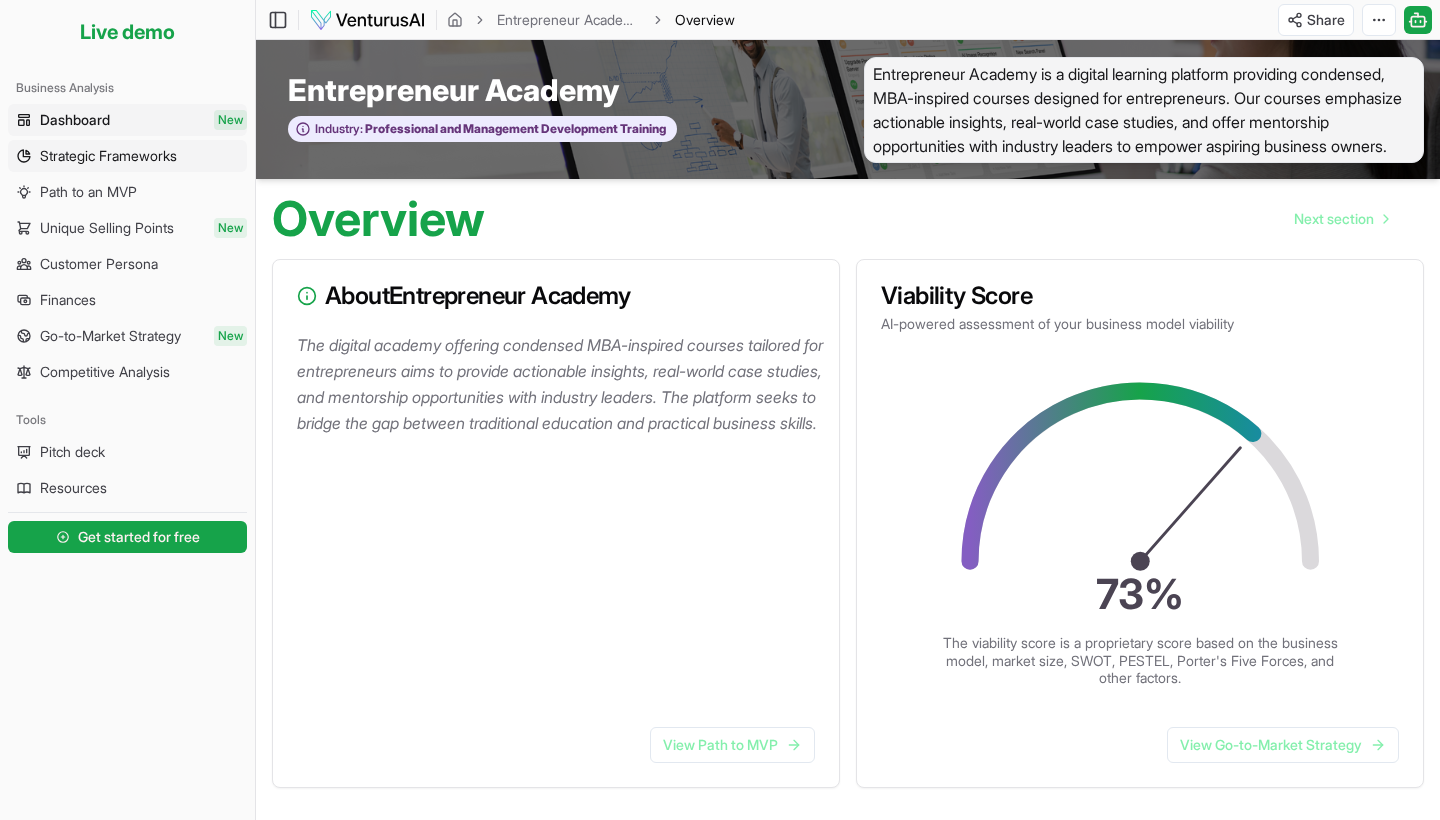 click on "Strategic Frameworks" at bounding box center (108, 156) 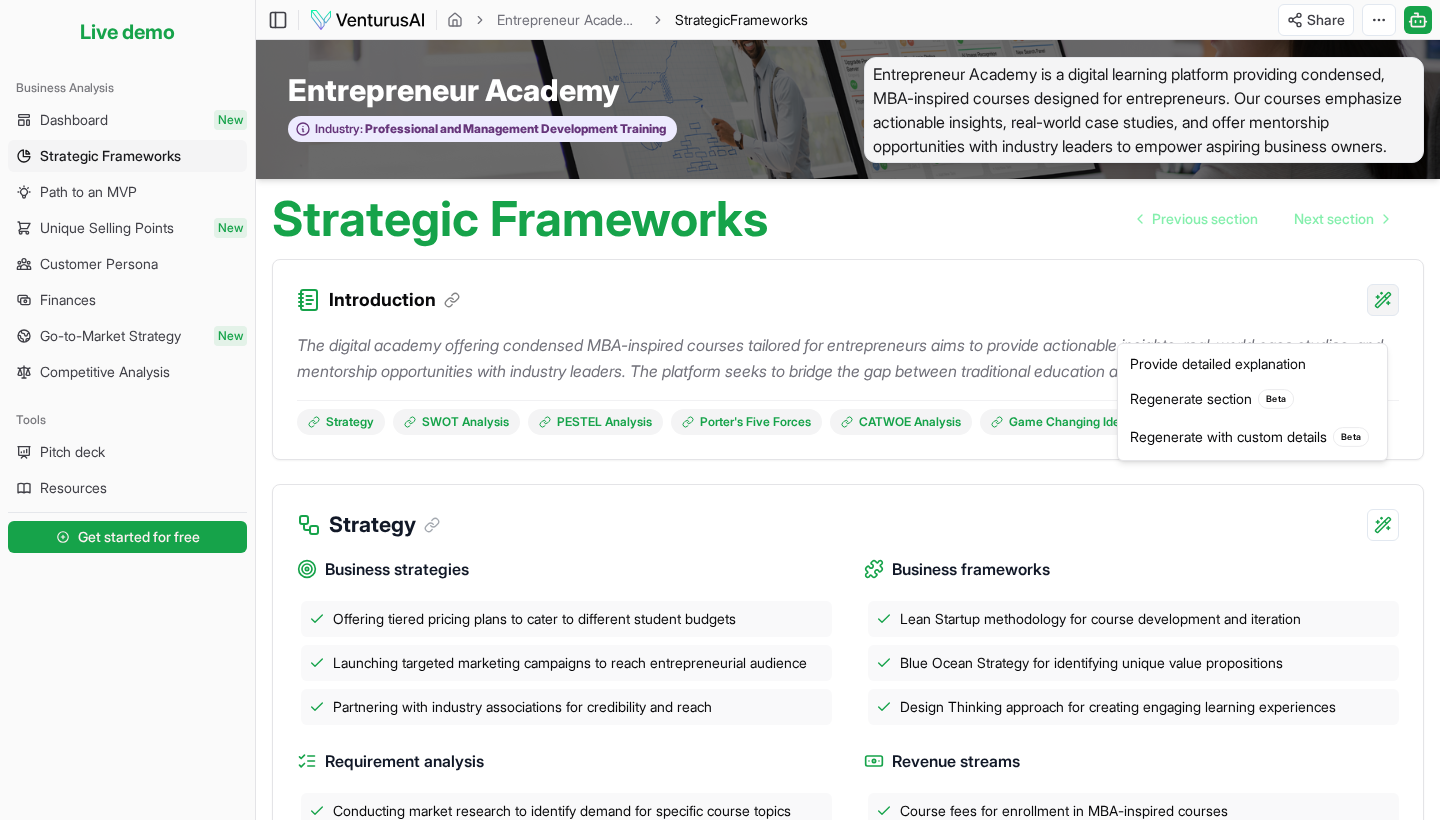 click on "We value your privacy We use cookies to enhance your browsing experience, serve personalized ads or content, and analyze our traffic. By clicking "Accept All", you consent to our use of cookies. Customize    Accept All Customize Consent Preferences   We use cookies to help you navigate efficiently and perform certain functions. You will find detailed information about all cookies under each consent category below. The cookies that are categorized as "Necessary" are stored on your browser as they are essential for enabling the basic functionalities of the site. ...  Show more Necessary Always Active Necessary cookies are required to enable the basic features of this site, such as providing secure log-in or adjusting your consent preferences. These cookies do not store any personally identifiable data. Cookie cookieyes-consent Duration 1 year Description Cookie __cf_bm Duration 1 hour Description This cookie, set by Cloudflare, is used to support Cloudflare Bot Management.  Cookie _cfuvid Duration session lidc" at bounding box center (720, 410) 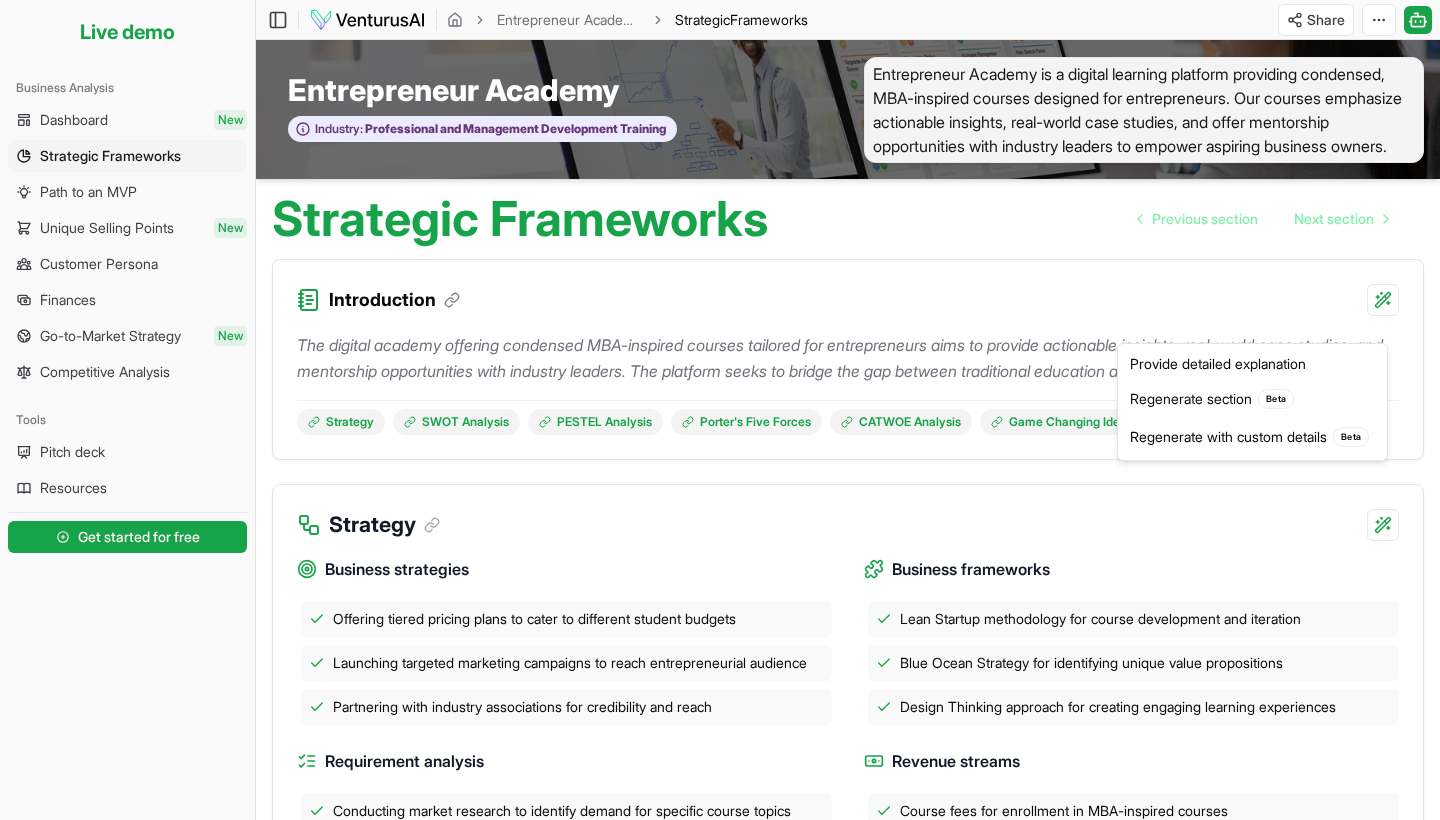 click on "We value your privacy We use cookies to enhance your browsing experience, serve personalized ads or content, and analyze our traffic. By clicking "Accept All", you consent to our use of cookies. Customize    Accept All Customize Consent Preferences   We use cookies to help you navigate efficiently and perform certain functions. You will find detailed information about all cookies under each consent category below. The cookies that are categorized as "Necessary" are stored on your browser as they are essential for enabling the basic functionalities of the site. ...  Show more Necessary Always Active Necessary cookies are required to enable the basic features of this site, such as providing secure log-in or adjusting your consent preferences. These cookies do not store any personally identifiable data. Cookie cookieyes-consent Duration 1 year Description Cookie __cf_bm Duration 1 hour Description This cookie, set by Cloudflare, is used to support Cloudflare Bot Management.  Cookie _cfuvid Duration session lidc" at bounding box center (720, 410) 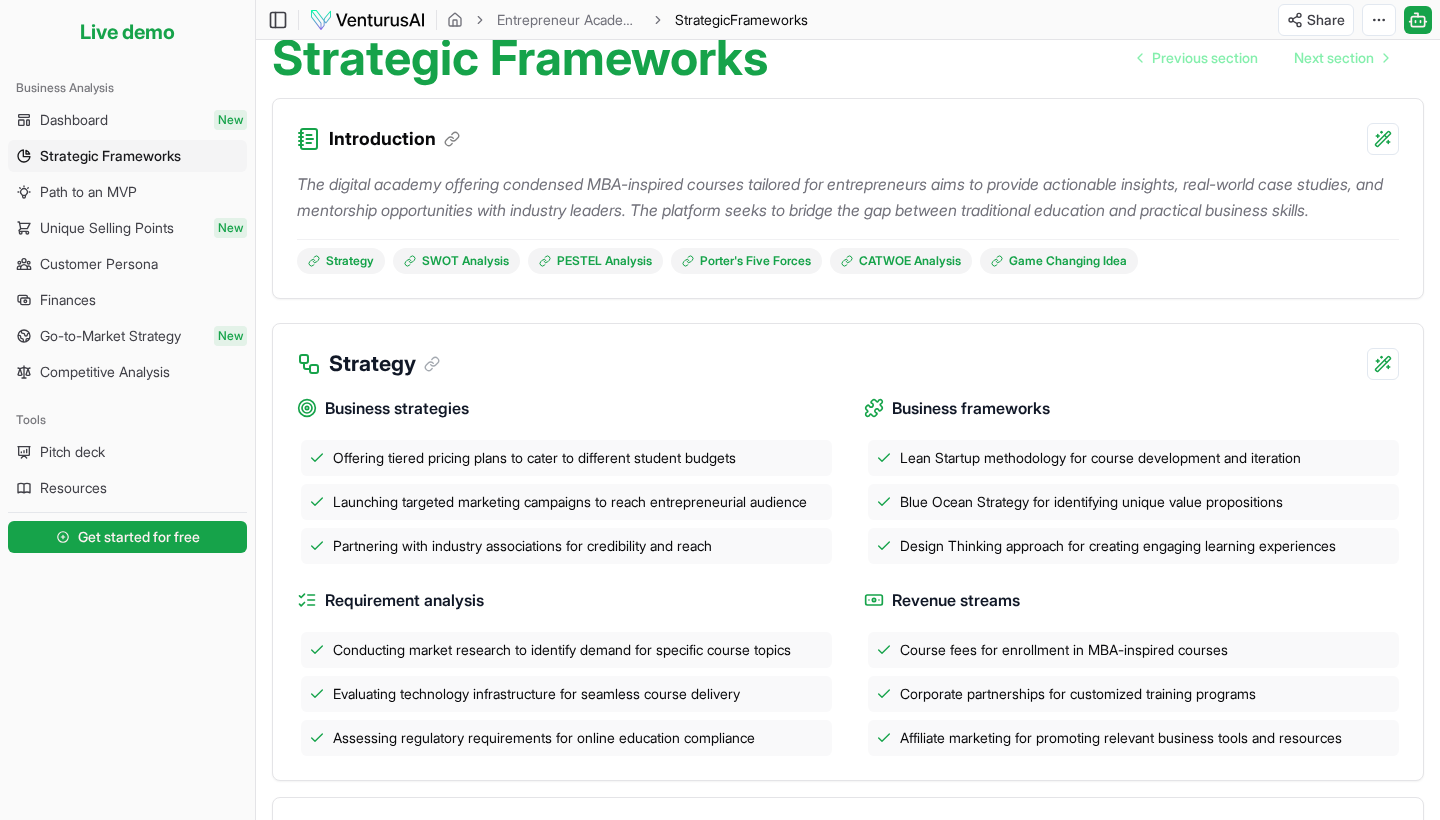 scroll, scrollTop: 157, scrollLeft: 0, axis: vertical 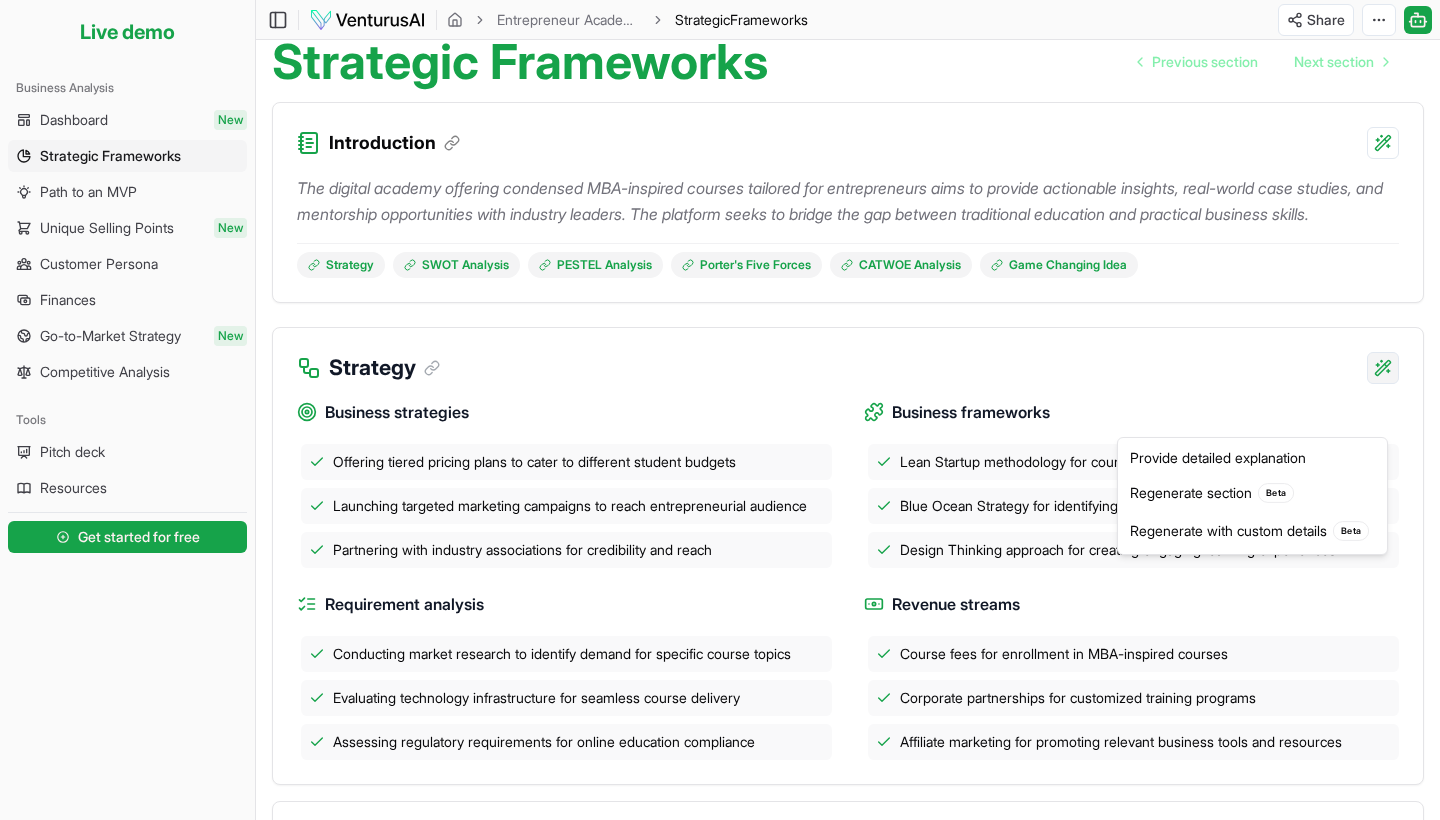 click on "We value your privacy We use cookies to enhance your browsing experience, serve personalized ads or content, and analyze our traffic. By clicking "Accept All", you consent to our use of cookies. Customize    Accept All Customize Consent Preferences   We use cookies to help you navigate efficiently and perform certain functions. You will find detailed information about all cookies under each consent category below. The cookies that are categorized as "Necessary" are stored on your browser as they are essential for enabling the basic functionalities of the site. ...  Show more Necessary Always Active Necessary cookies are required to enable the basic features of this site, such as providing secure log-in or adjusting your consent preferences. These cookies do not store any personally identifiable data. Cookie cookieyes-consent Duration 1 year Description Cookie __cf_bm Duration 1 hour Description This cookie, set by Cloudflare, is used to support Cloudflare Bot Management.  Cookie _cfuvid Duration session lidc" at bounding box center [720, 253] 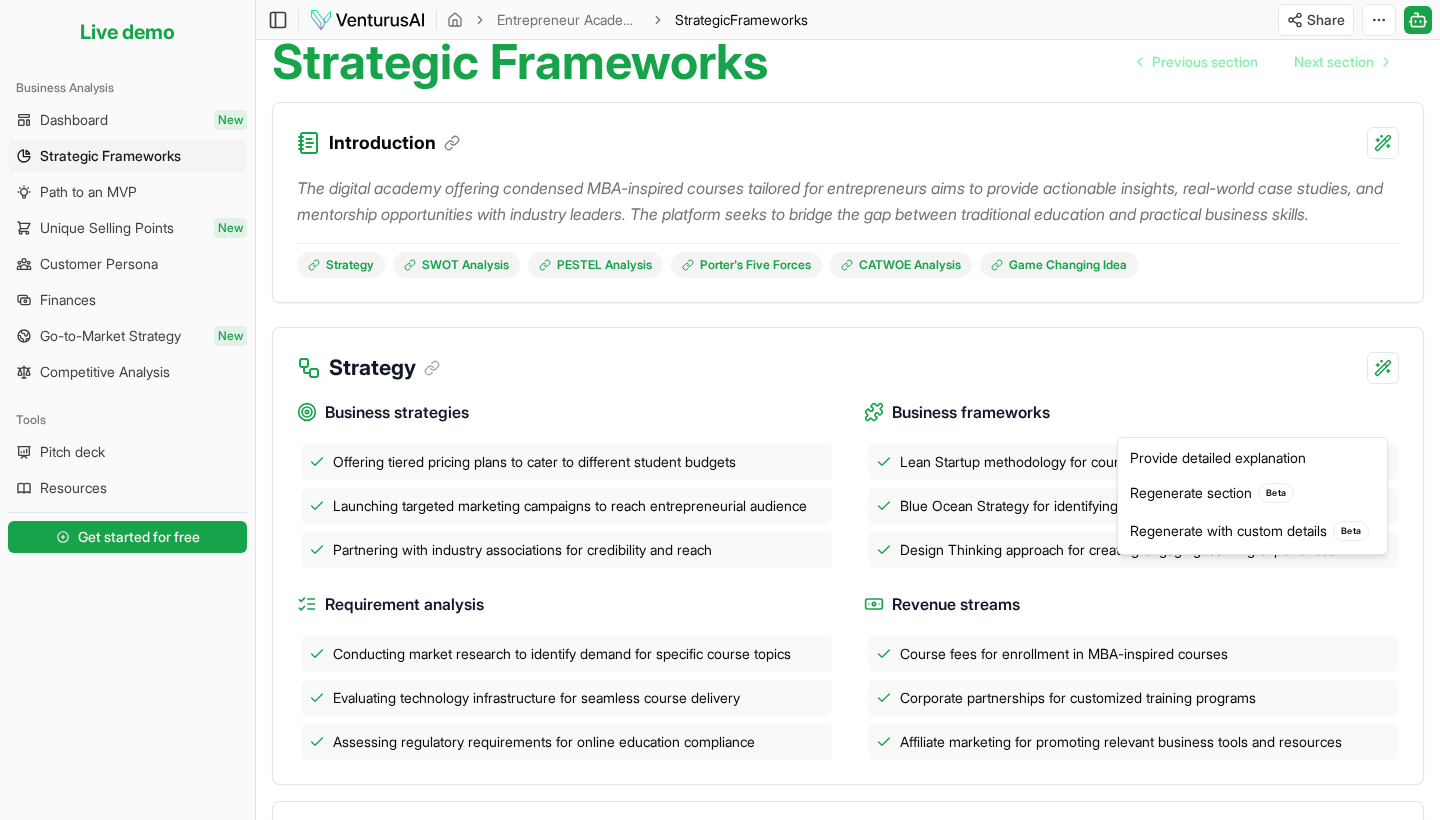 click on "We value your privacy We use cookies to enhance your browsing experience, serve personalized ads or content, and analyze our traffic. By clicking "Accept All", you consent to our use of cookies. Customize    Accept All Customize Consent Preferences   We use cookies to help you navigate efficiently and perform certain functions. You will find detailed information about all cookies under each consent category below. The cookies that are categorized as "Necessary" are stored on your browser as they are essential for enabling the basic functionalities of the site. ...  Show more Necessary Always Active Necessary cookies are required to enable the basic features of this site, such as providing secure log-in or adjusting your consent preferences. These cookies do not store any personally identifiable data. Cookie cookieyes-consent Duration 1 year Description Cookie __cf_bm Duration 1 hour Description This cookie, set by Cloudflare, is used to support Cloudflare Bot Management.  Cookie _cfuvid Duration session lidc" at bounding box center [720, 253] 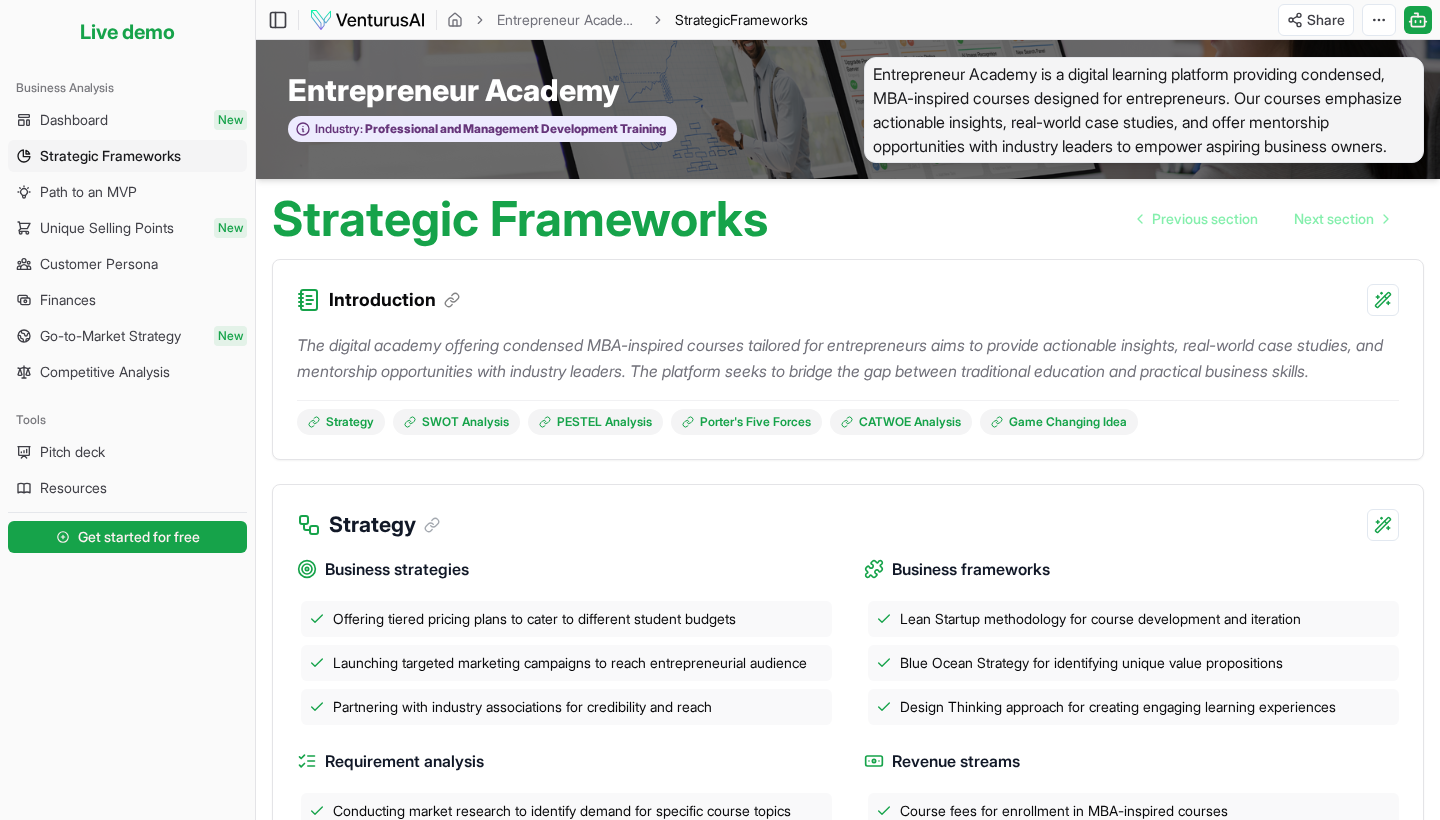 scroll, scrollTop: 0, scrollLeft: 0, axis: both 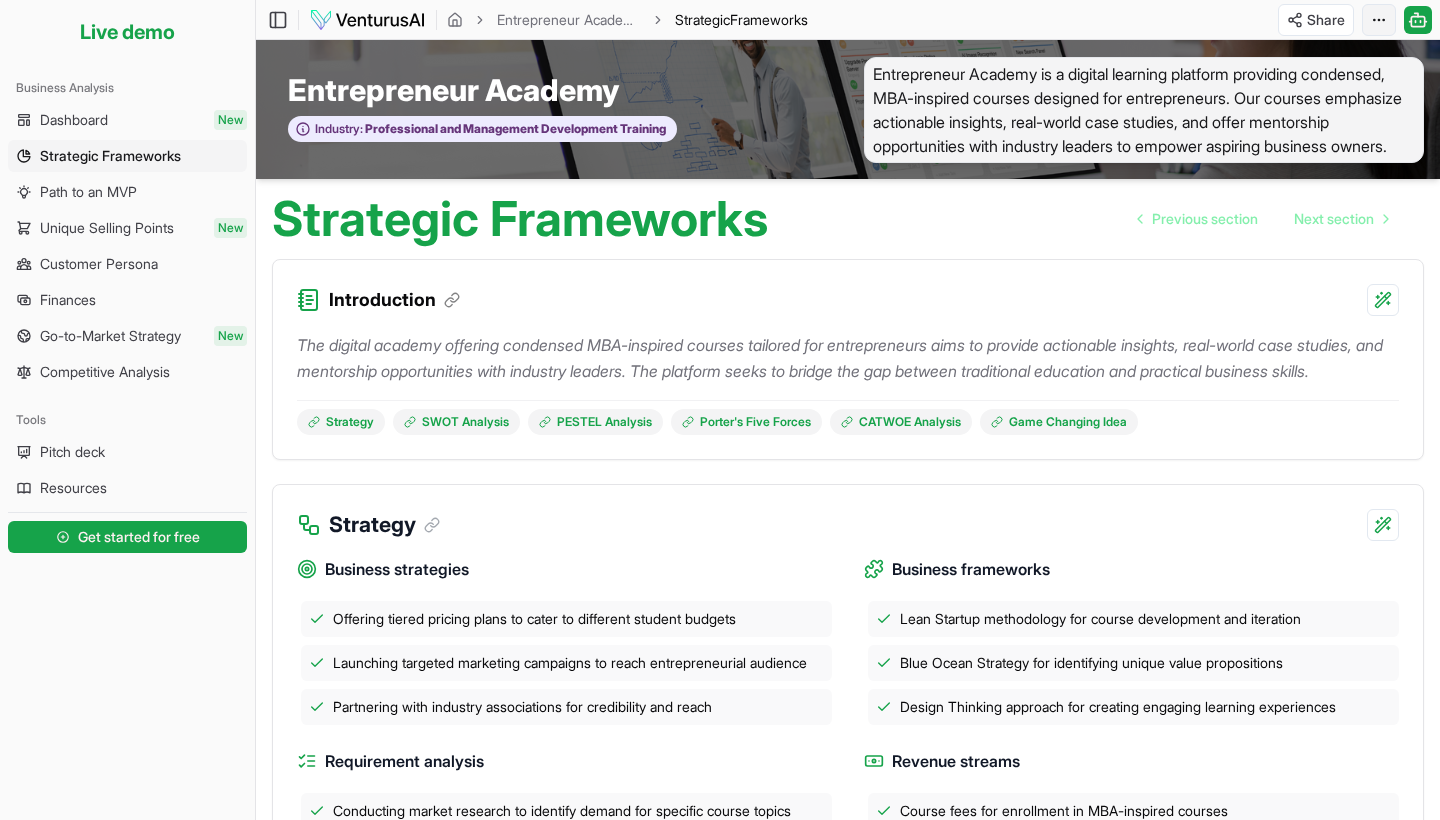 click on "We value your privacy We use cookies to enhance your browsing experience, serve personalized ads or content, and analyze our traffic. By clicking "Accept All", you consent to our use of cookies. Customize    Accept All Customize Consent Preferences   We use cookies to help you navigate efficiently and perform certain functions. You will find detailed information about all cookies under each consent category below. The cookies that are categorized as "Necessary" are stored on your browser as they are essential for enabling the basic functionalities of the site. ...  Show more Necessary Always Active Necessary cookies are required to enable the basic features of this site, such as providing secure log-in or adjusting your consent preferences. These cookies do not store any personally identifiable data. Cookie cookieyes-consent Duration 1 year Description Cookie __cf_bm Duration 1 hour Description This cookie, set by Cloudflare, is used to support Cloudflare Bot Management.  Cookie _cfuvid Duration session lidc" at bounding box center (720, 410) 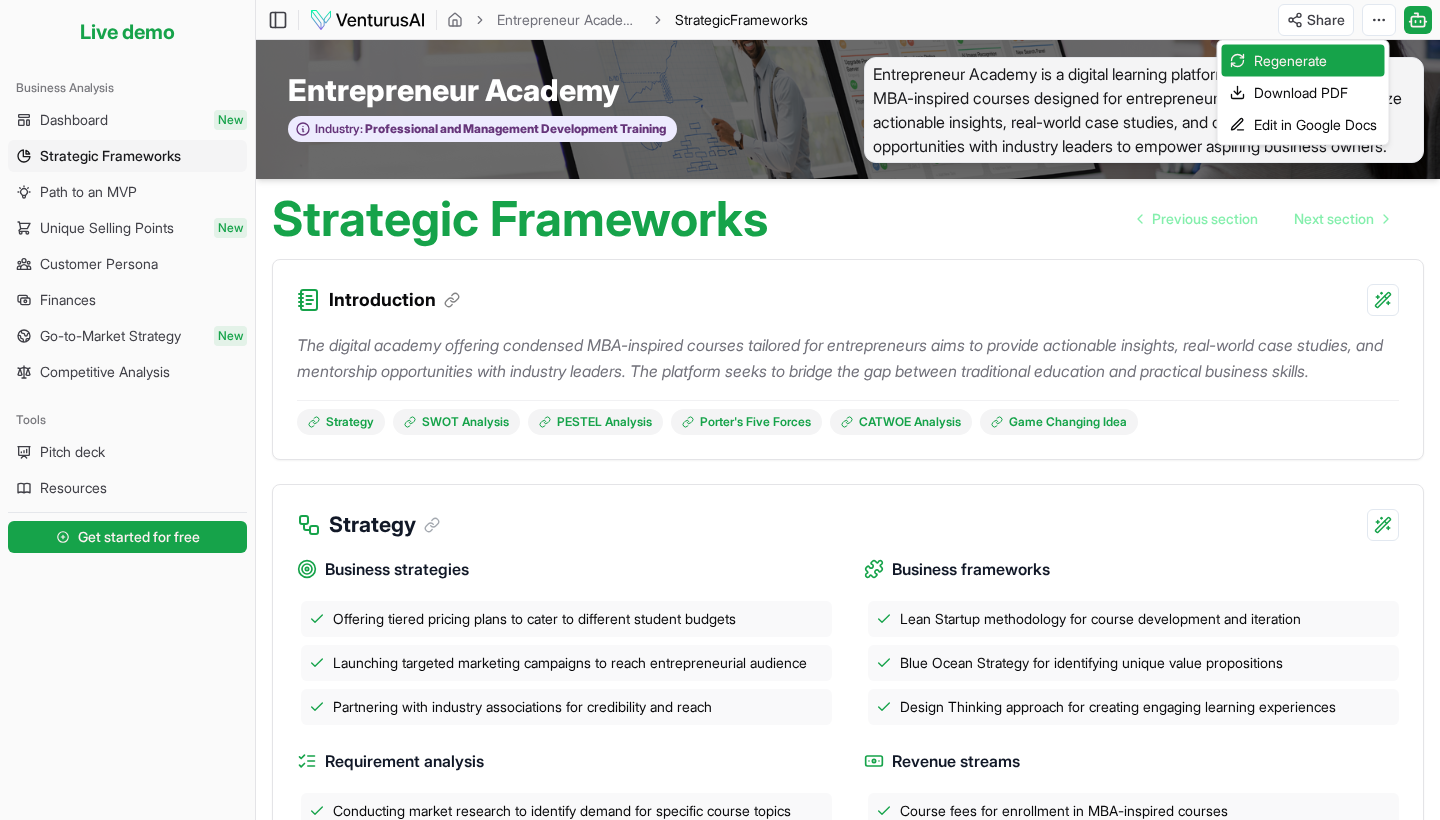 drag, startPoint x: 1031, startPoint y: 242, endPoint x: 1112, endPoint y: 166, distance: 111.07205 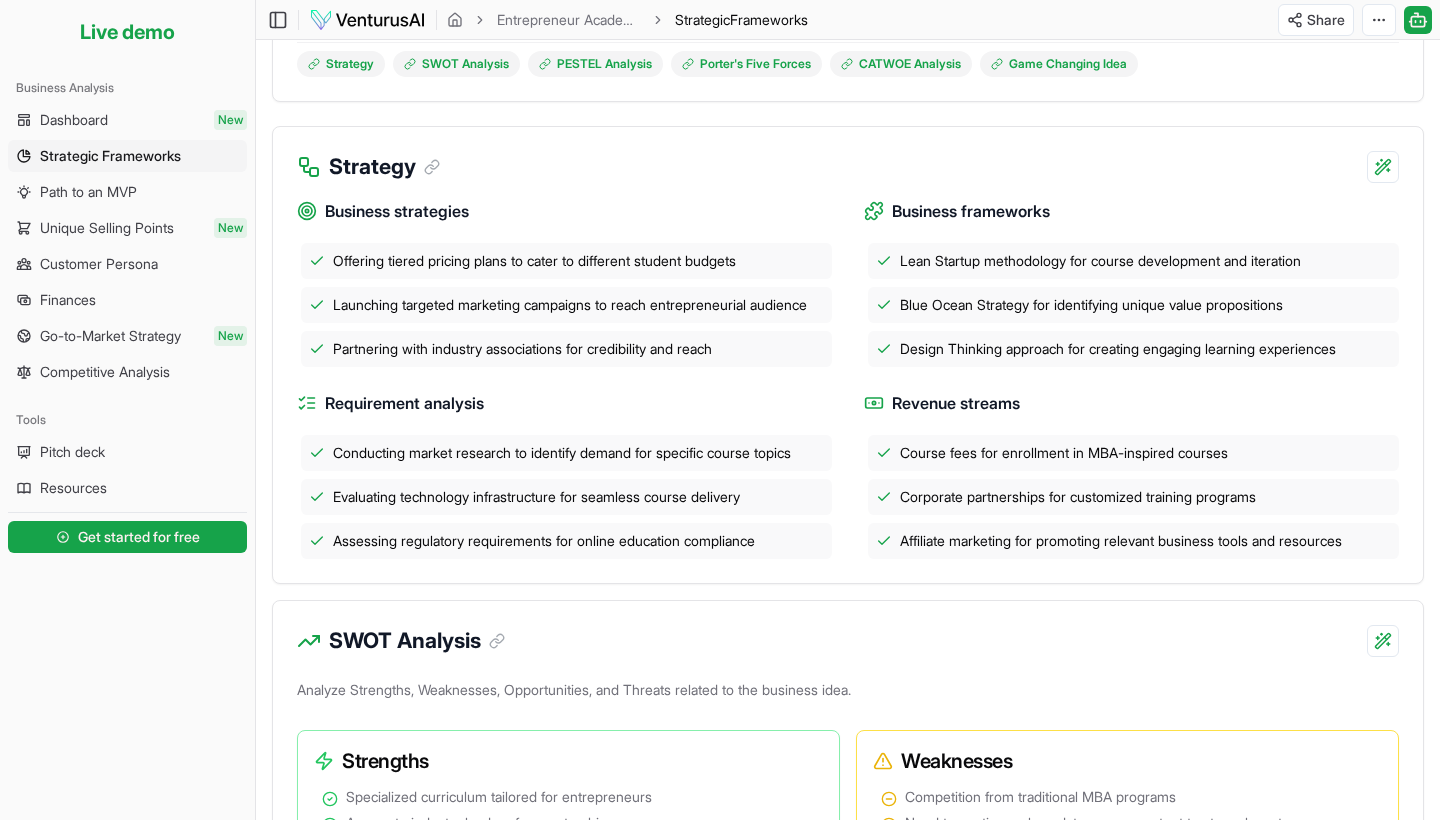 scroll, scrollTop: 840, scrollLeft: 0, axis: vertical 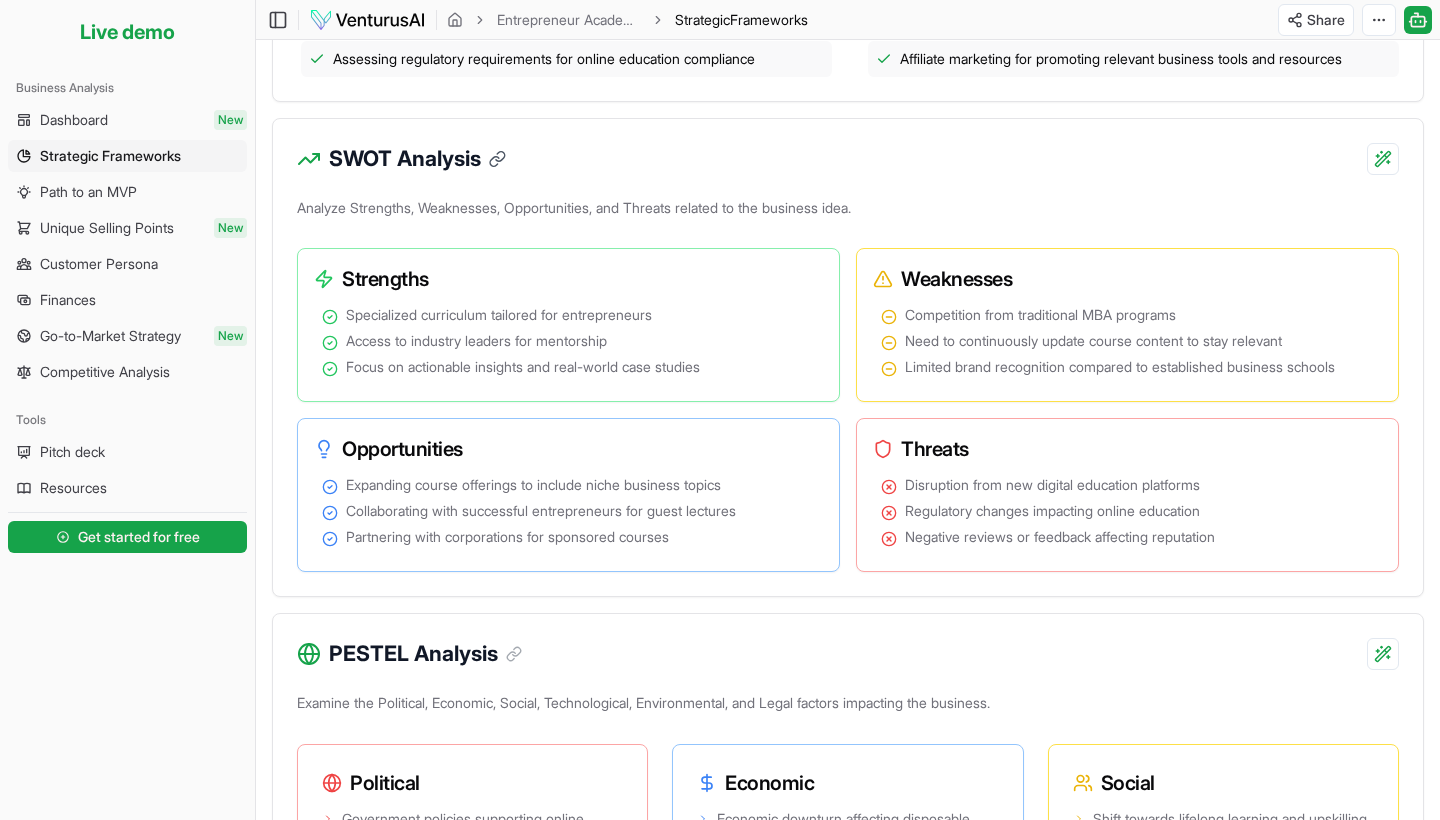 click 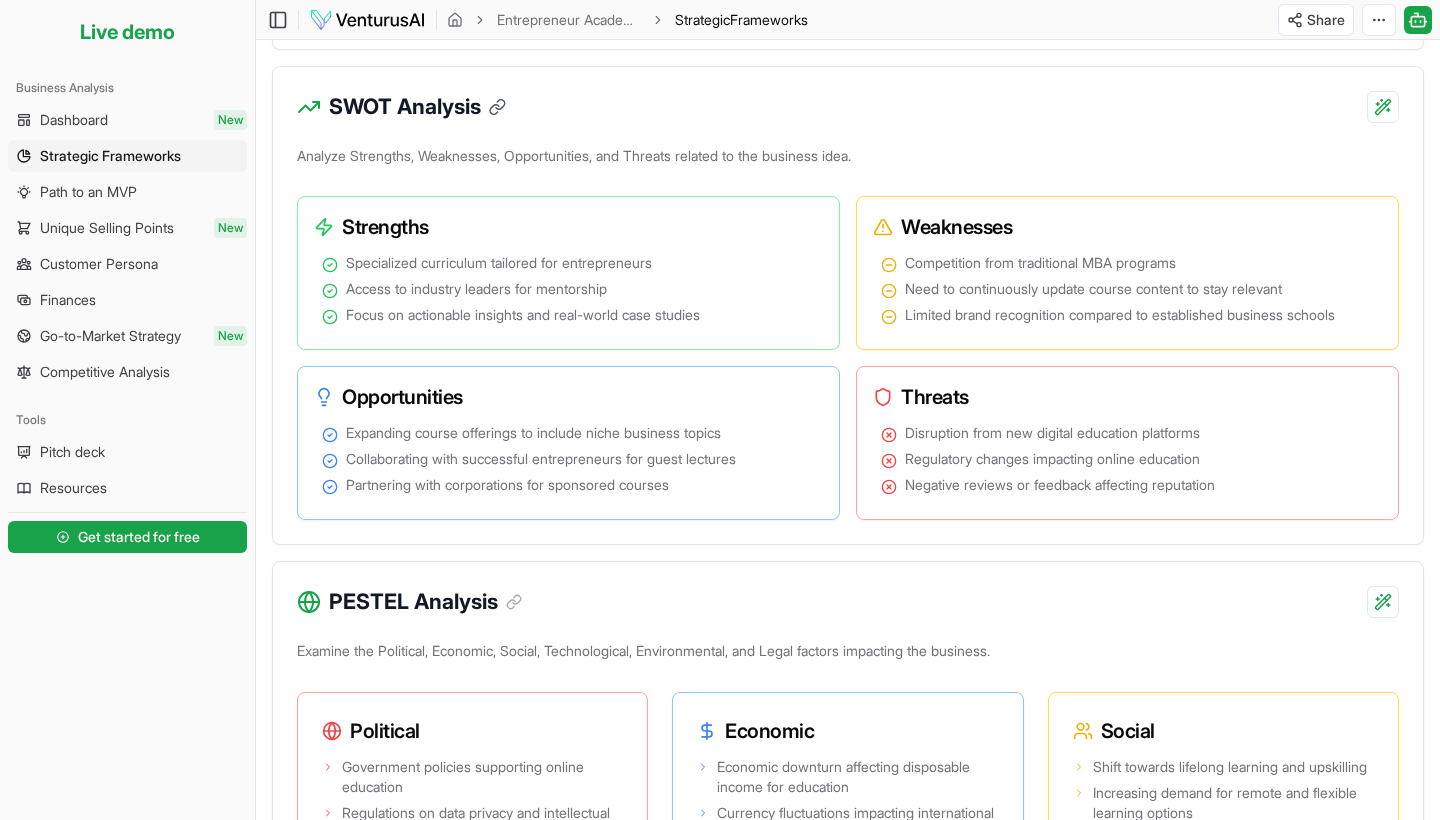 click at bounding box center [493, 107] 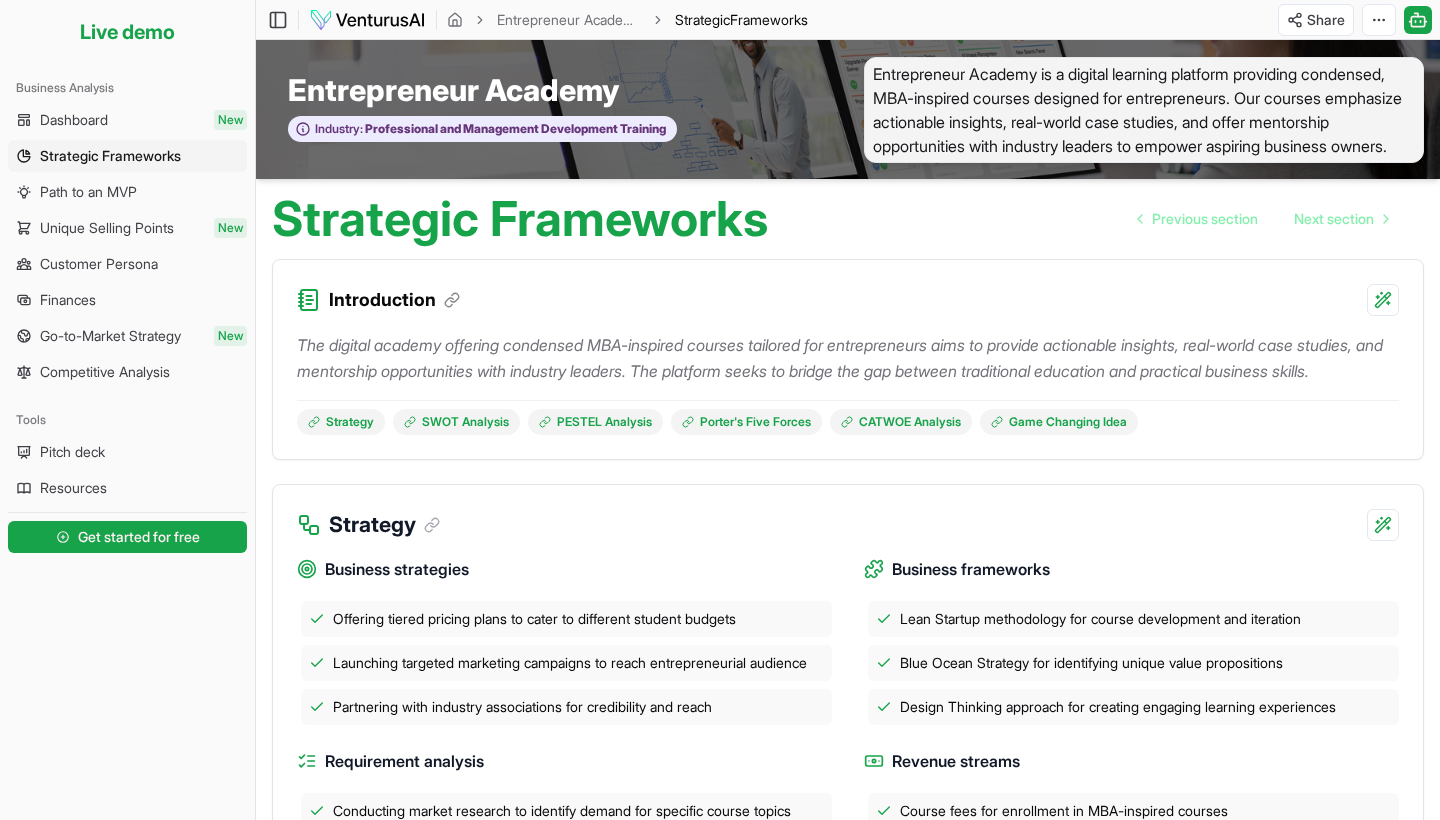 scroll, scrollTop: 0, scrollLeft: 0, axis: both 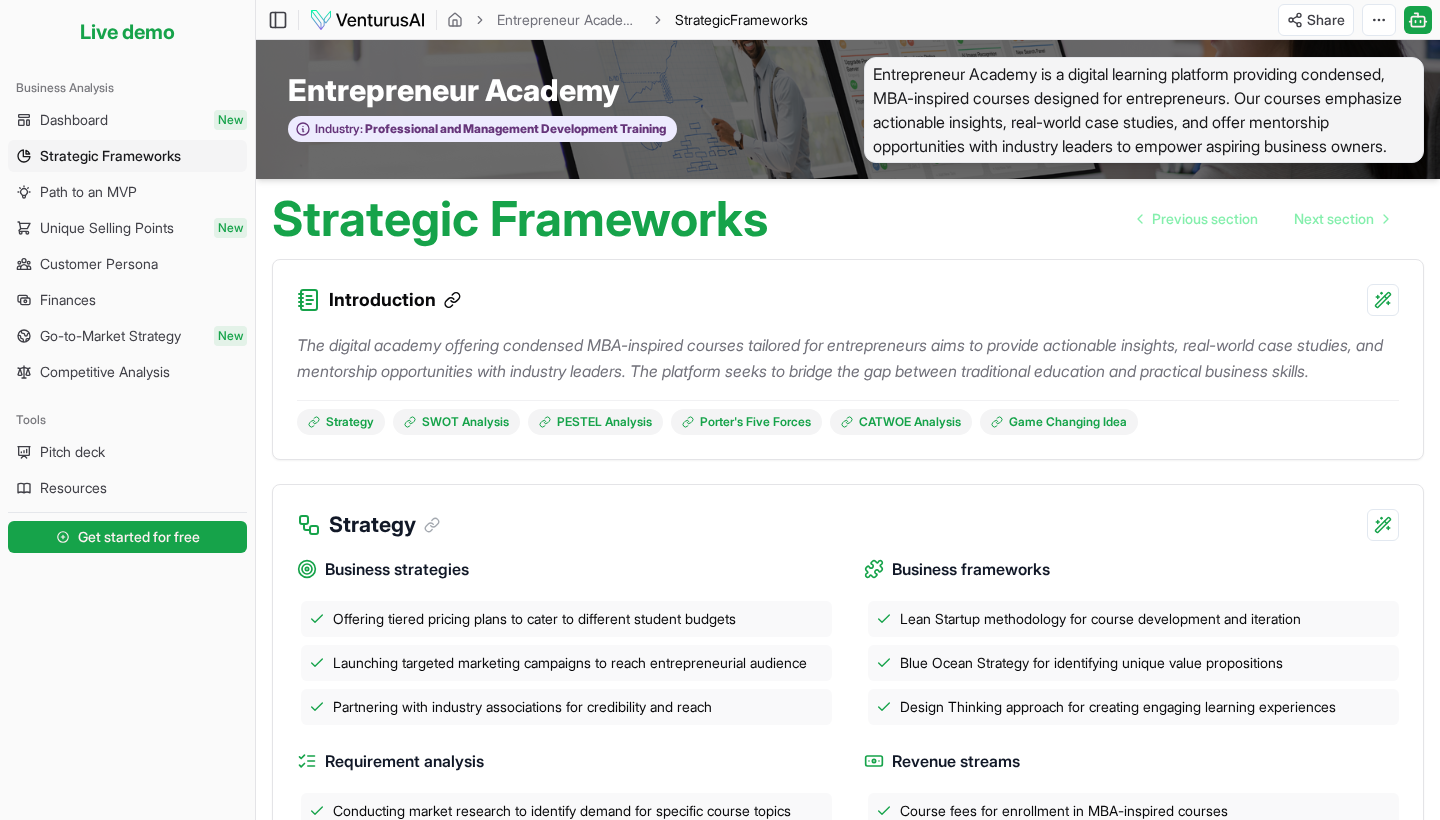 click at bounding box center (448, 300) 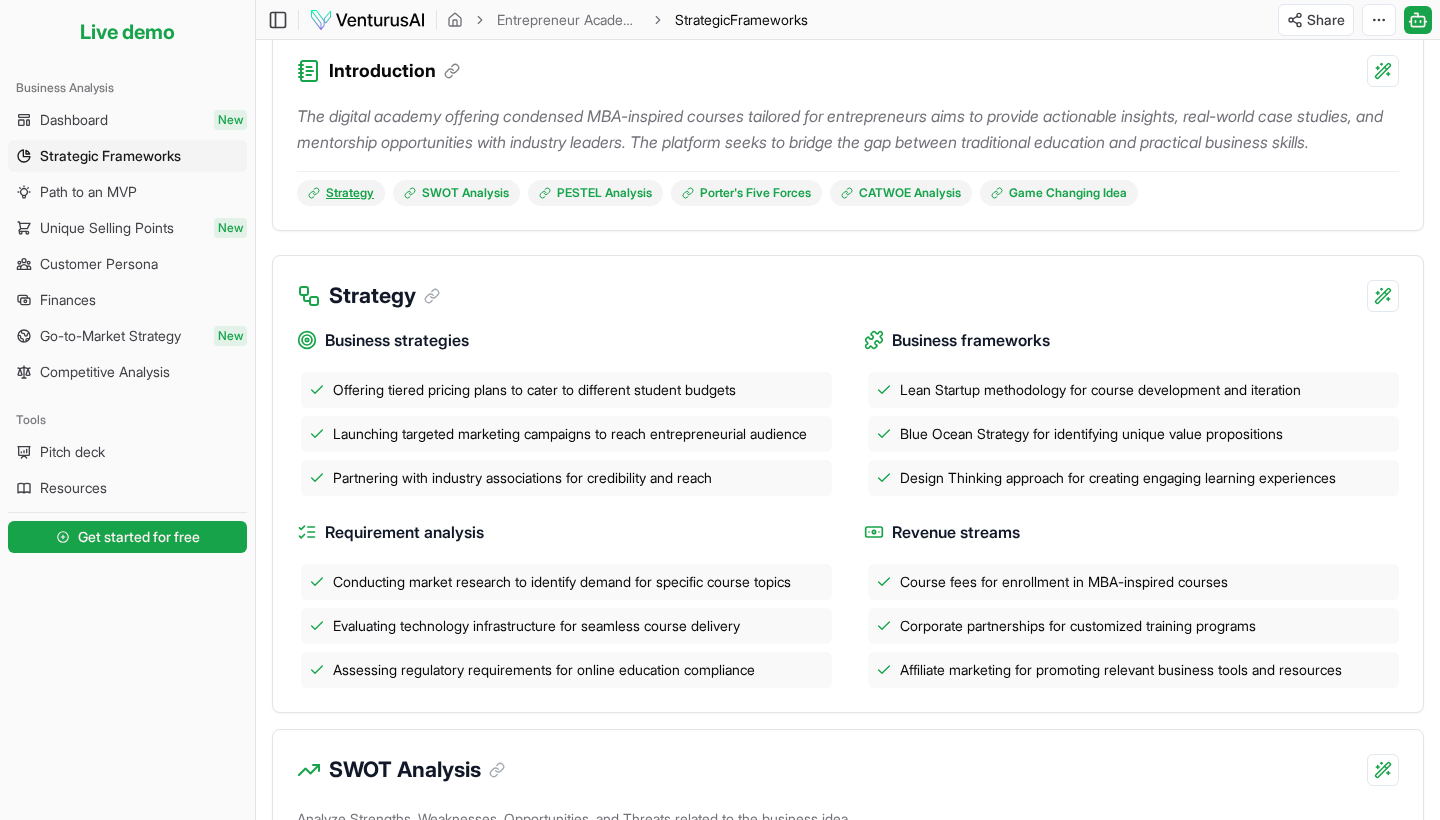 click on "Strategy" at bounding box center (341, 193) 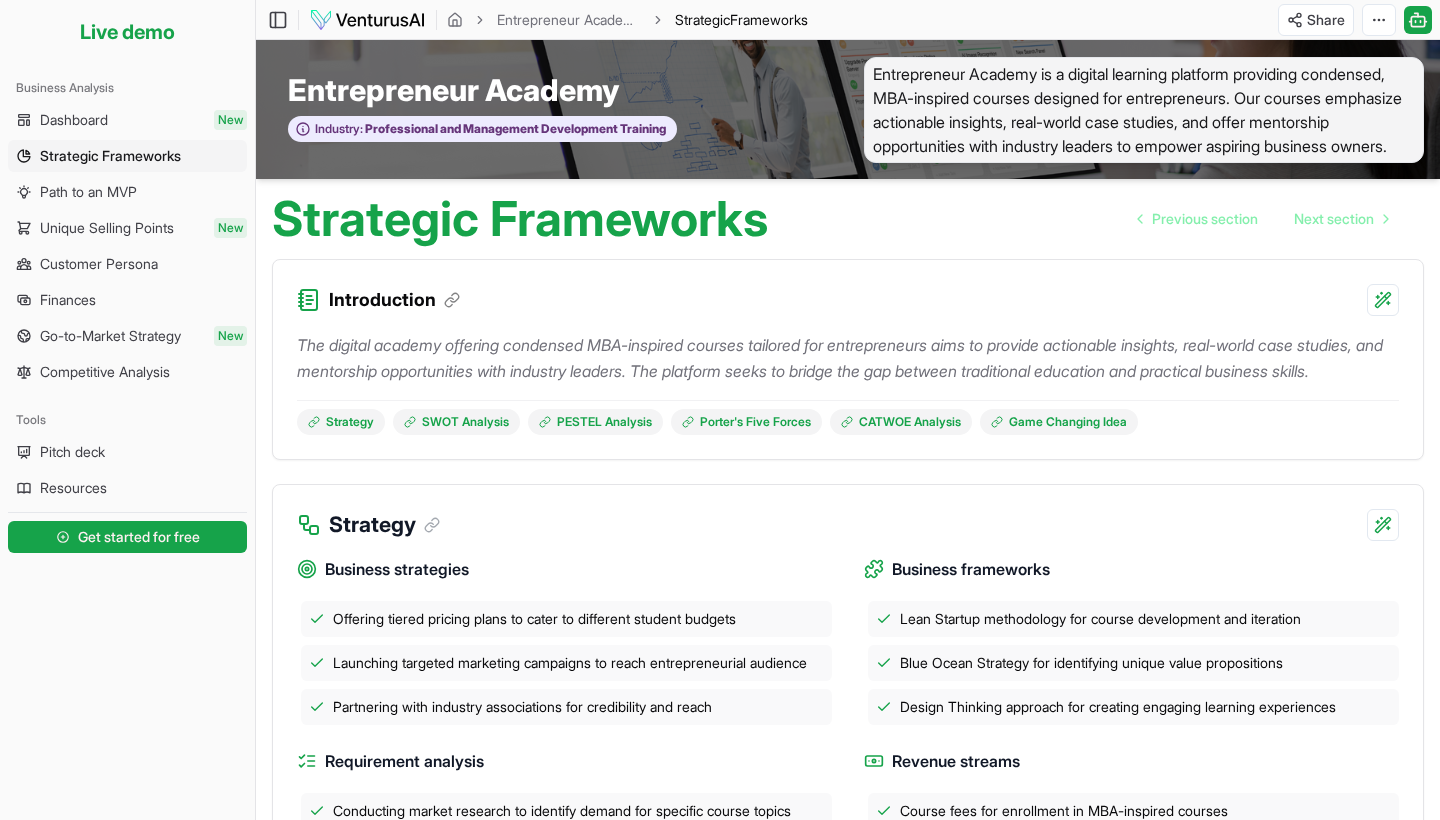 scroll, scrollTop: 0, scrollLeft: 0, axis: both 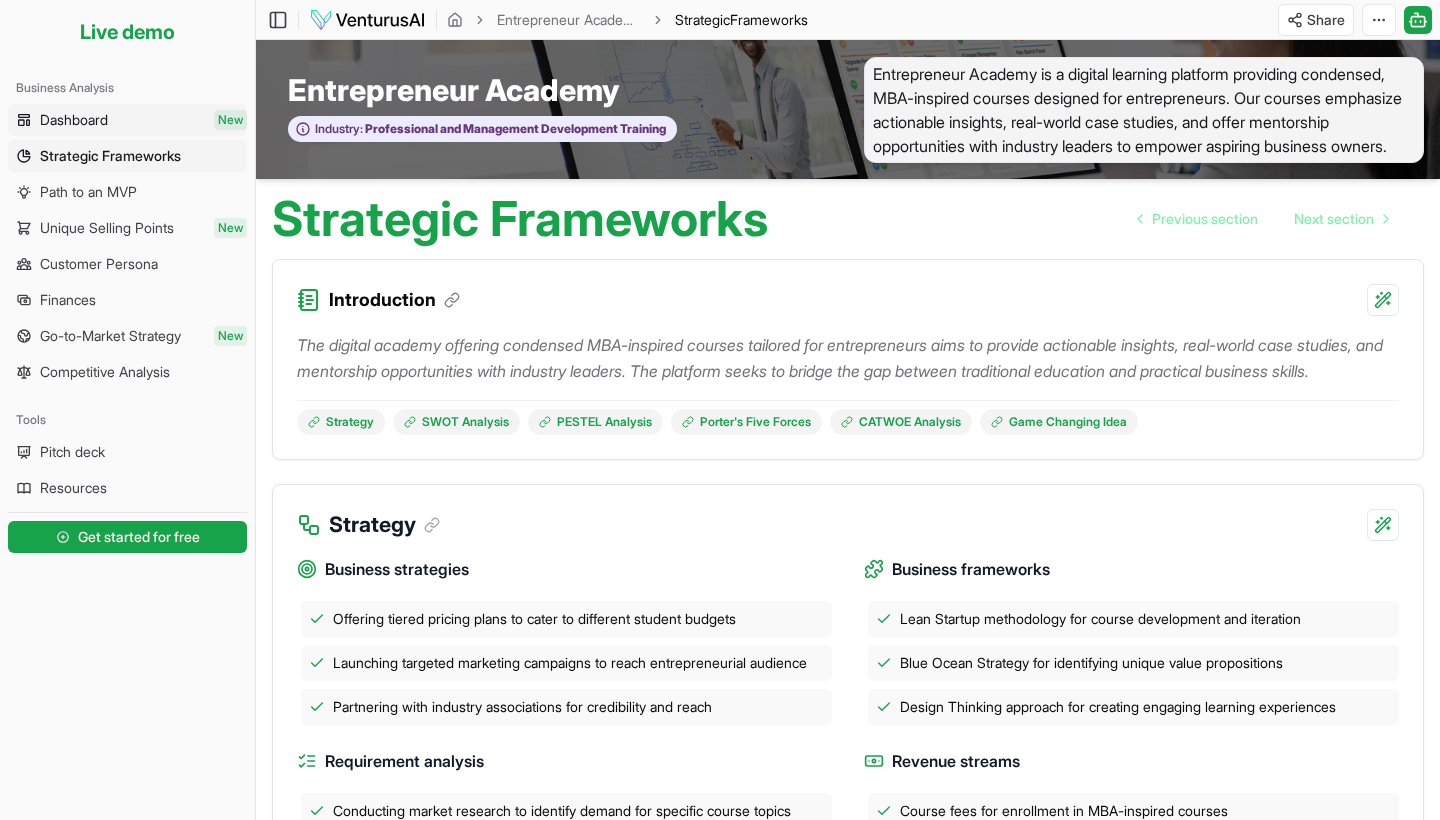 click on "Dashboard New" at bounding box center (127, 120) 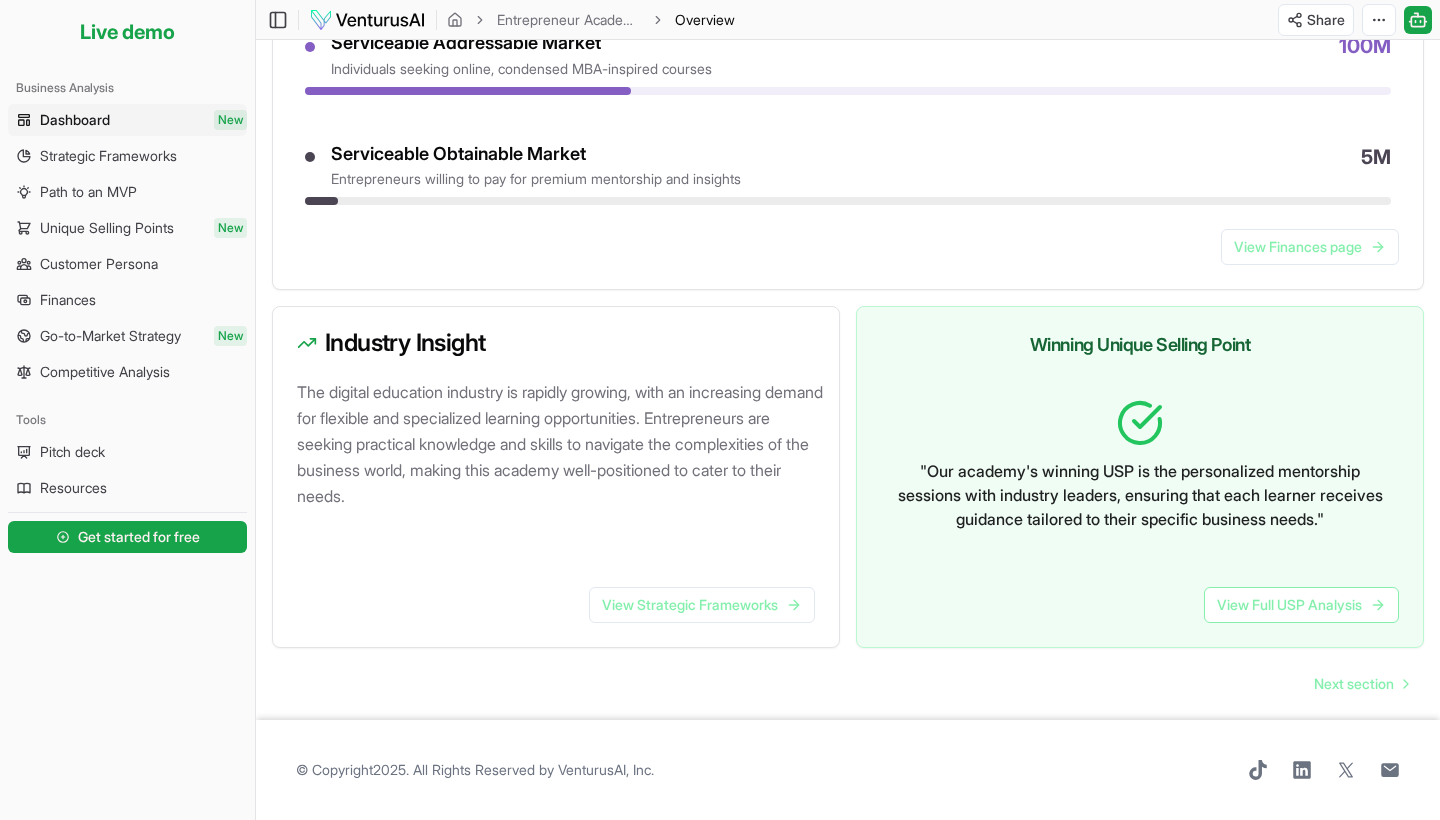 scroll, scrollTop: 1017, scrollLeft: 0, axis: vertical 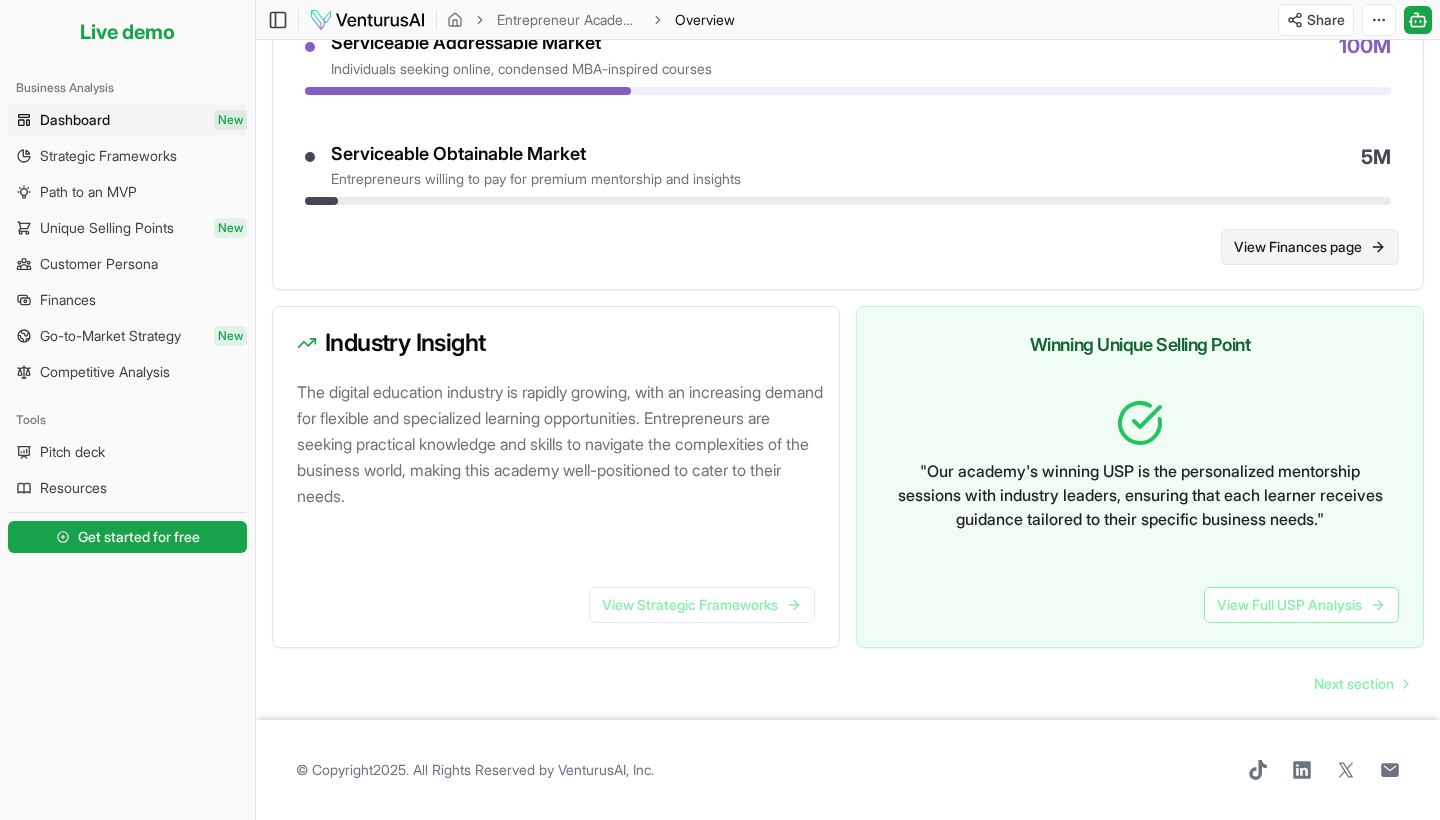 click on "View Finances page" at bounding box center (1310, 247) 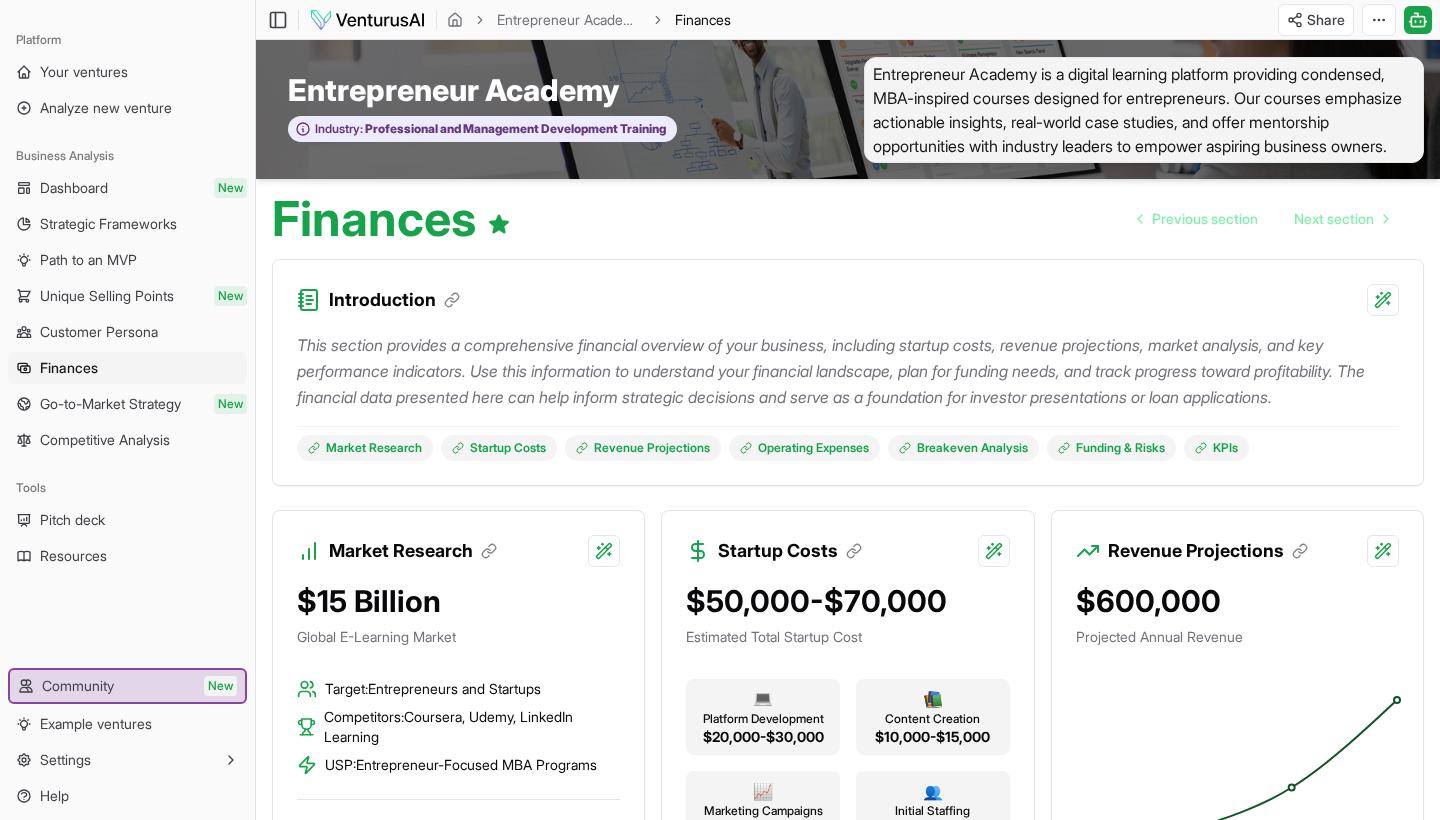 scroll, scrollTop: 0, scrollLeft: 0, axis: both 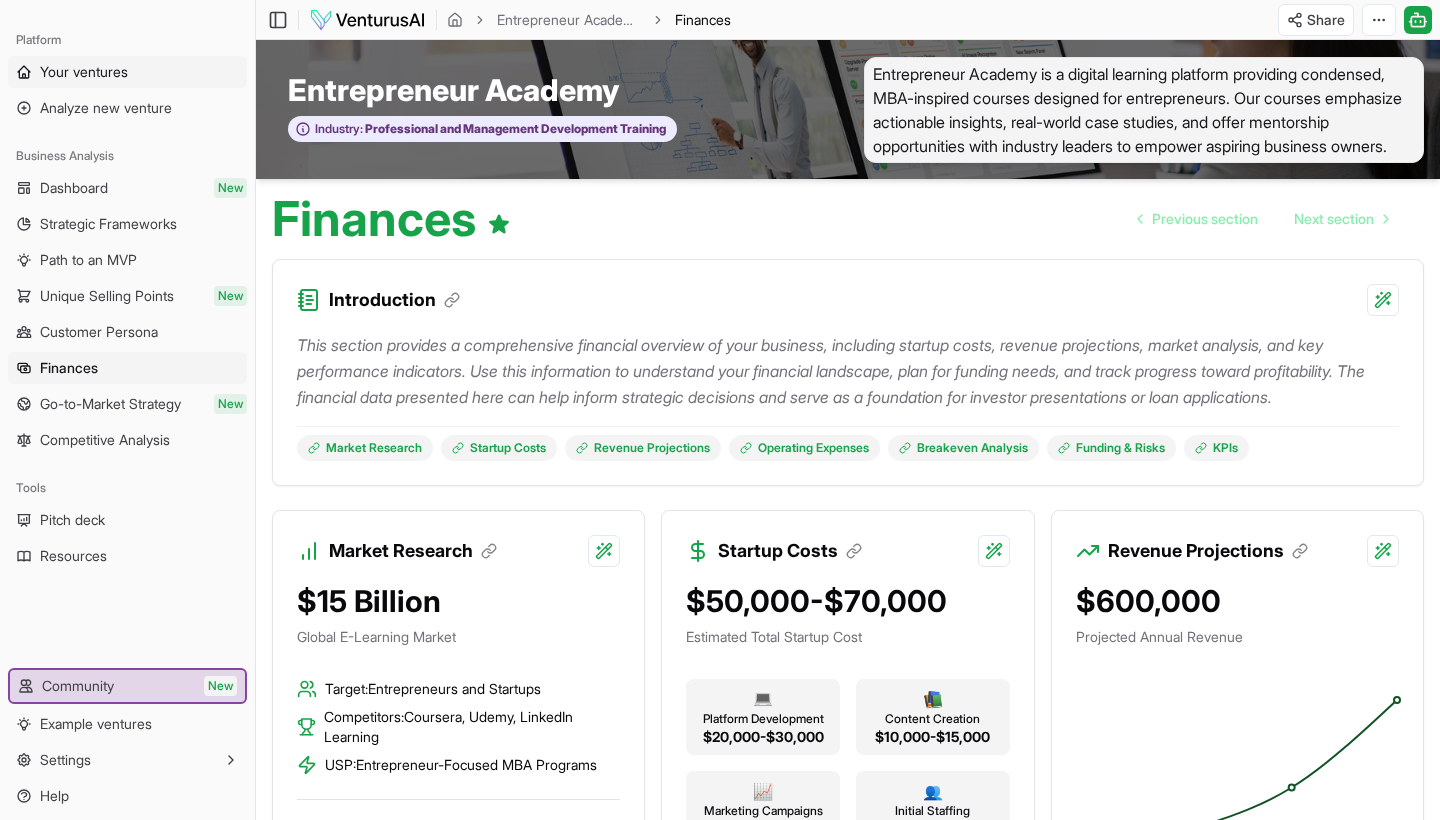 click on "Your ventures" at bounding box center (127, 72) 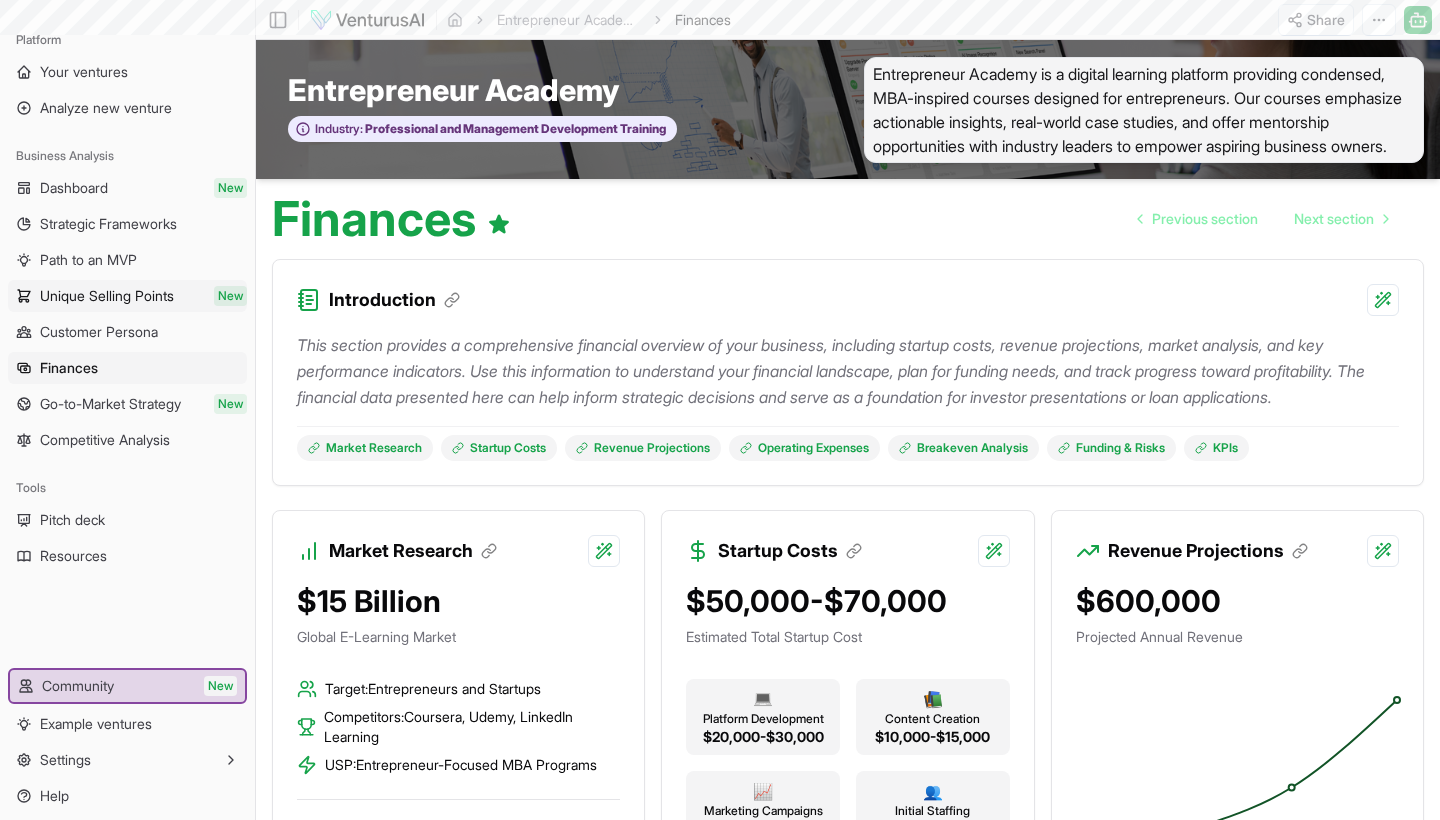 click on "Unique Selling Points New" at bounding box center [127, 296] 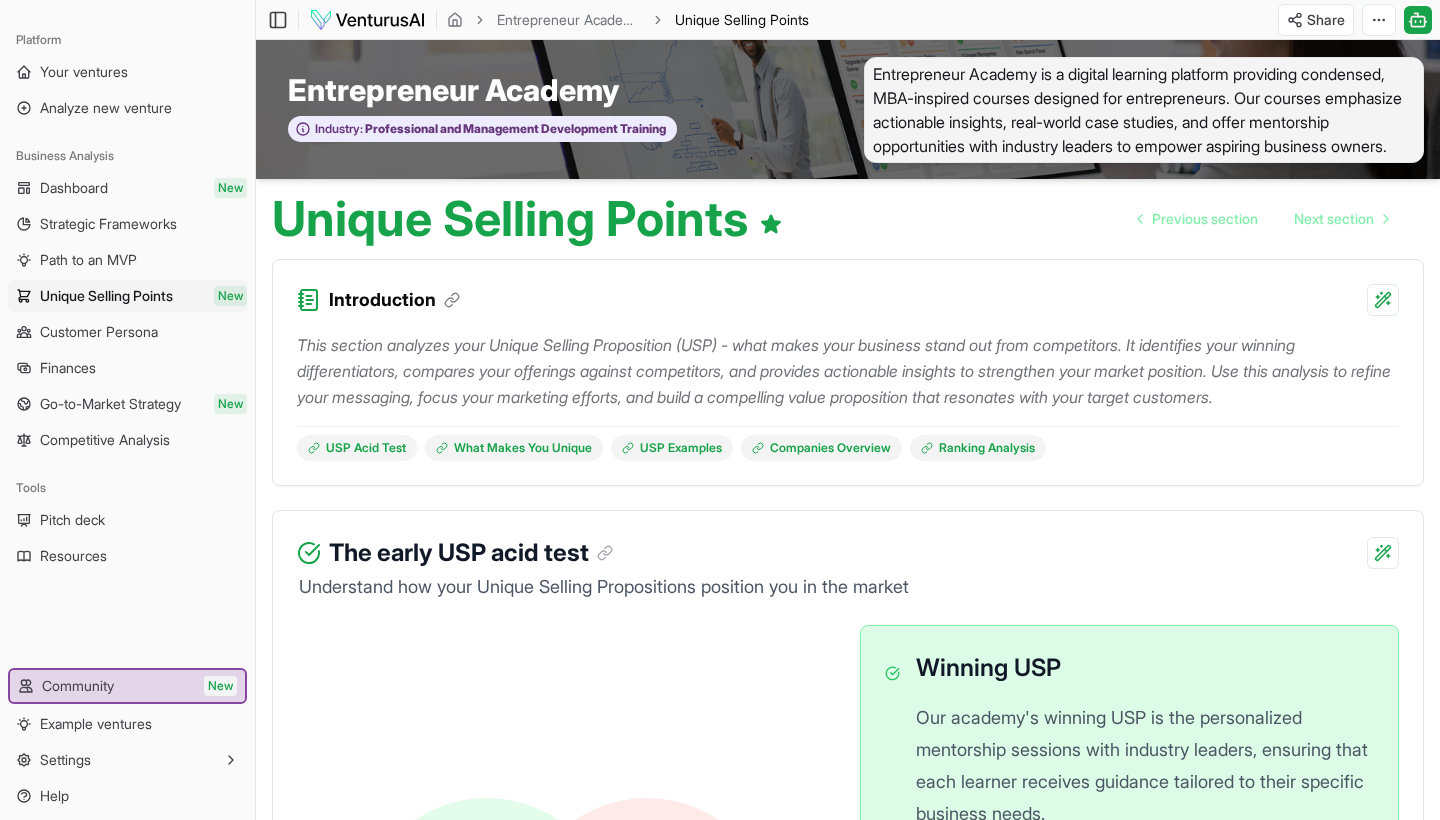 click on "Tools" at bounding box center (127, 488) 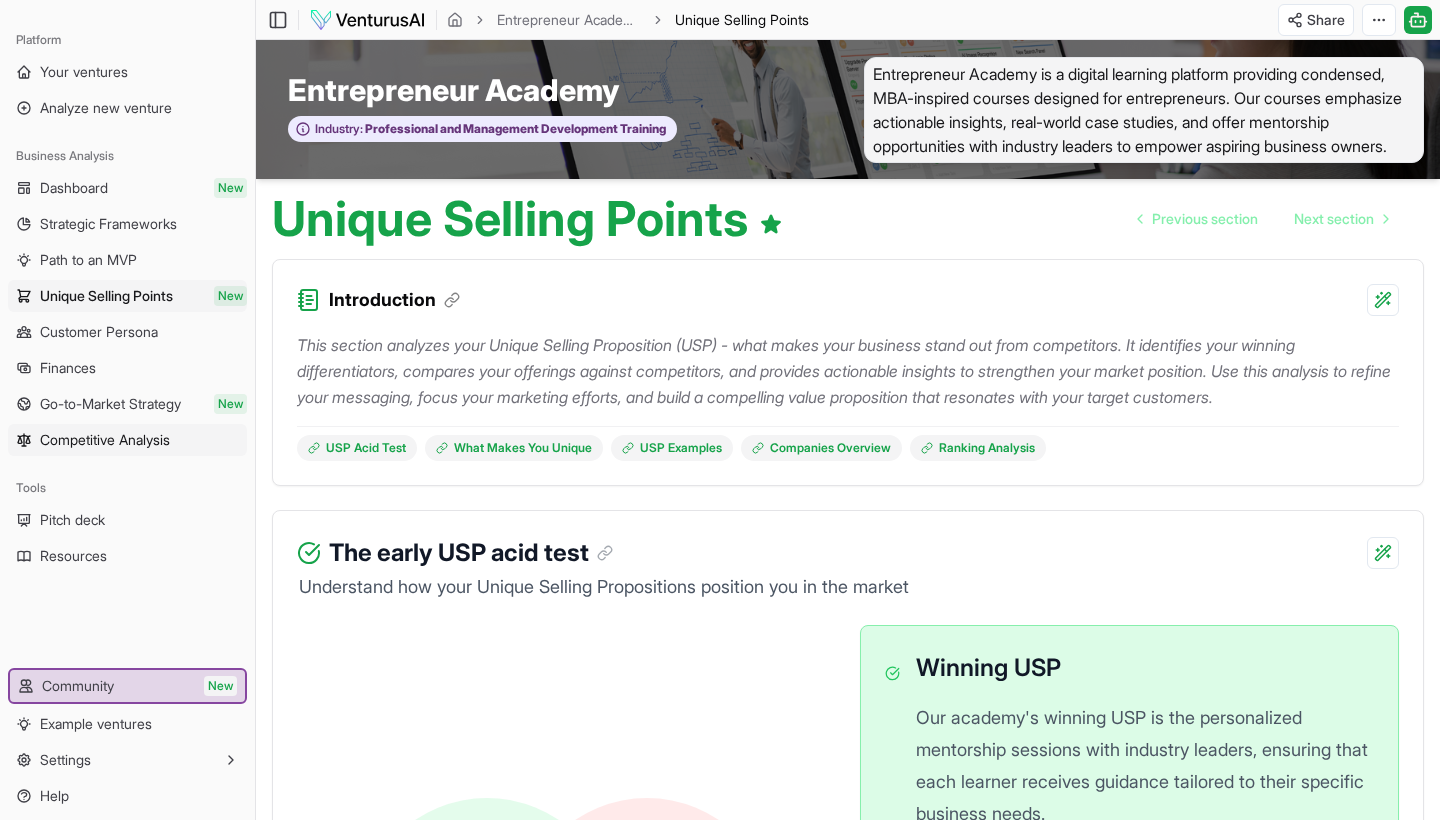 click on "Competitive Analysis" at bounding box center (105, 440) 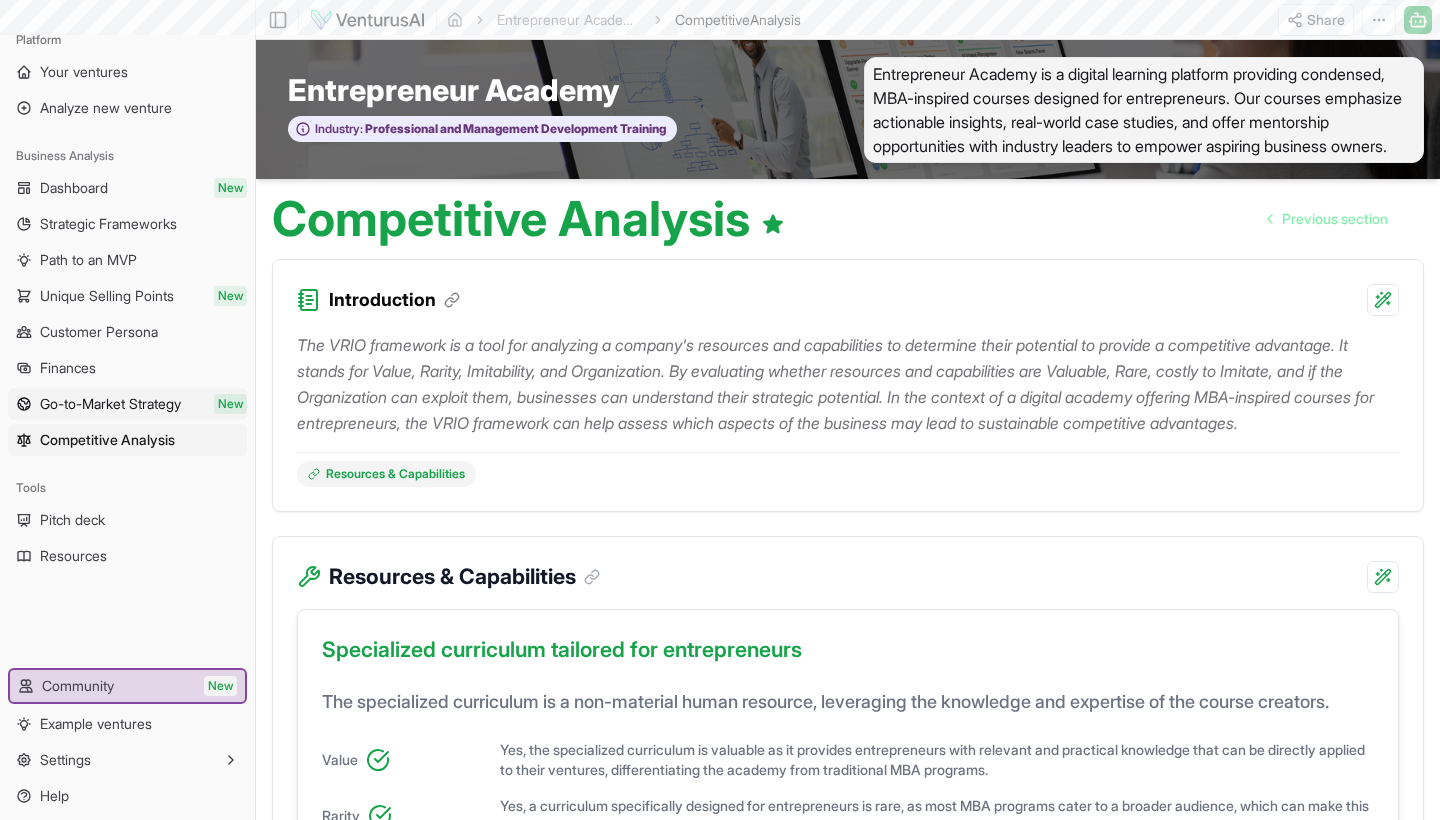click on "Go-to-Market Strategy" at bounding box center [110, 404] 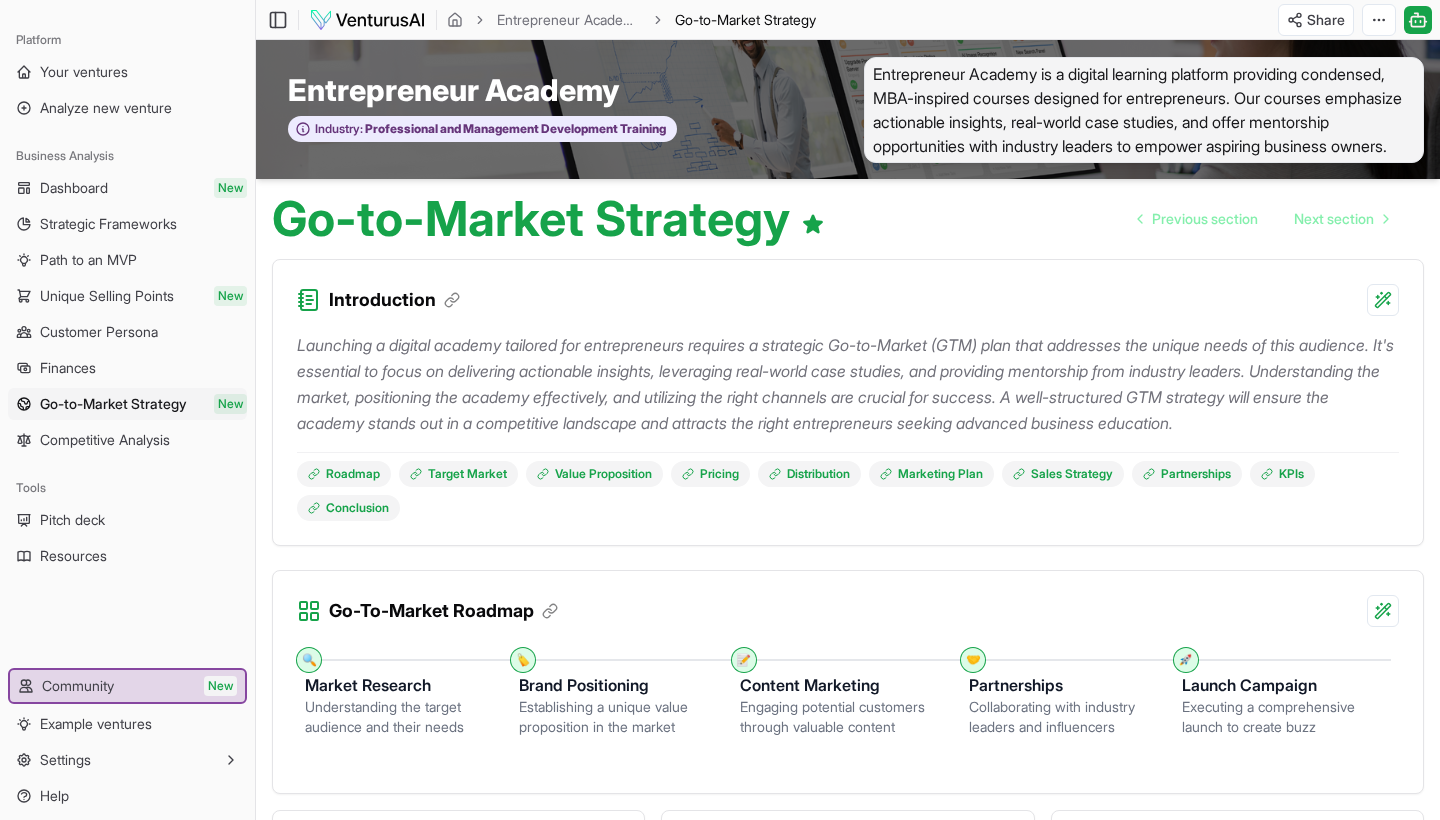 click on "Dashboard New Strategic Frameworks Path to an MVP Unique Selling Points New Customer Persona Finances Go-to-Market Strategy New Competitive Analysis" at bounding box center [127, 314] 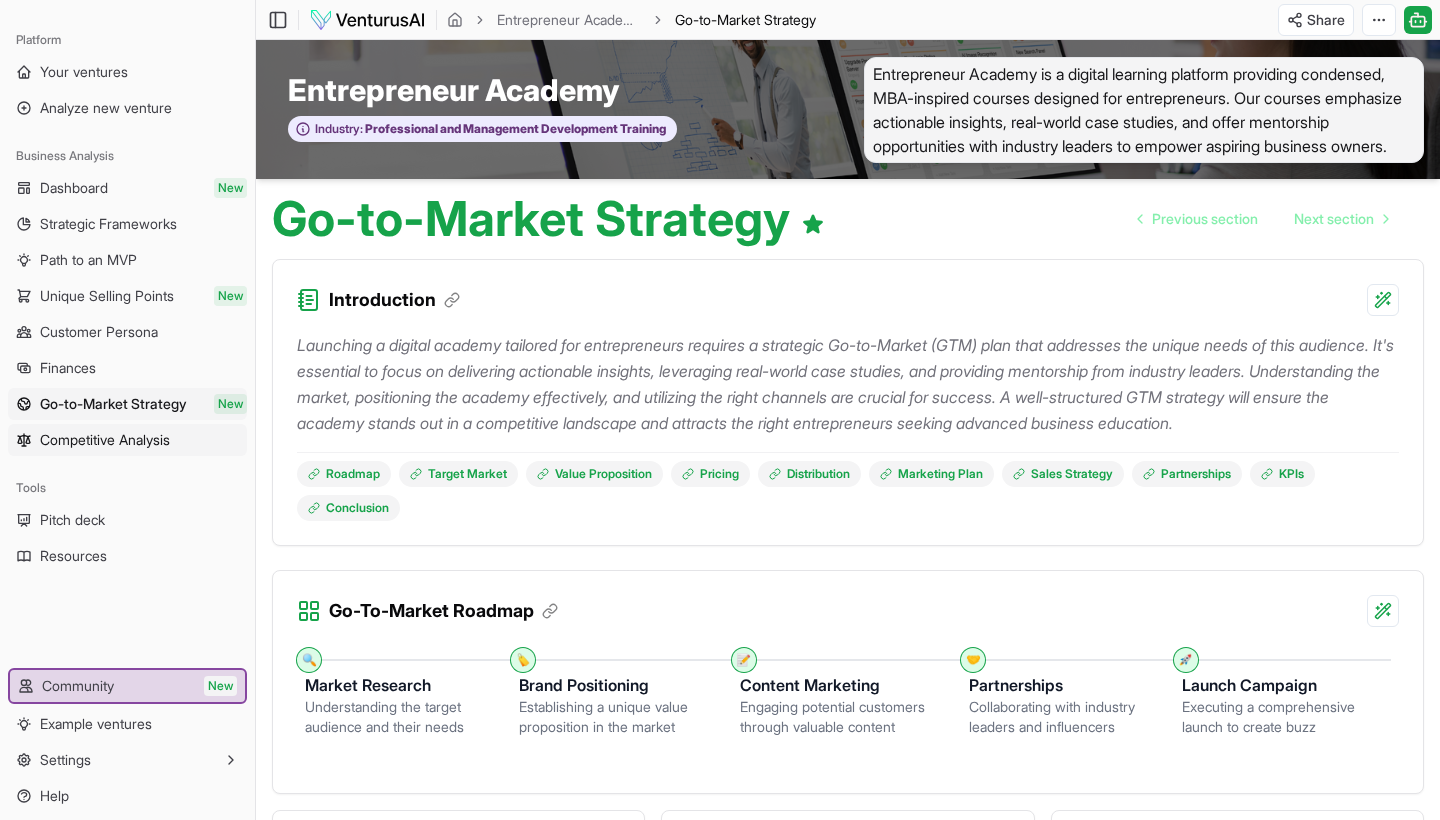 click on "Competitive Analysis" at bounding box center [105, 440] 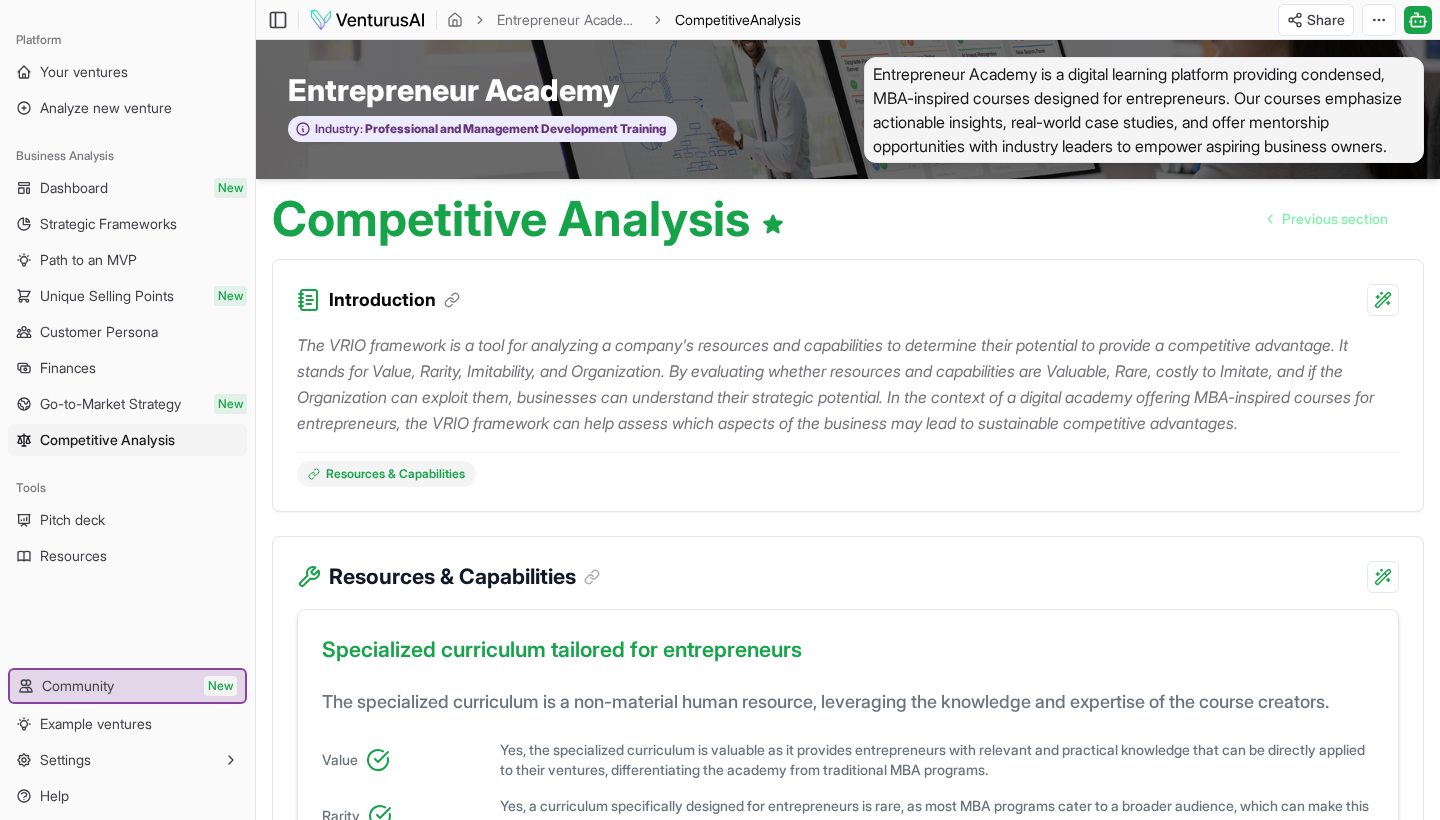 scroll, scrollTop: 0, scrollLeft: 0, axis: both 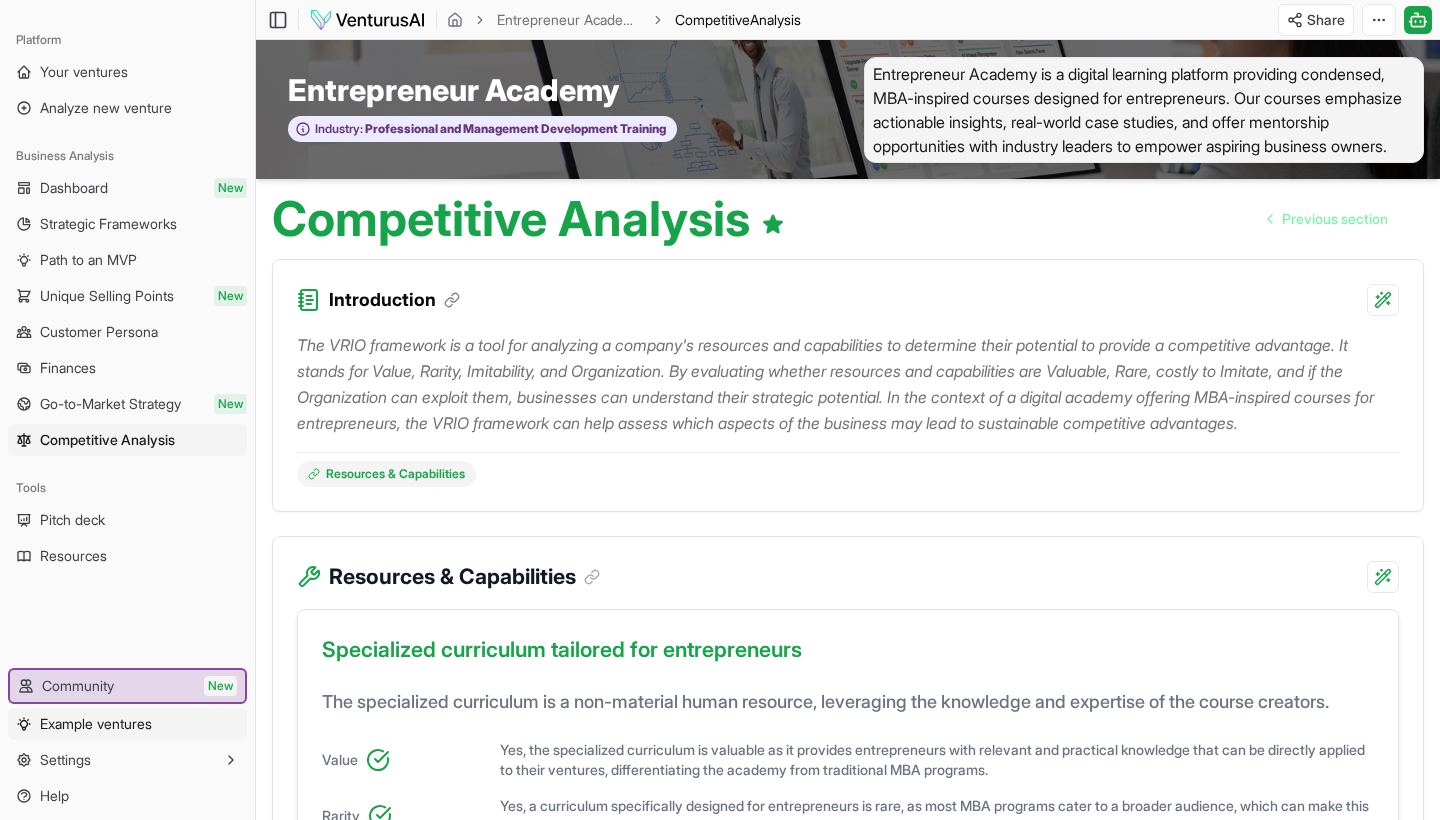 click on "Example ventures" at bounding box center (96, 724) 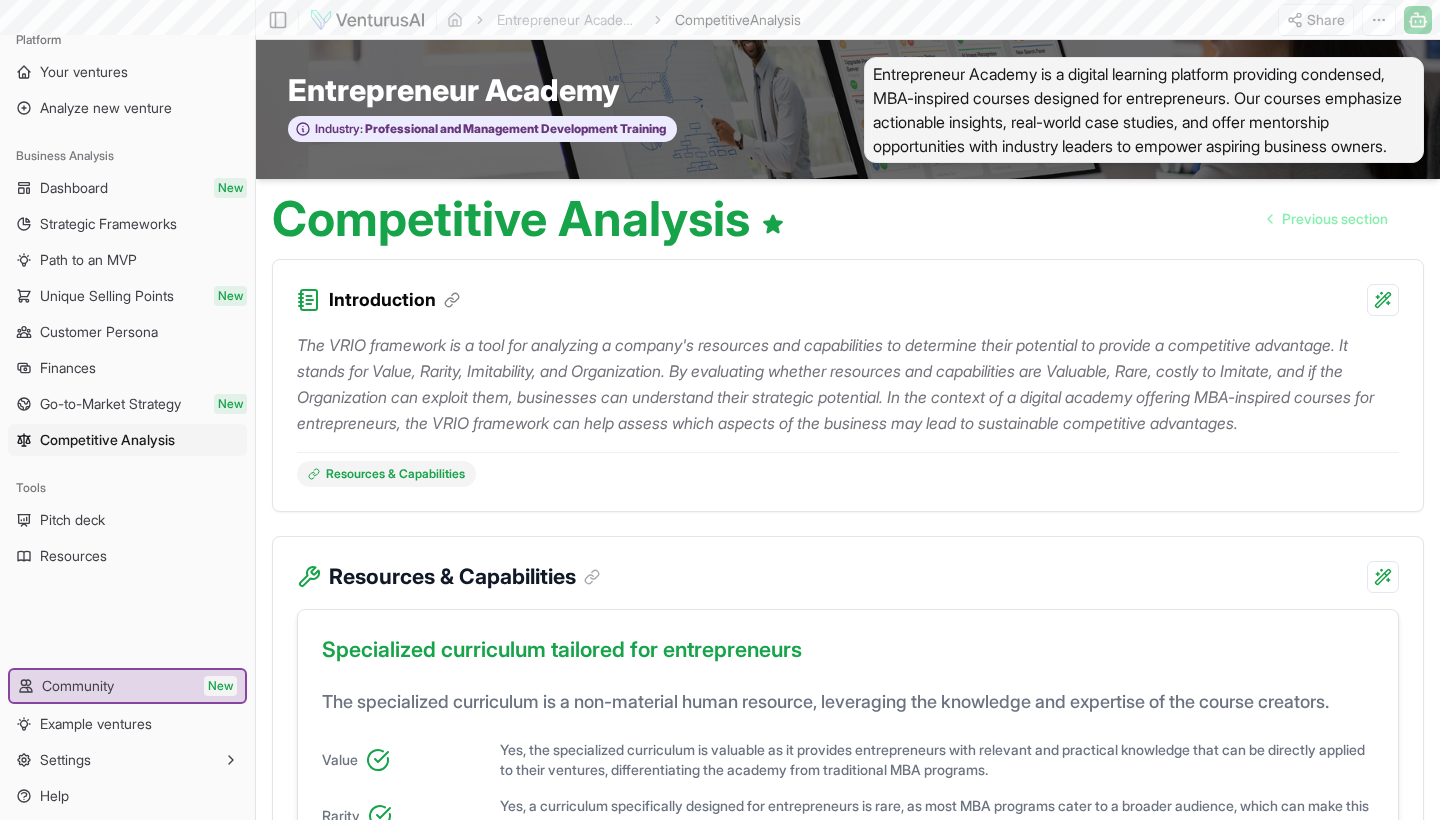 scroll, scrollTop: 0, scrollLeft: 0, axis: both 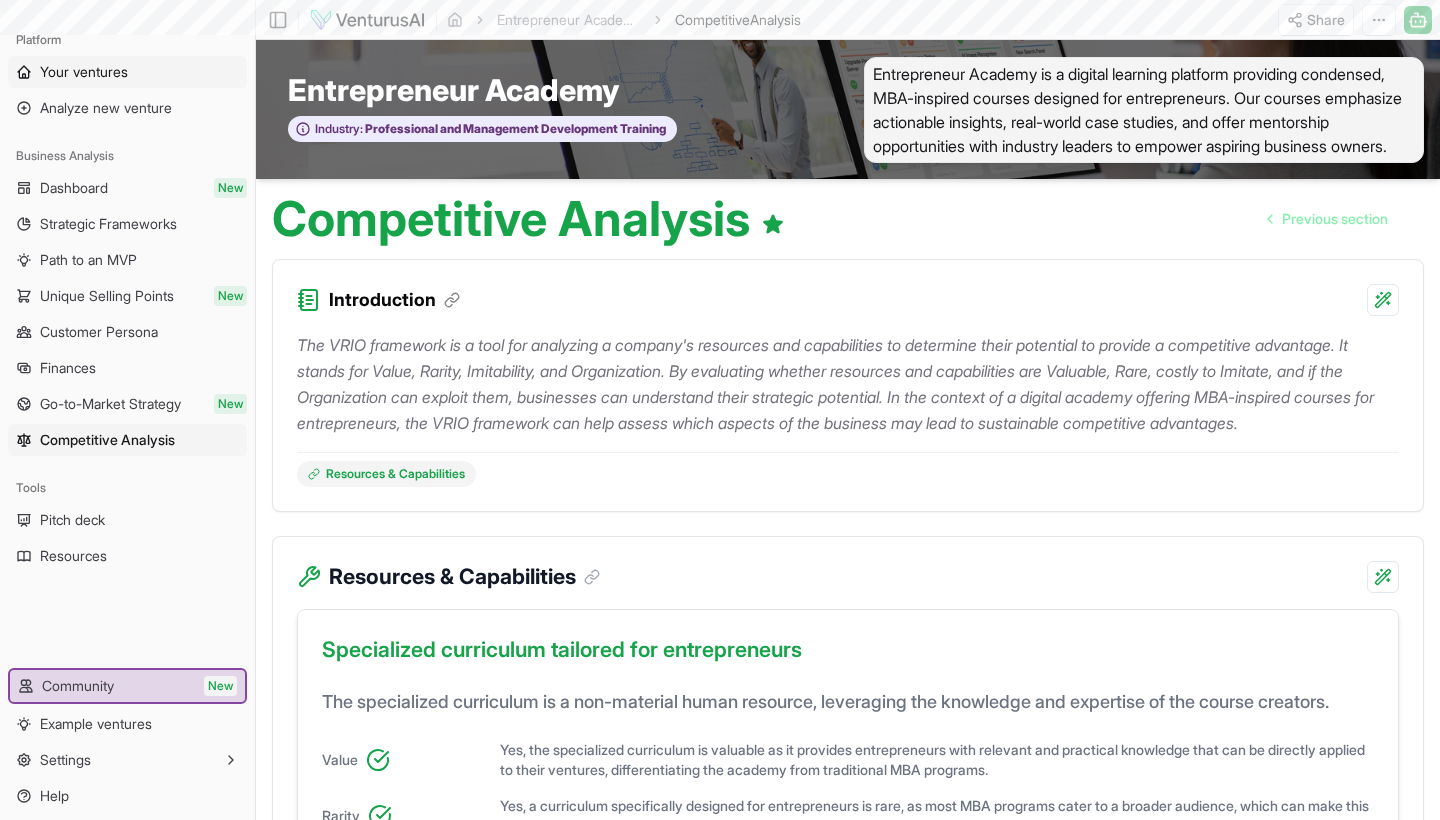 click on "Your ventures" at bounding box center (84, 72) 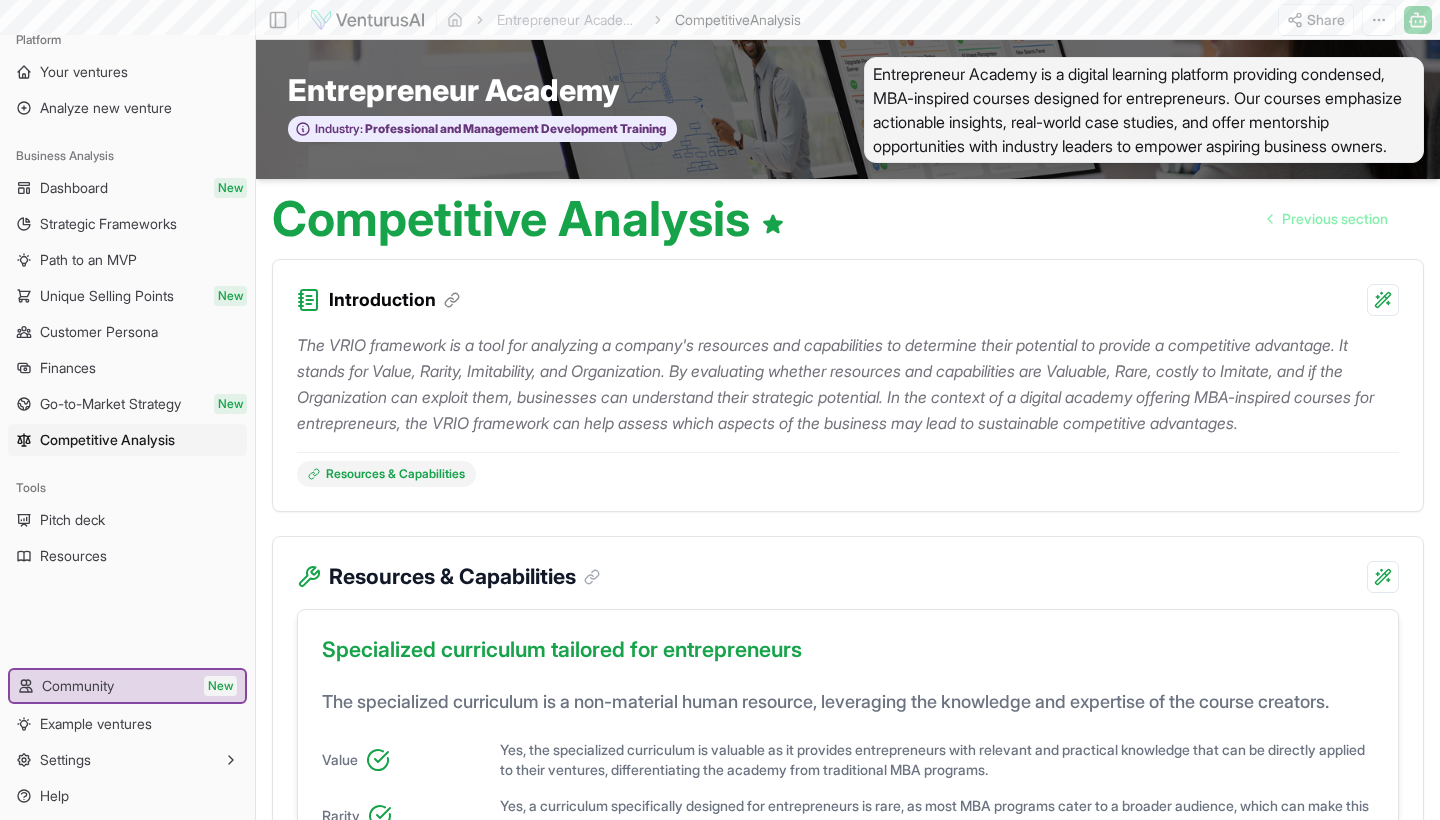 scroll, scrollTop: 0, scrollLeft: 0, axis: both 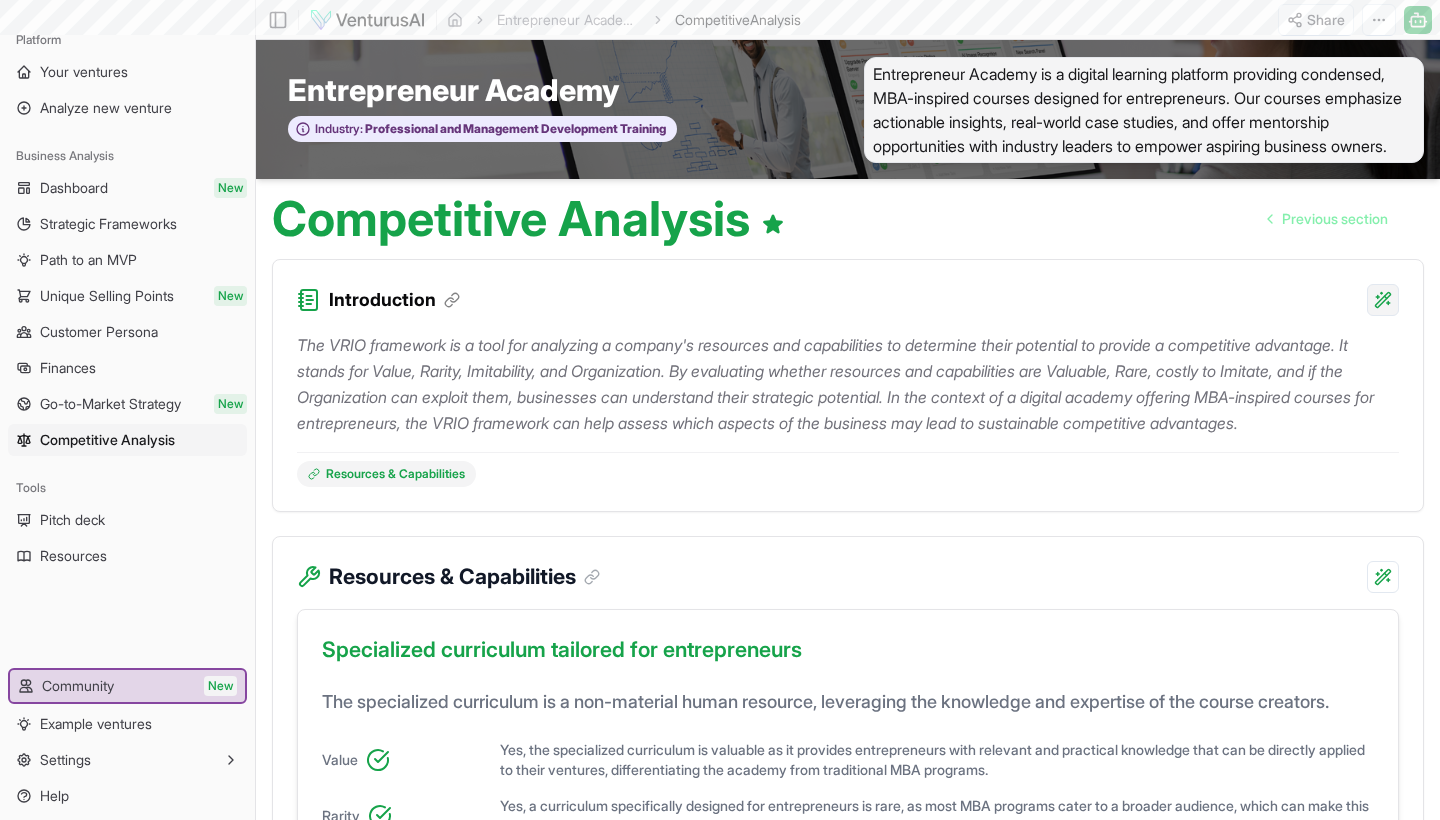 click on "We value your privacy We use cookies to enhance your browsing experience, serve personalized ads or content, and analyze our traffic. By clicking "Accept All", you consent to our use of cookies. Customize    Accept All Customize Consent Preferences   We use cookies to help you navigate efficiently and perform certain functions. You will find detailed information about all cookies under each consent category below. The cookies that are categorized as "Necessary" are stored on your browser as they are essential for enabling the basic functionalities of the site. ...  Show more Necessary Always Active Necessary cookies are required to enable the basic features of this site, such as providing secure log-in or adjusting your consent preferences. These cookies do not store any personally identifiable data. Cookie cookieyes-consent Duration 1 year Description Cookie __cf_bm Duration 1 hour Description This cookie, set by Cloudflare, is used to support Cloudflare Bot Management.  Cookie _cfuvid Duration session lidc" at bounding box center [720, 410] 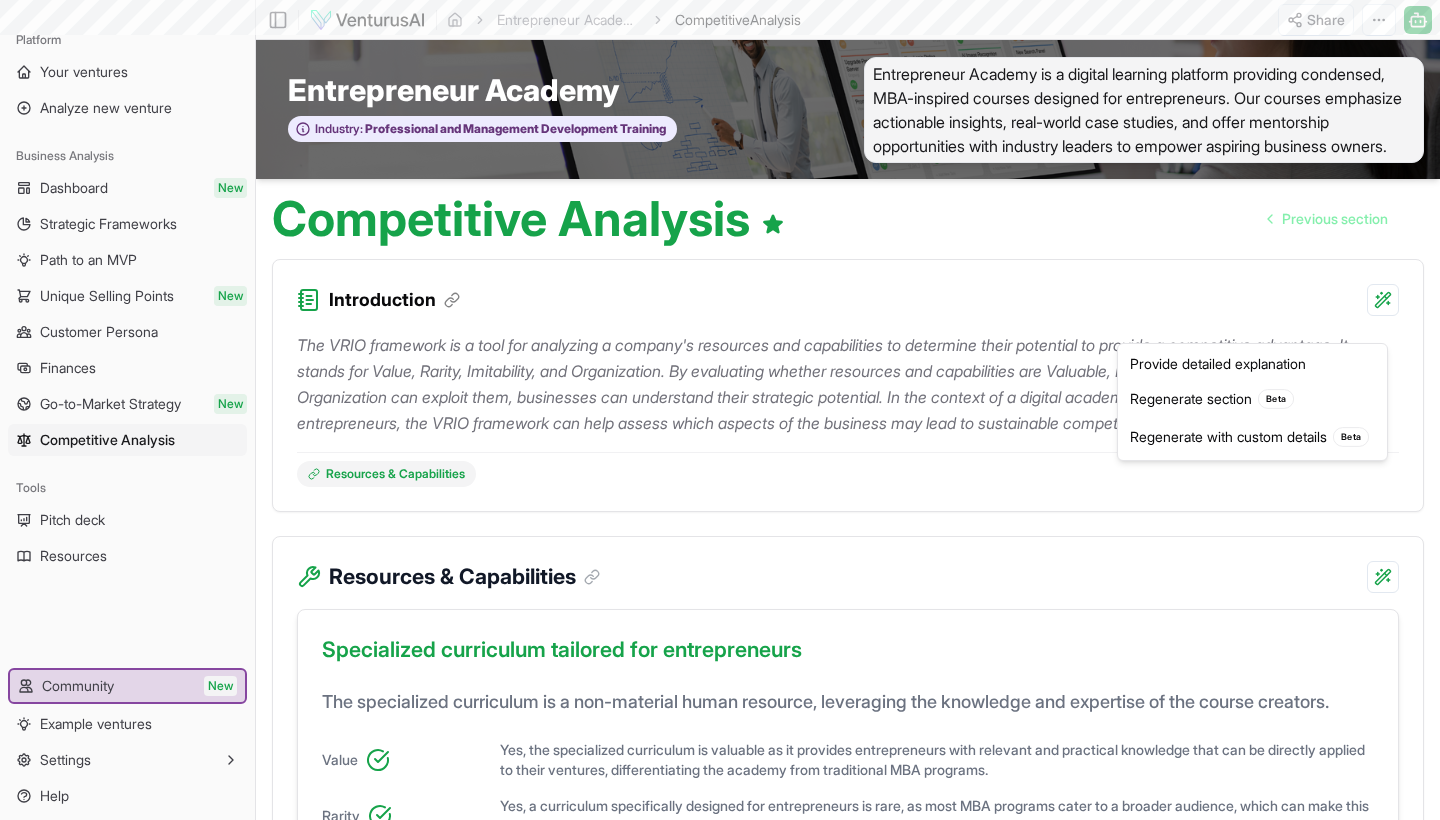 click on "We value your privacy We use cookies to enhance your browsing experience, serve personalized ads or content, and analyze our traffic. By clicking "Accept All", you consent to our use of cookies. Customize    Accept All Customize Consent Preferences   We use cookies to help you navigate efficiently and perform certain functions. You will find detailed information about all cookies under each consent category below. The cookies that are categorized as "Necessary" are stored on your browser as they are essential for enabling the basic functionalities of the site. ...  Show more Necessary Always Active Necessary cookies are required to enable the basic features of this site, such as providing secure log-in or adjusting your consent preferences. These cookies do not store any personally identifiable data. Cookie cookieyes-consent Duration 1 year Description Cookie __cf_bm Duration 1 hour Description This cookie, set by Cloudflare, is used to support Cloudflare Bot Management.  Cookie _cfuvid Duration session lidc" at bounding box center [720, 410] 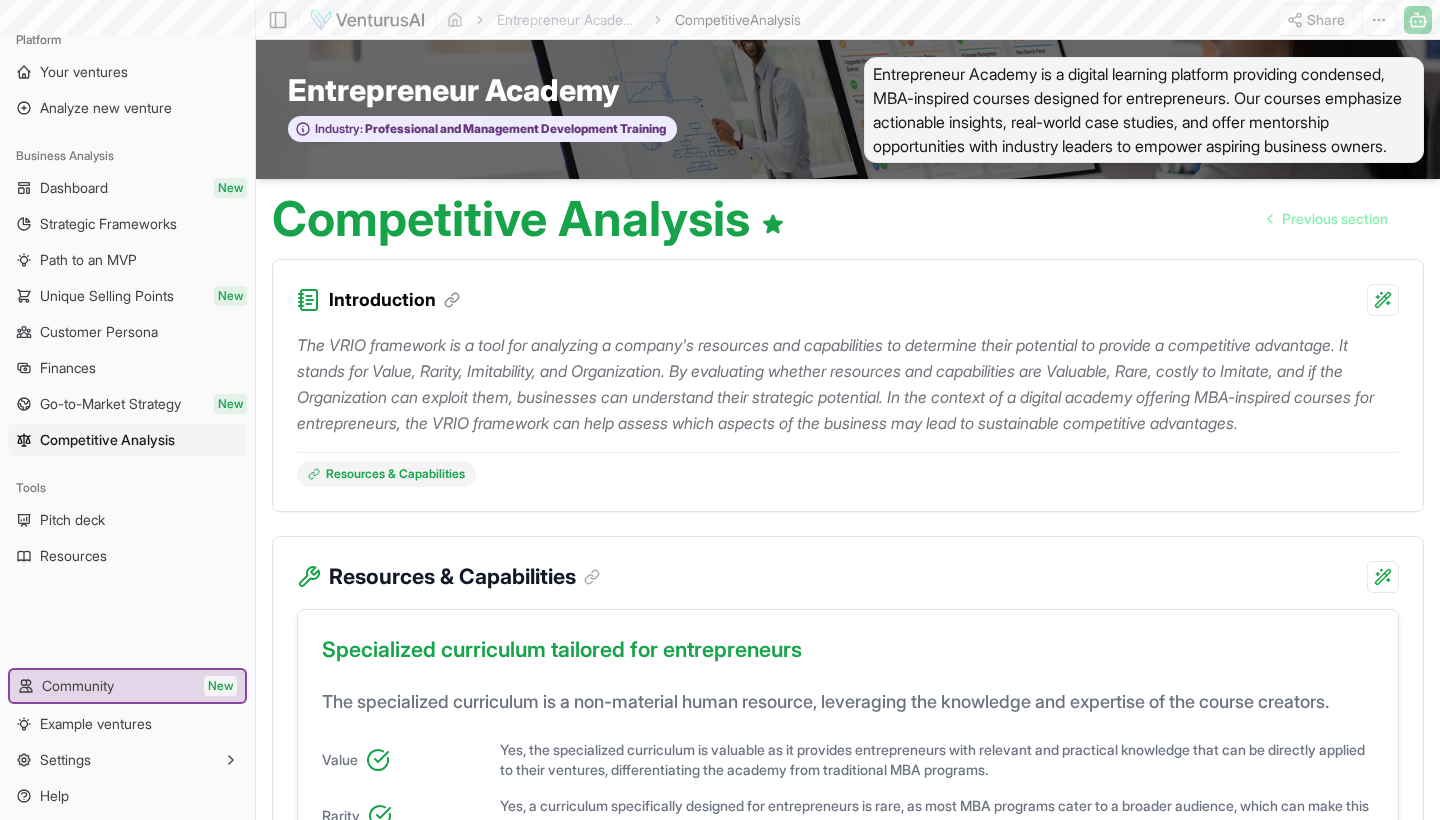 scroll, scrollTop: 0, scrollLeft: 0, axis: both 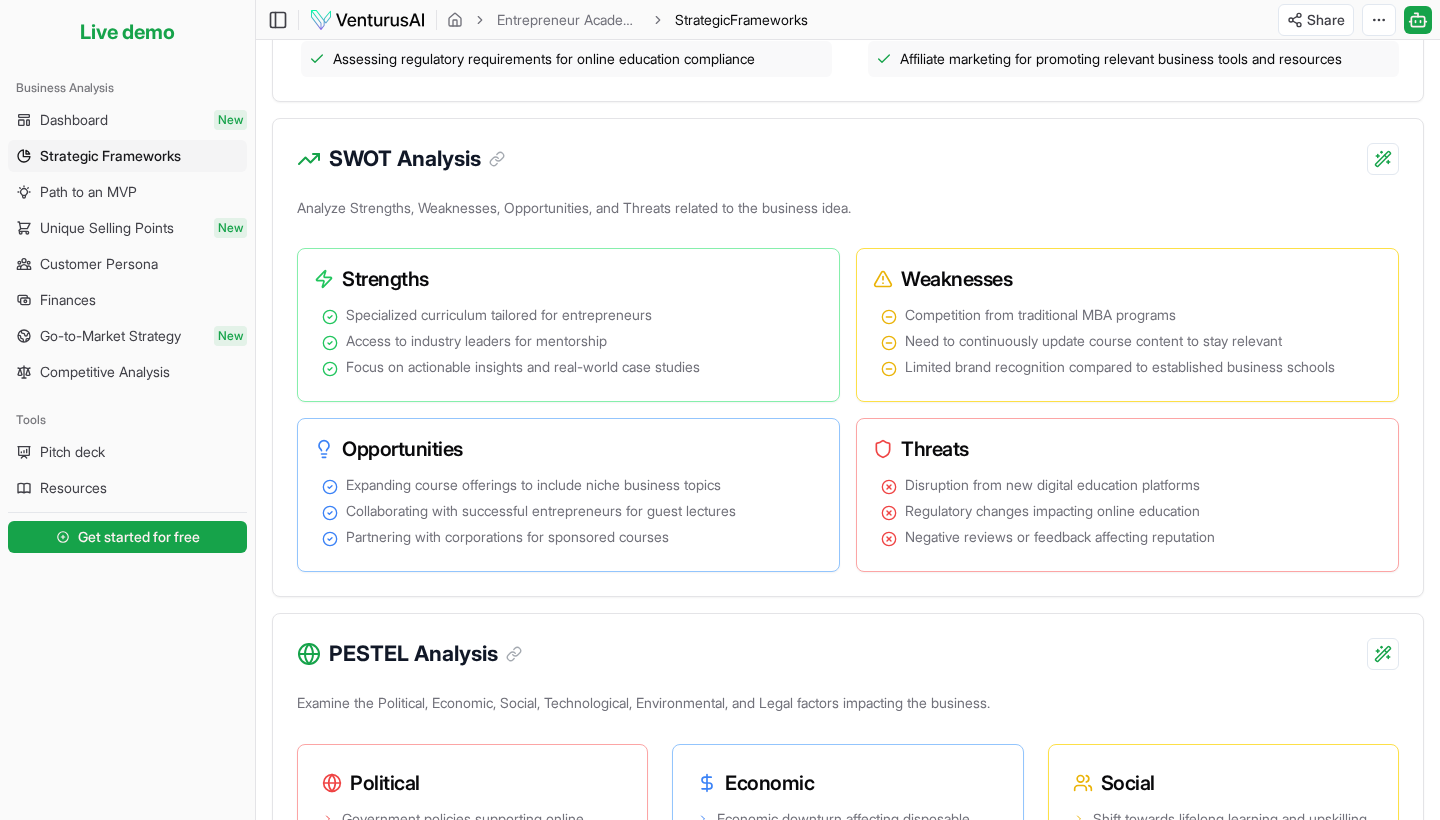 click at bounding box center (367, 20) 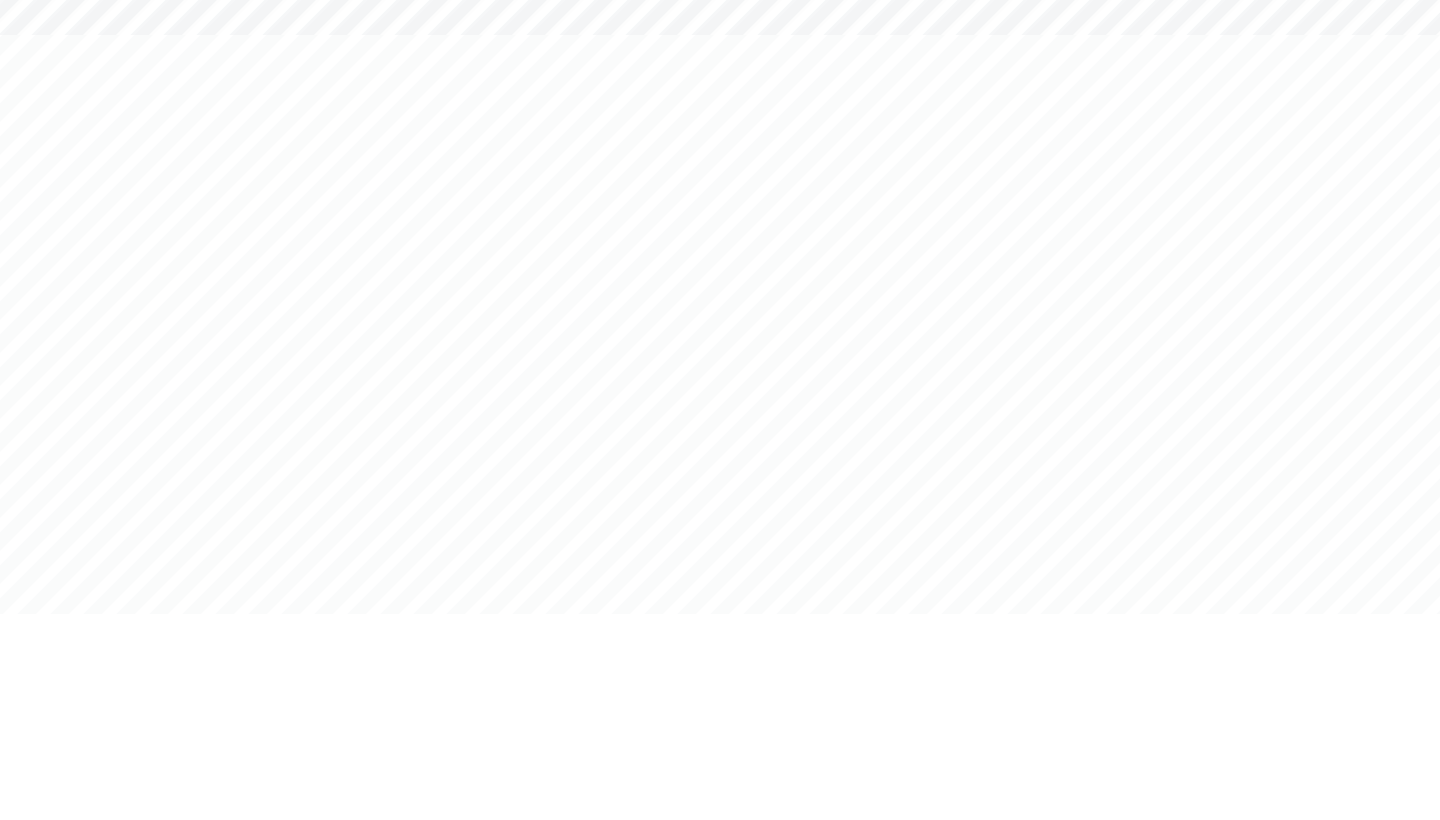 scroll, scrollTop: 0, scrollLeft: 0, axis: both 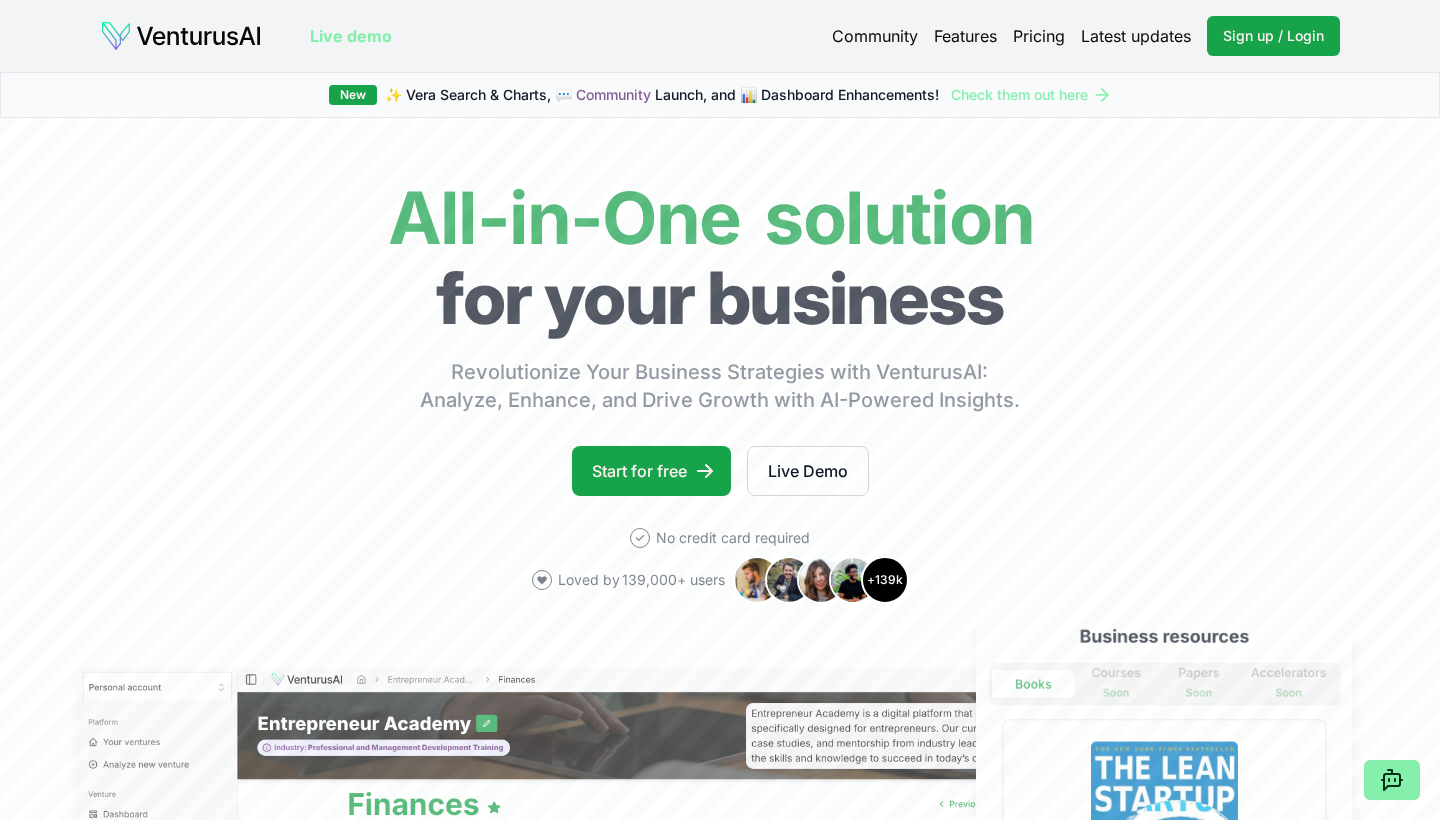 click on "Community" at bounding box center [875, 36] 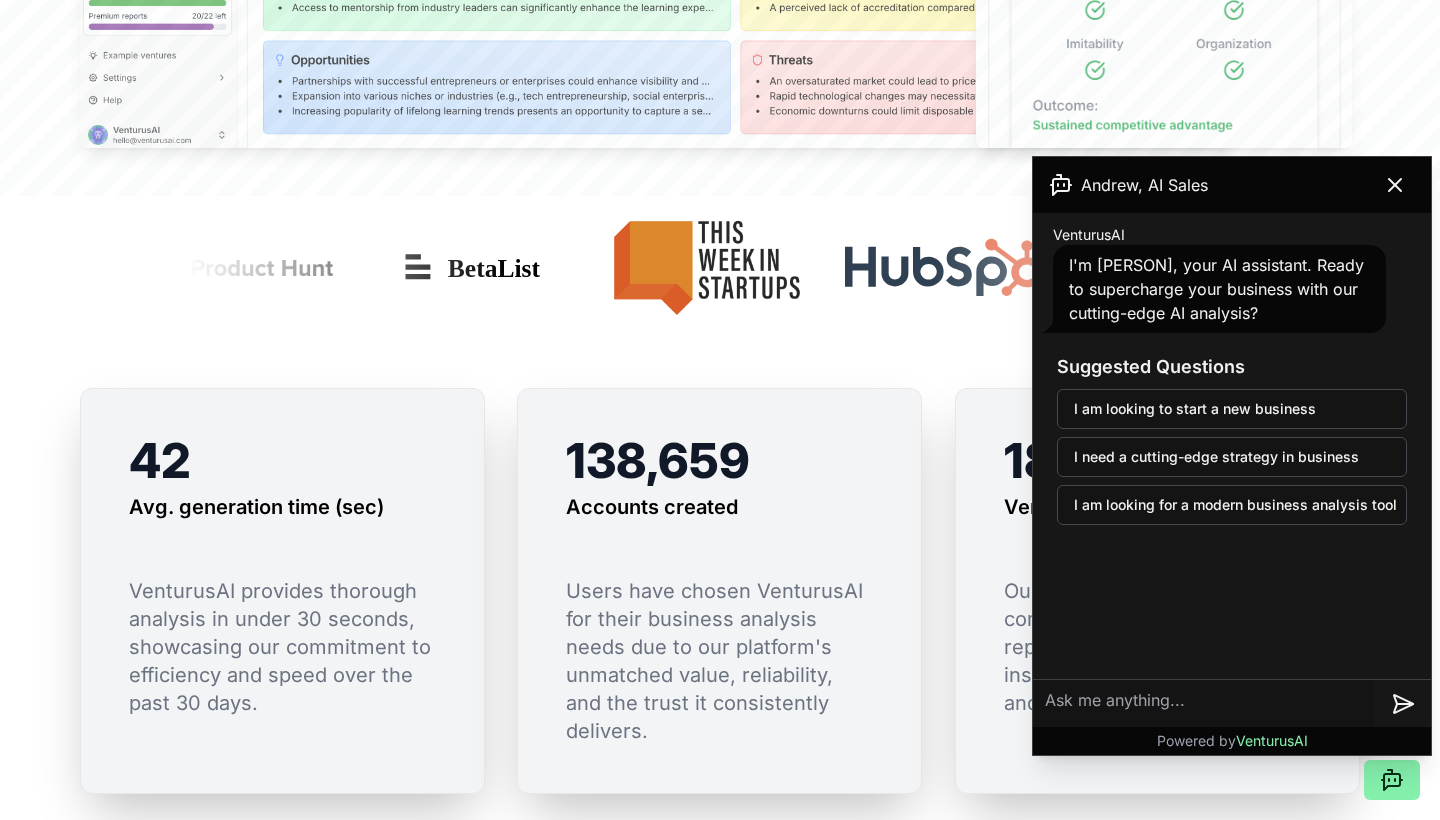 scroll, scrollTop: 1273, scrollLeft: 0, axis: vertical 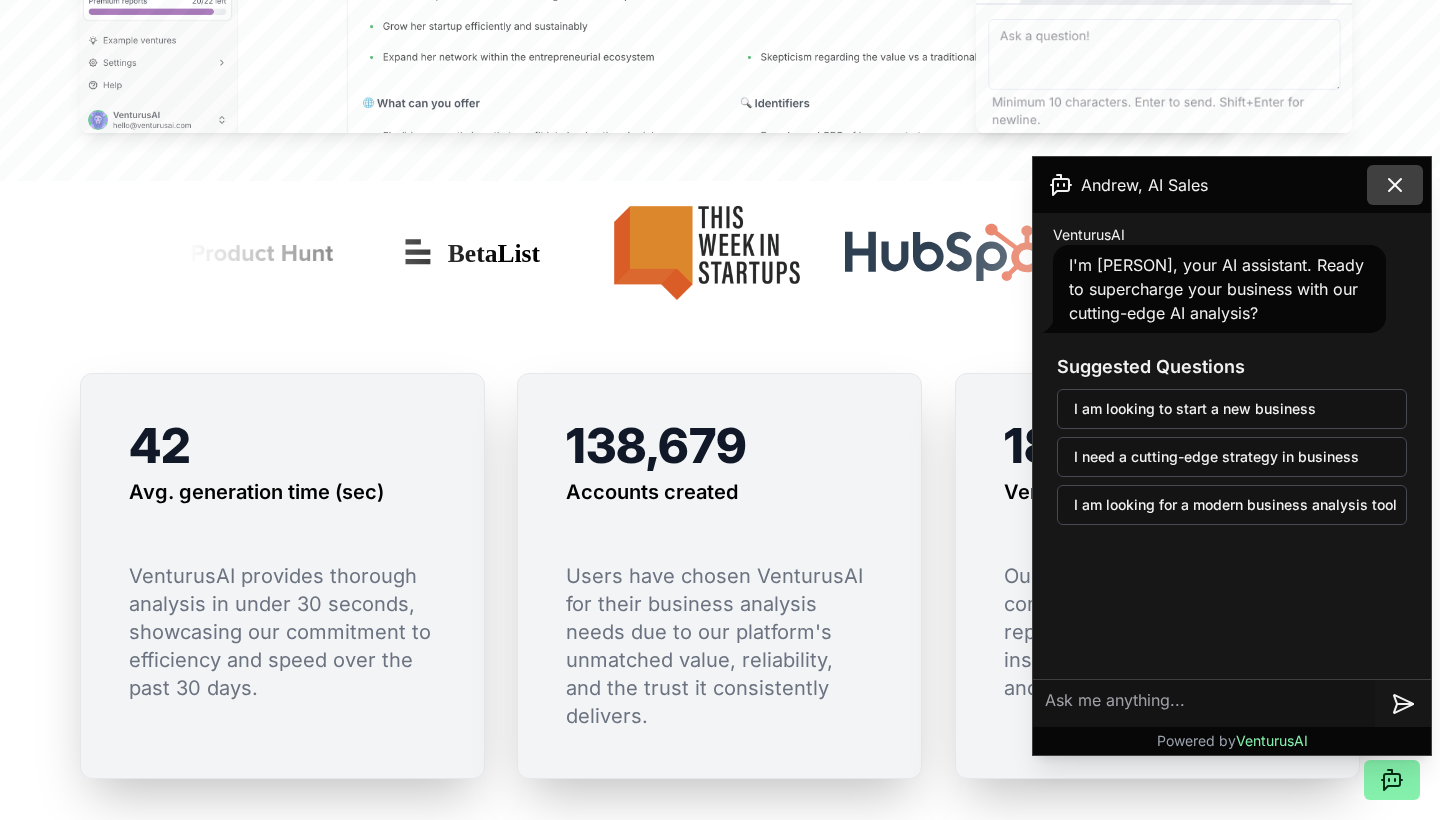 click 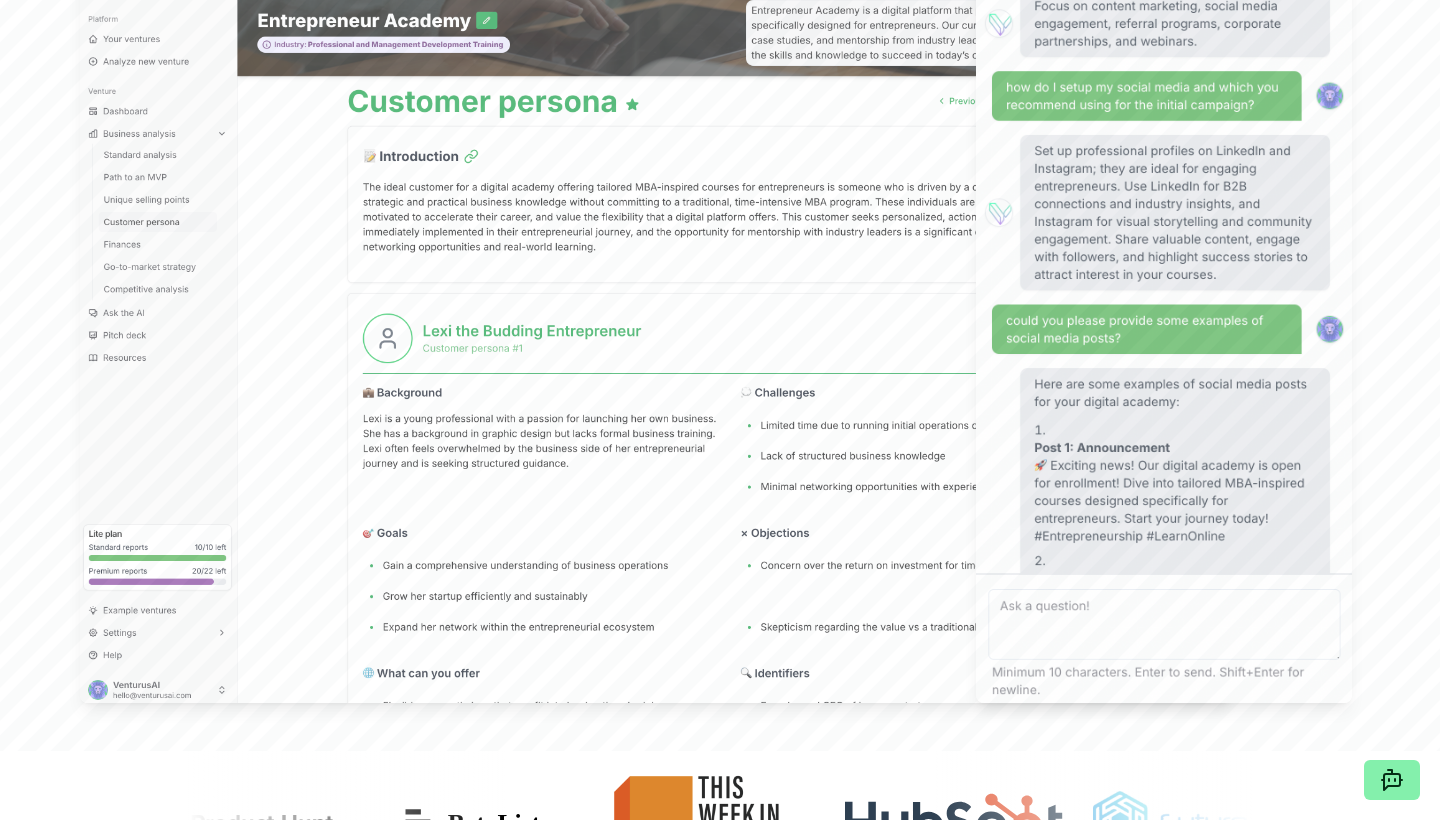 scroll, scrollTop: 705, scrollLeft: 0, axis: vertical 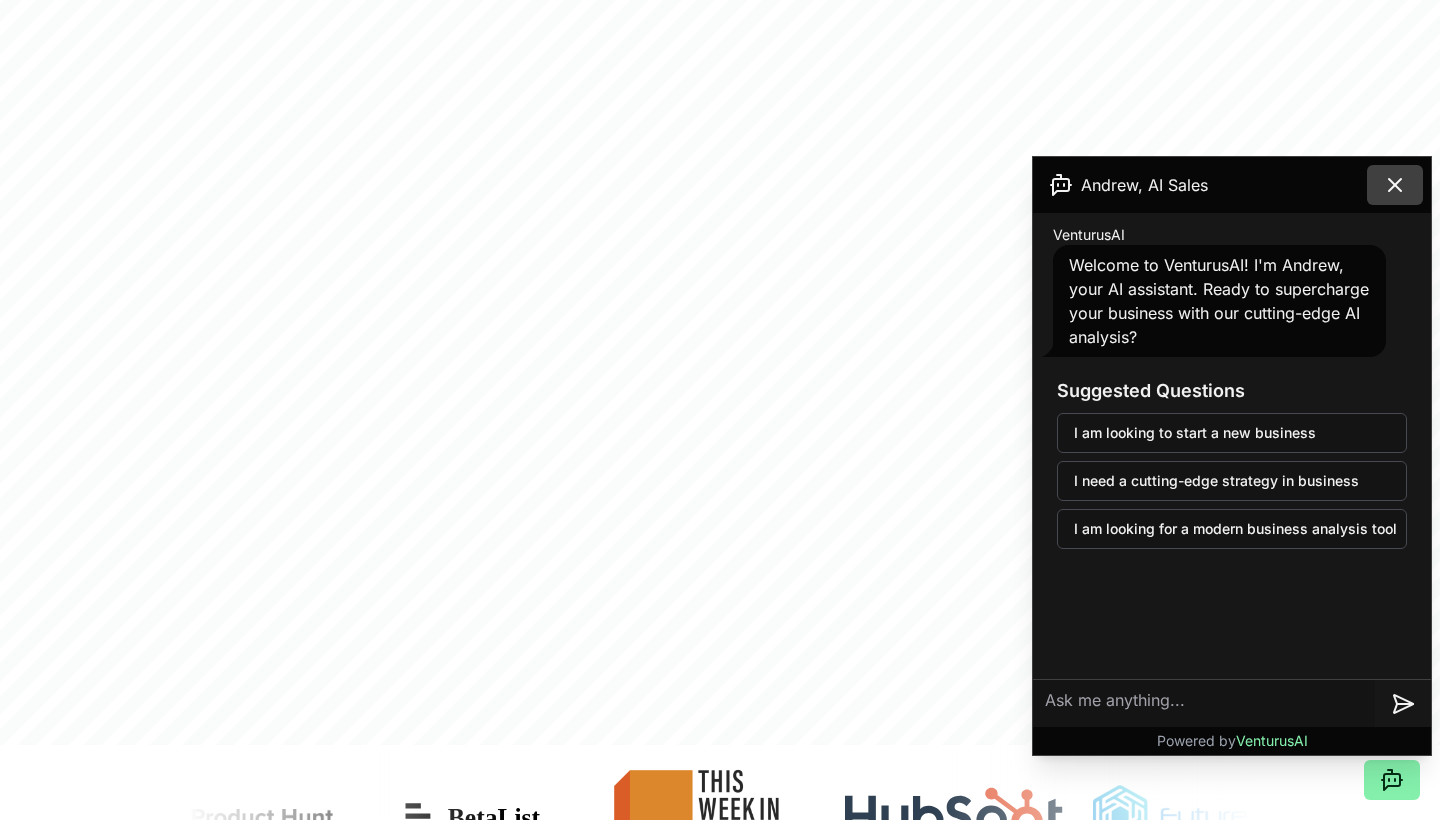 click at bounding box center [1395, 185] 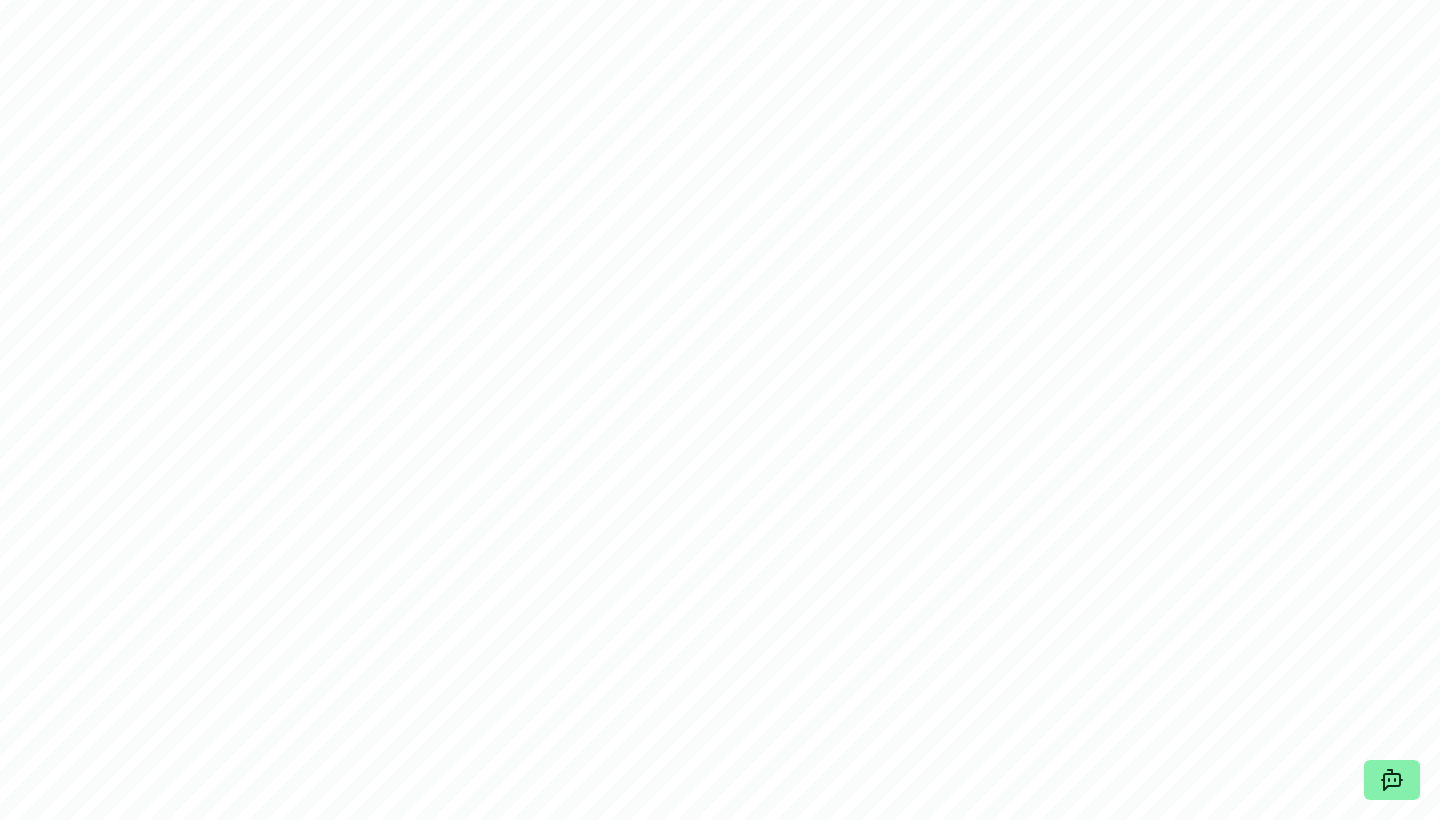 scroll, scrollTop: 636, scrollLeft: 0, axis: vertical 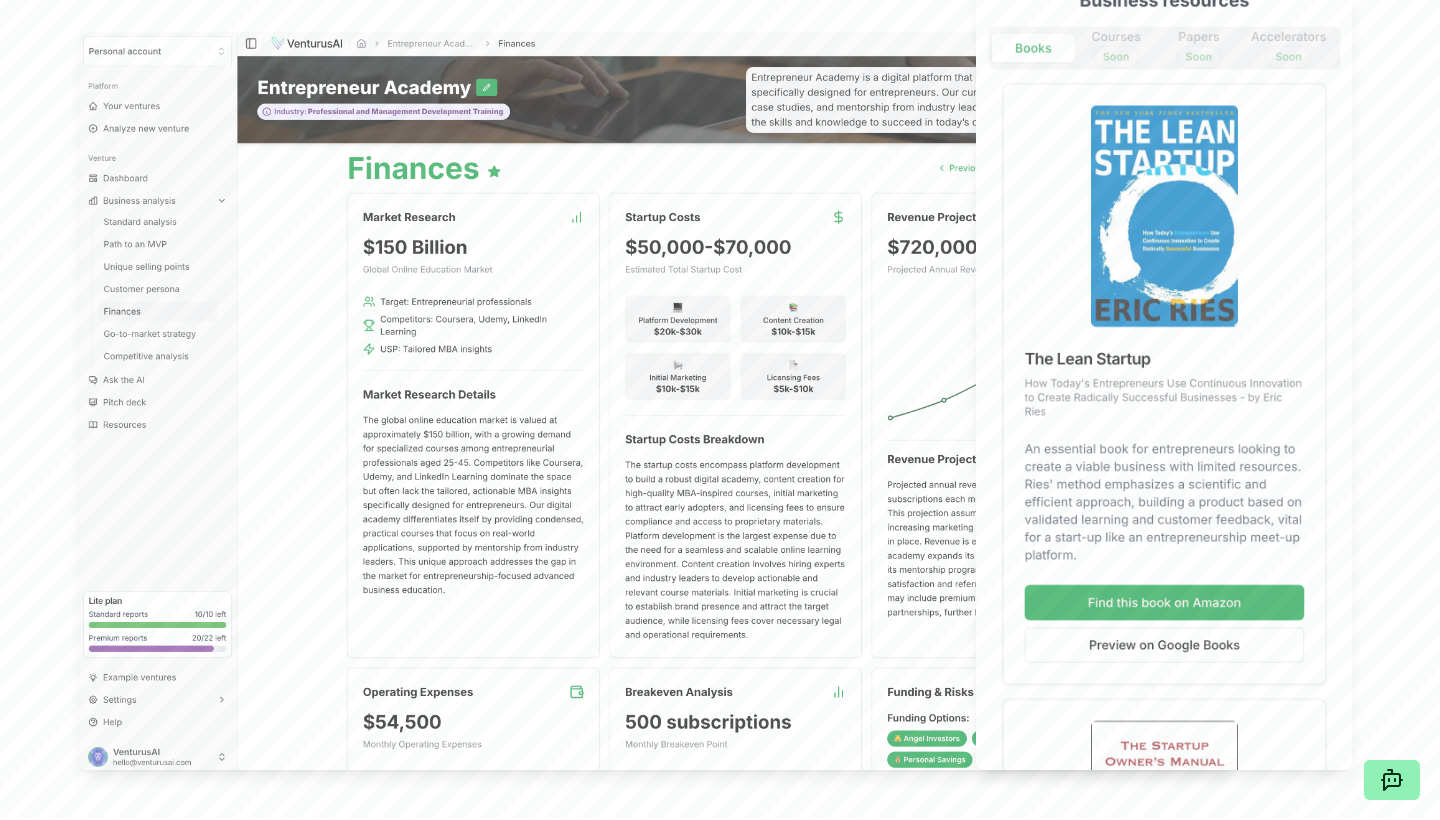 click 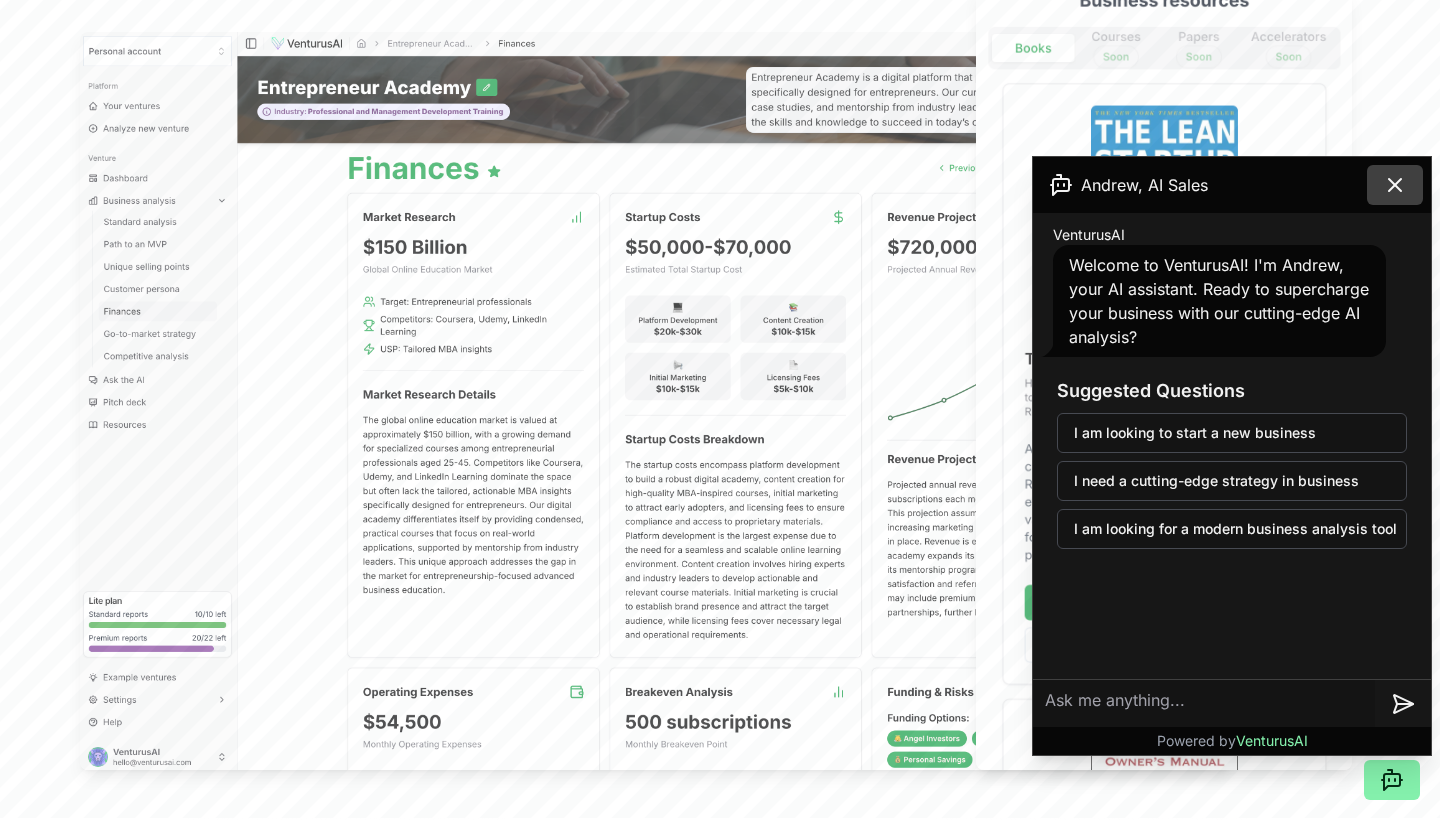 click at bounding box center (1395, 185) 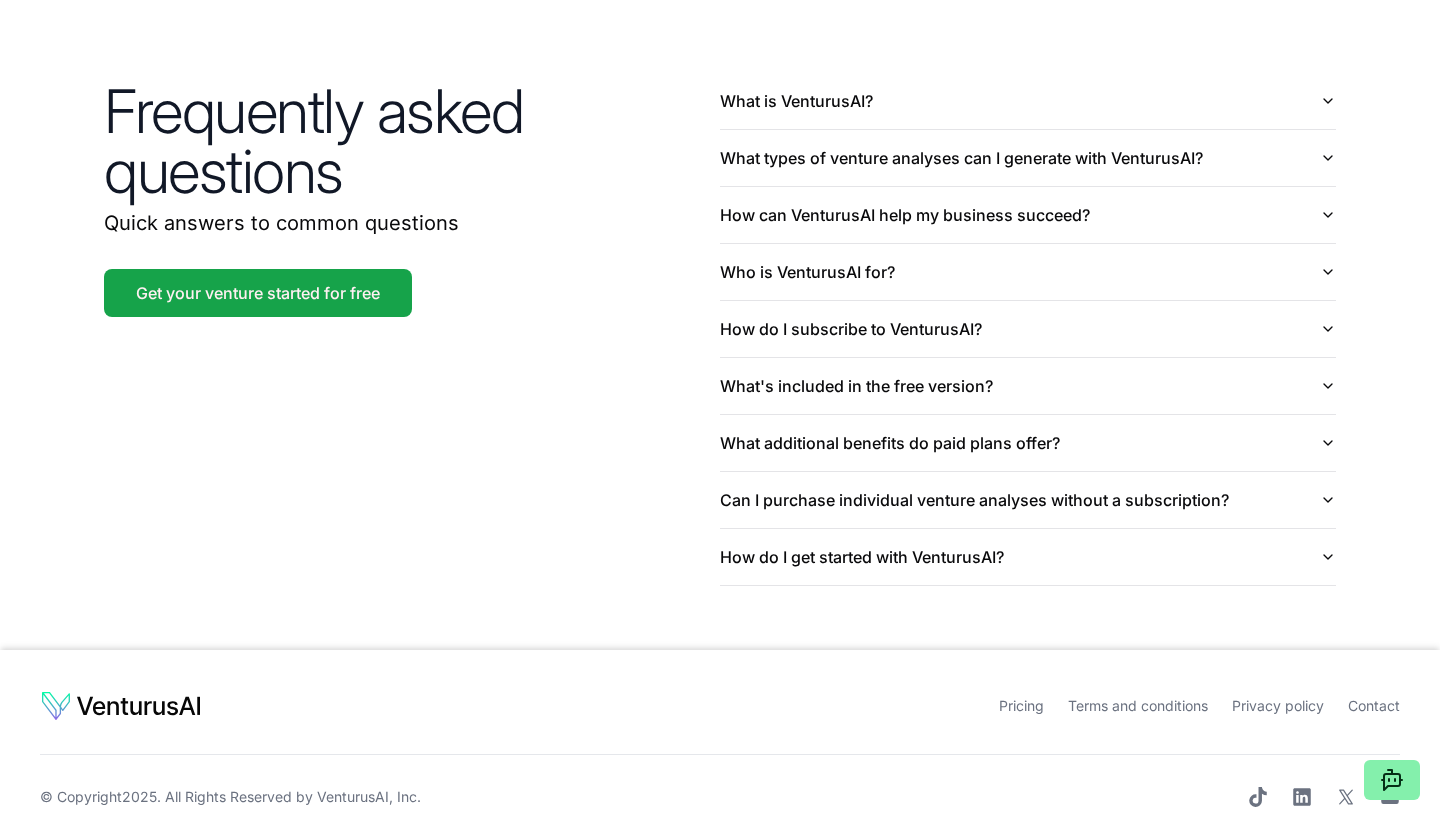 scroll, scrollTop: 4761, scrollLeft: 0, axis: vertical 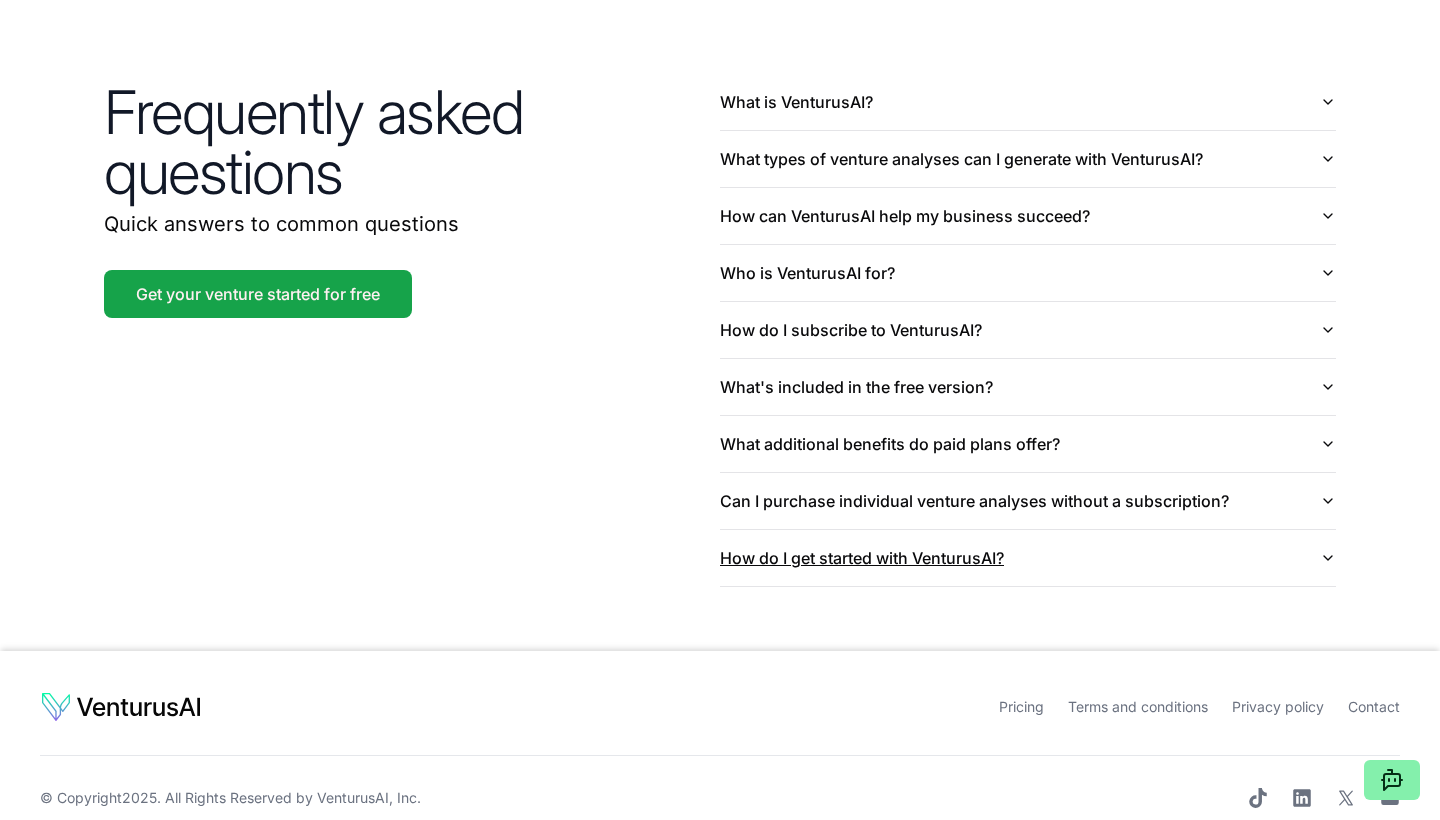 click on "How do I get started with VenturusAI?" at bounding box center (1028, 558) 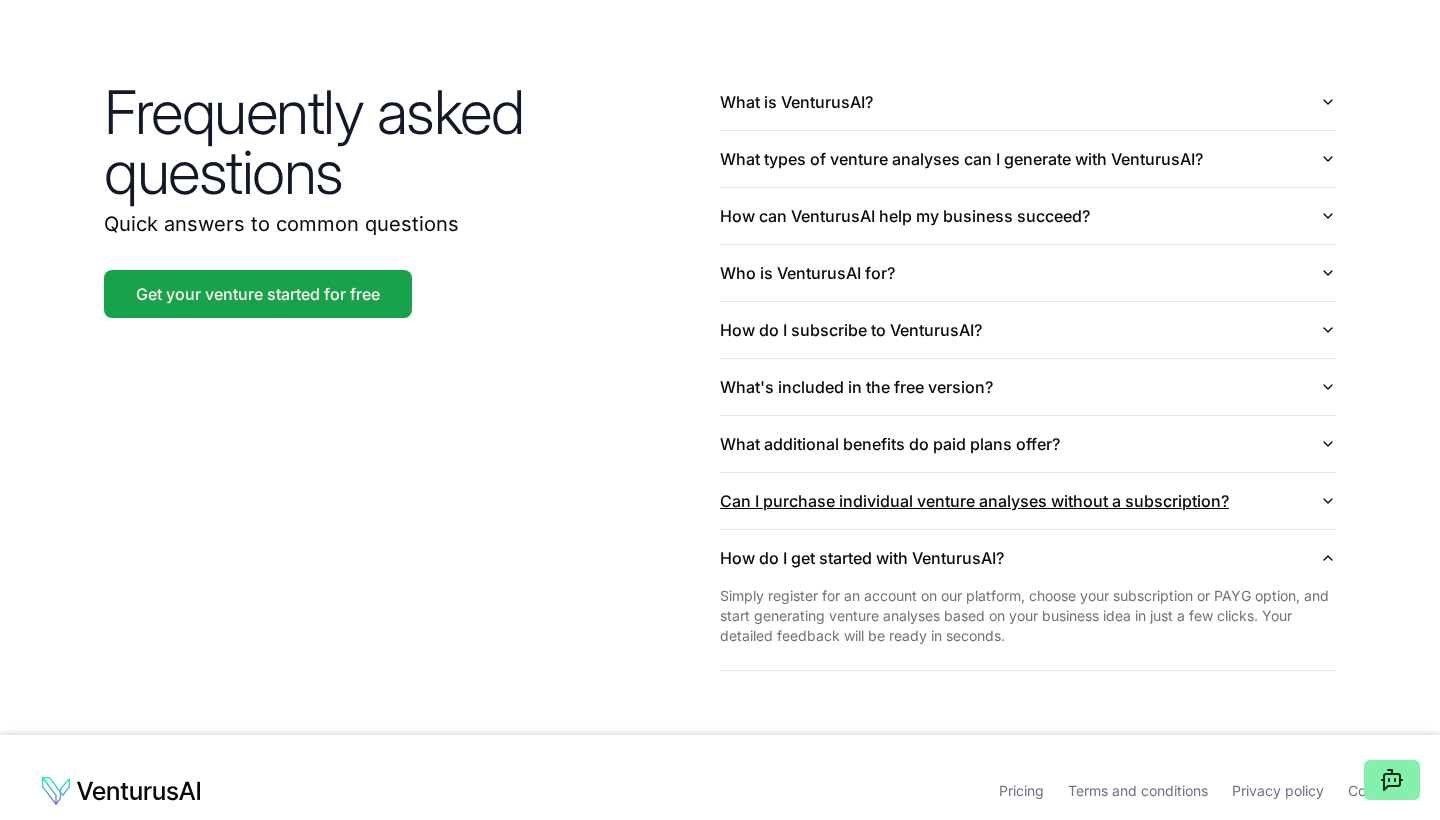click on "Can I purchase individual venture analyses without a subscription?" at bounding box center [1028, 501] 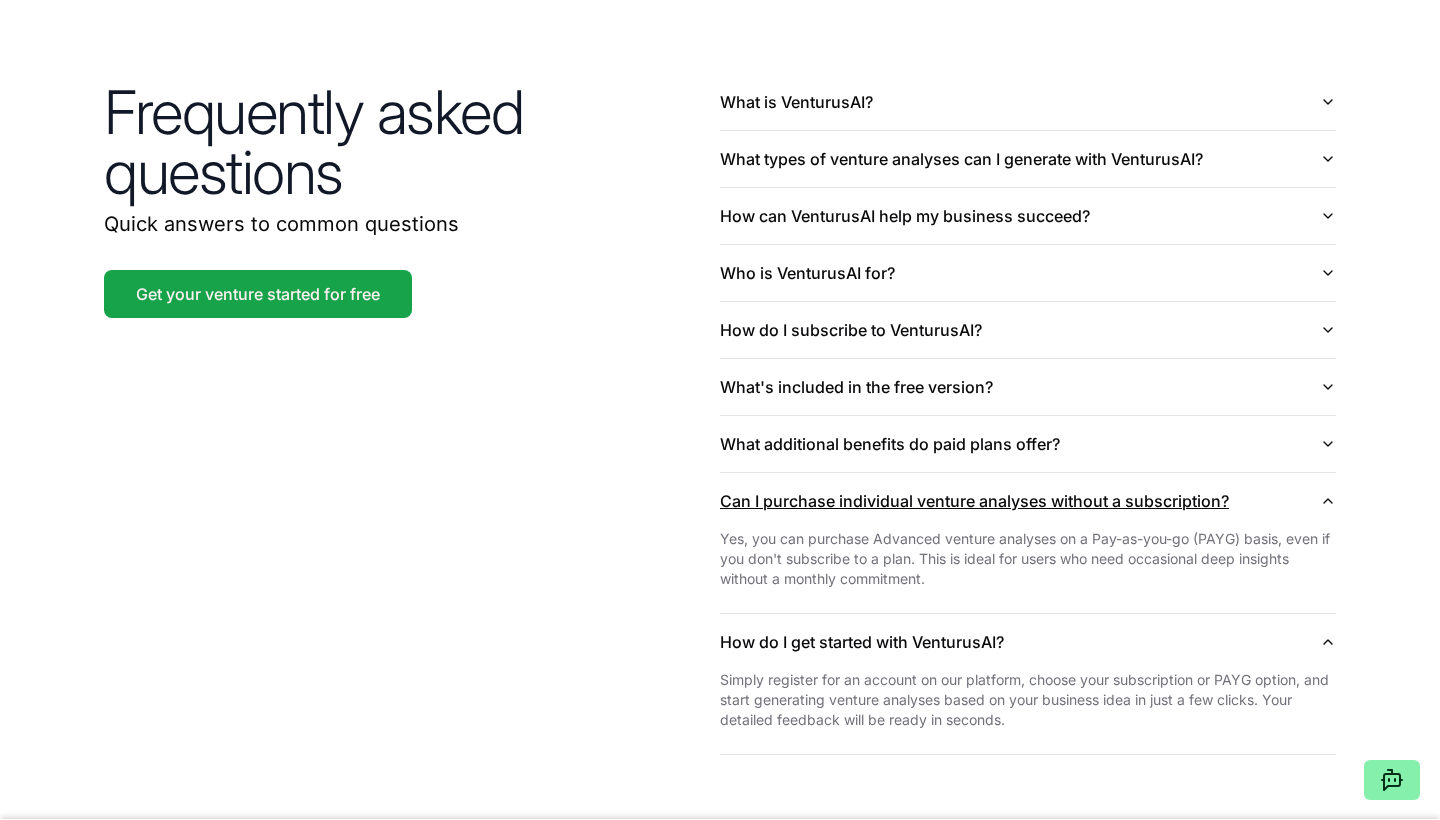 click on "Can I purchase individual venture analyses without a subscription?" at bounding box center (1028, 501) 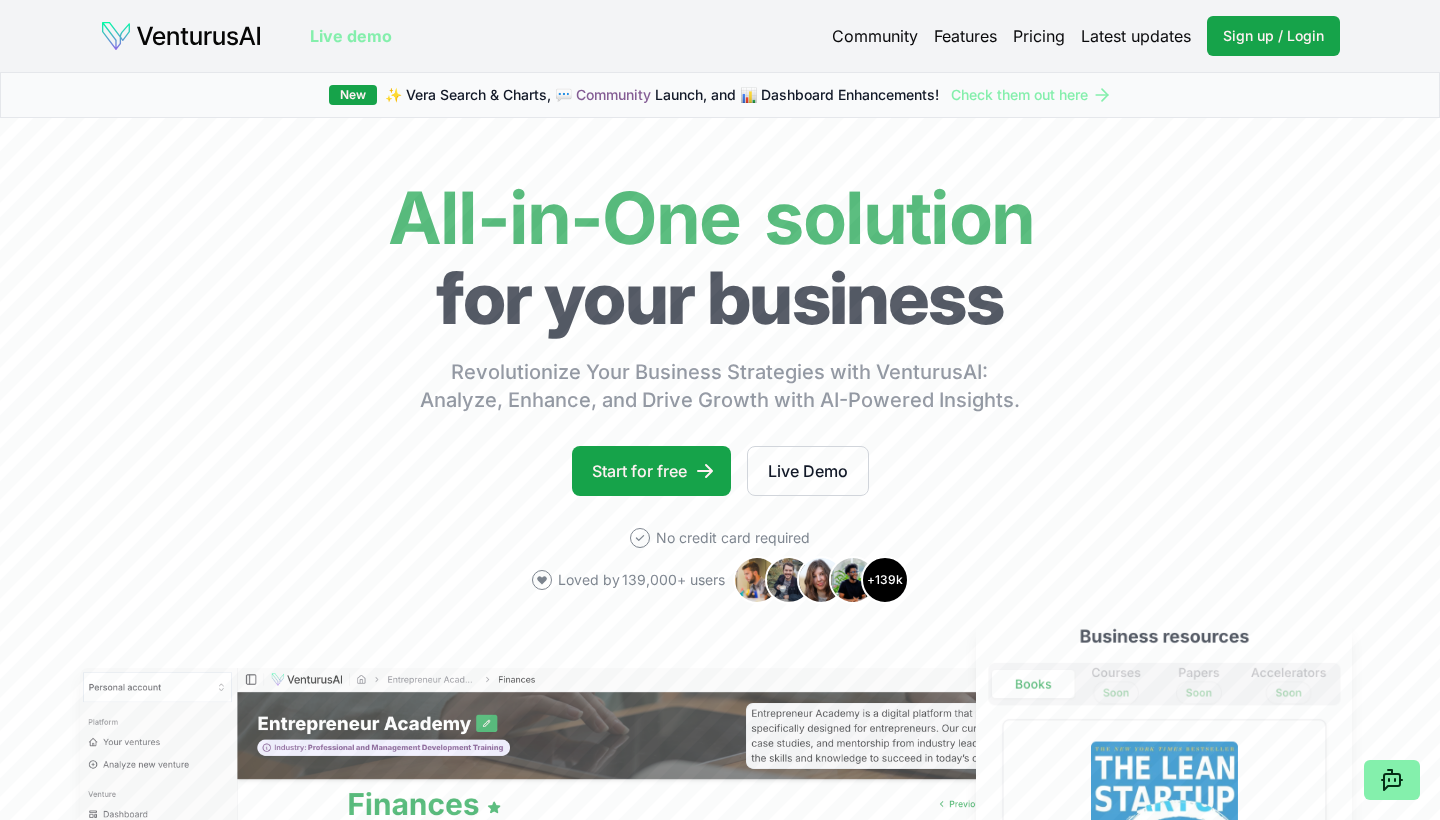 scroll, scrollTop: 0, scrollLeft: 0, axis: both 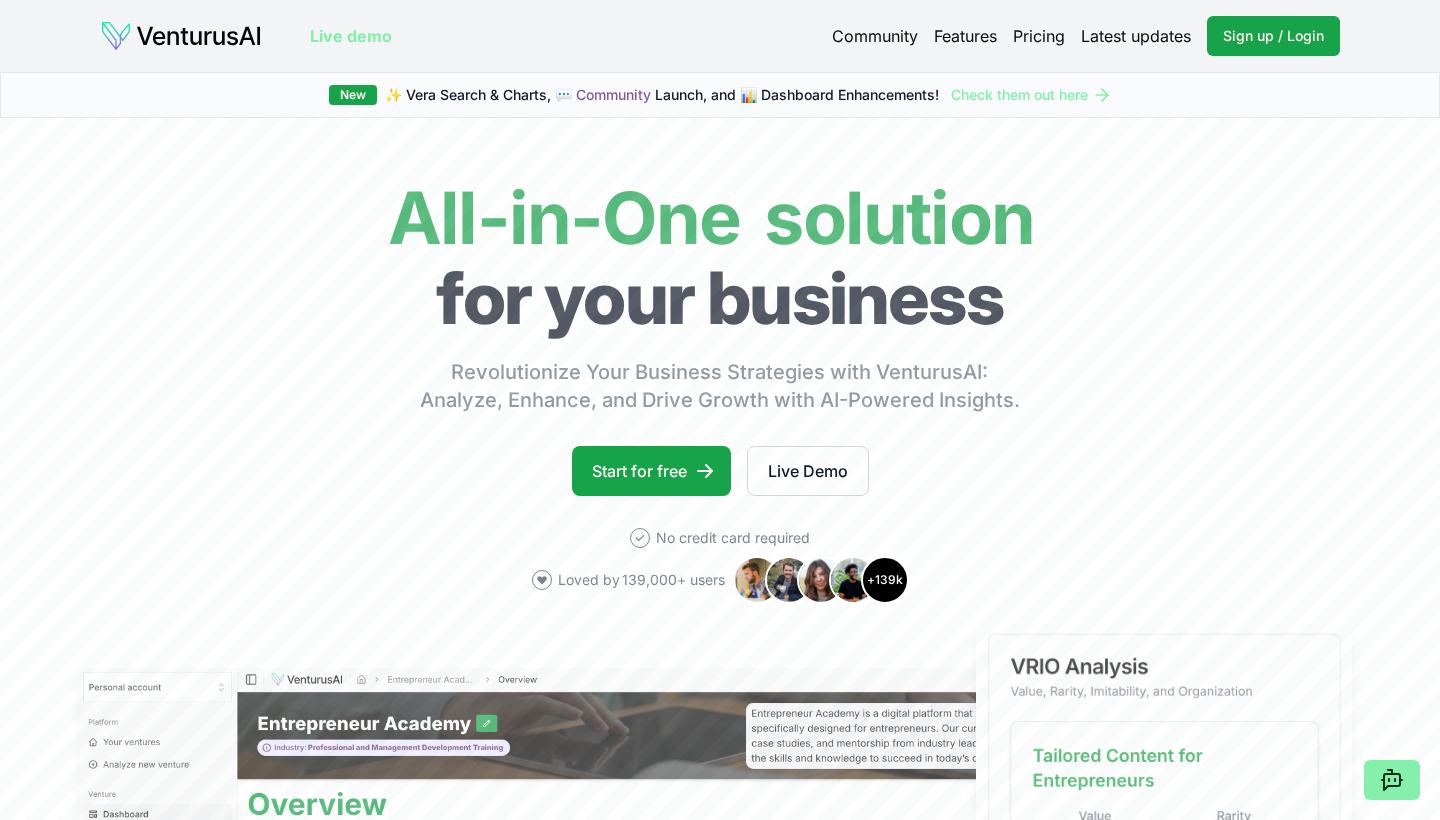 click on "Latest updates" at bounding box center [1136, 36] 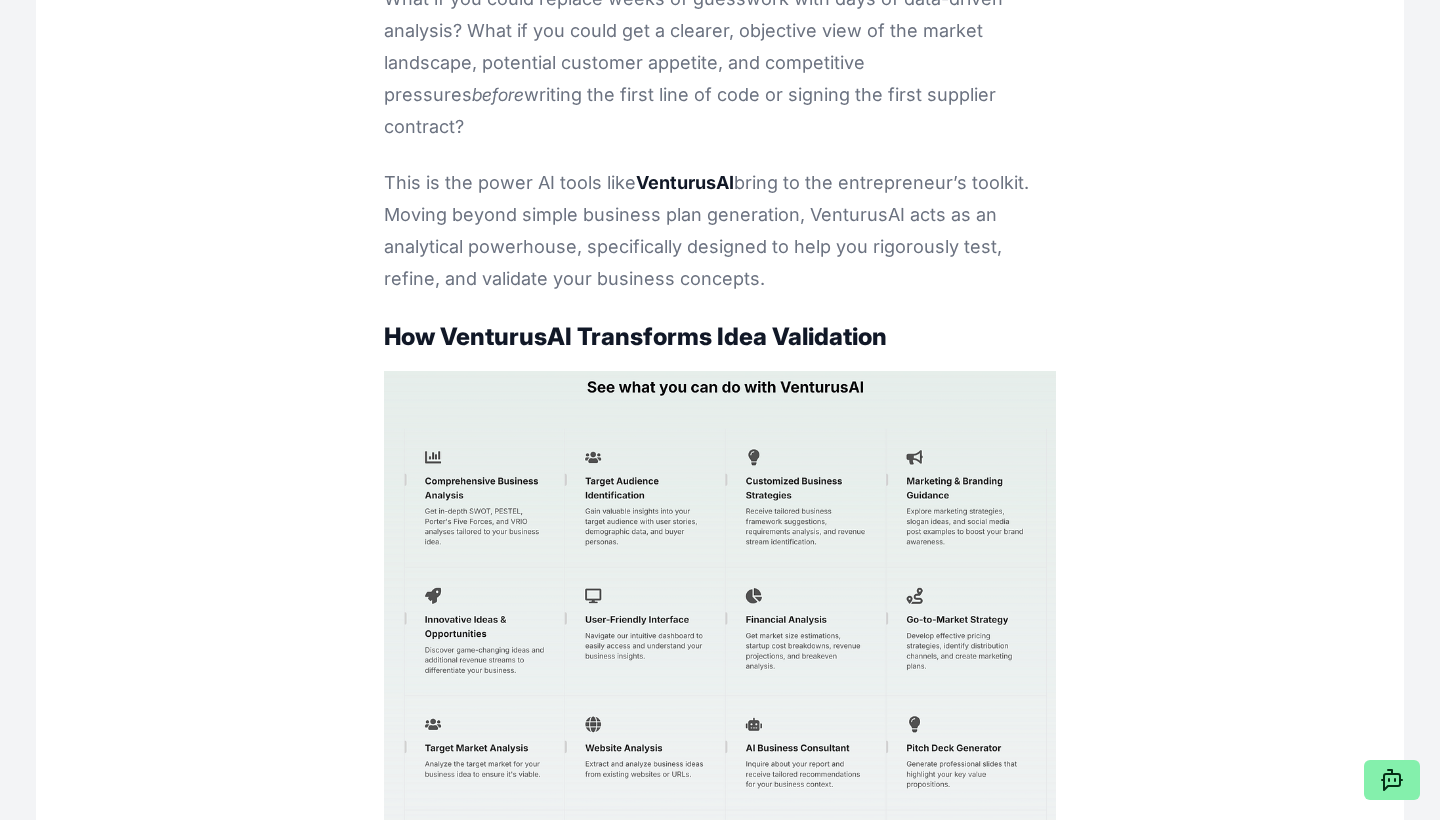 scroll, scrollTop: 2452, scrollLeft: 0, axis: vertical 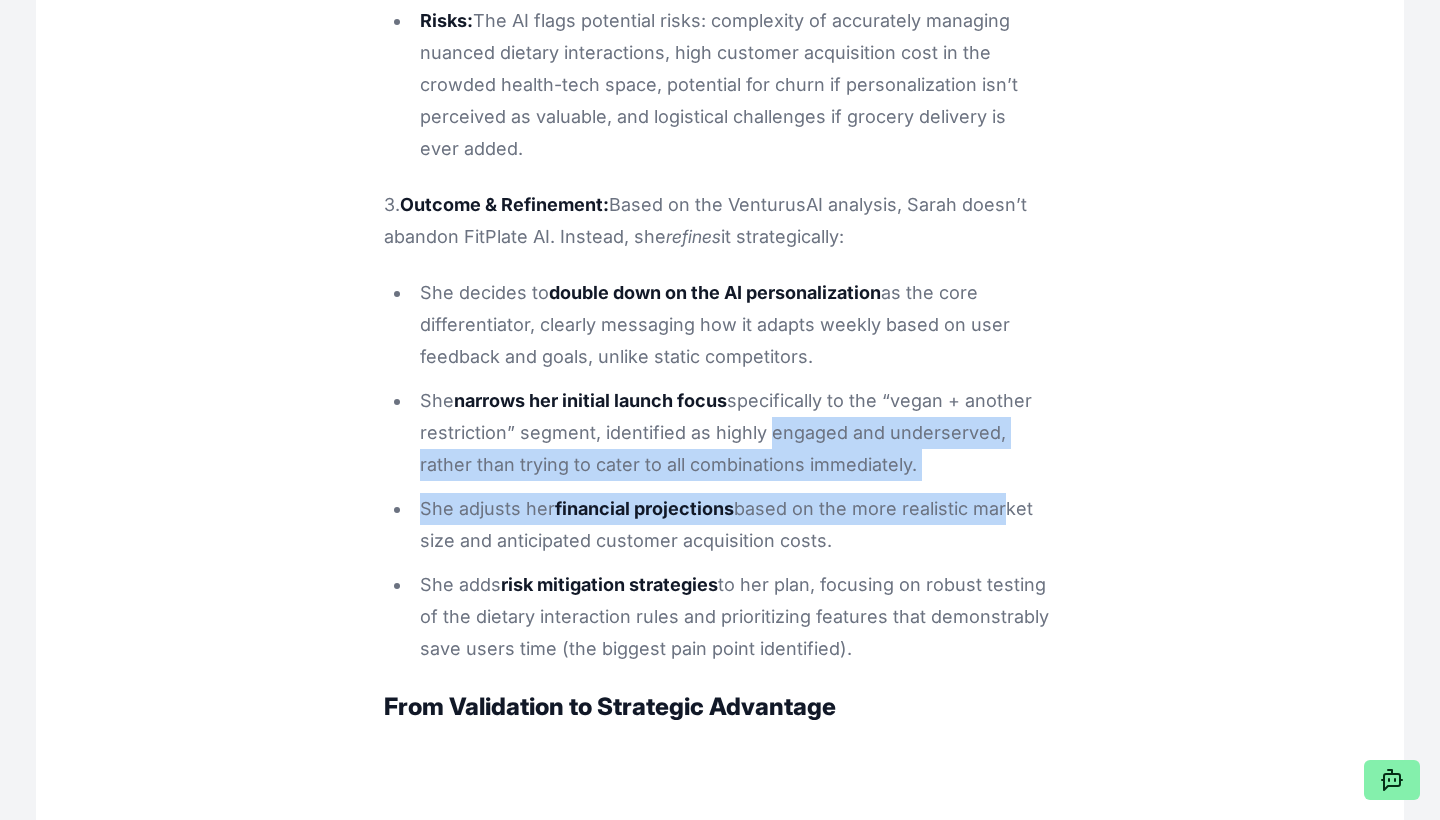 drag, startPoint x: 763, startPoint y: 384, endPoint x: 1002, endPoint y: 468, distance: 253.3318 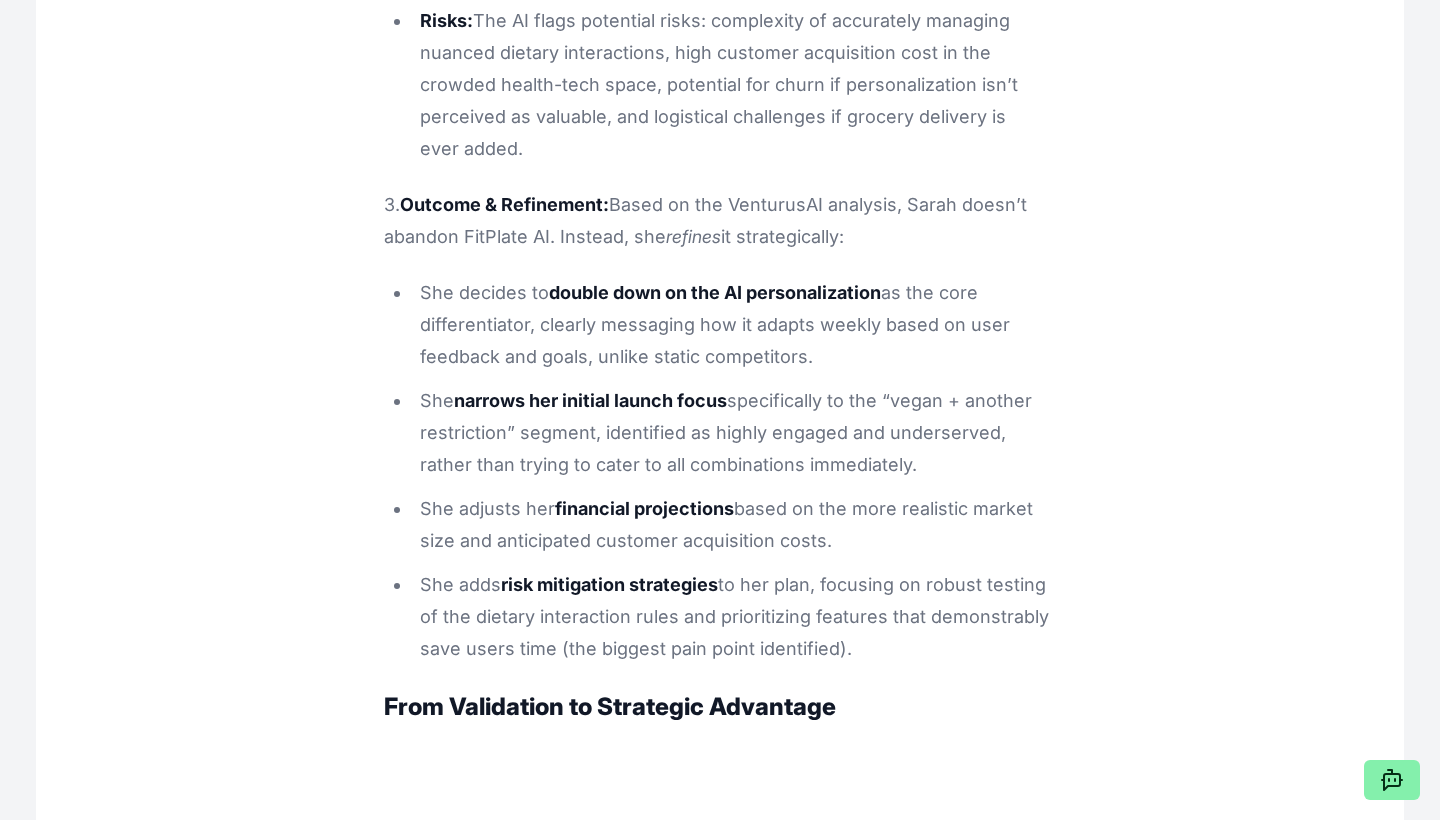 drag, startPoint x: 782, startPoint y: 379, endPoint x: 952, endPoint y: 514, distance: 217.08293 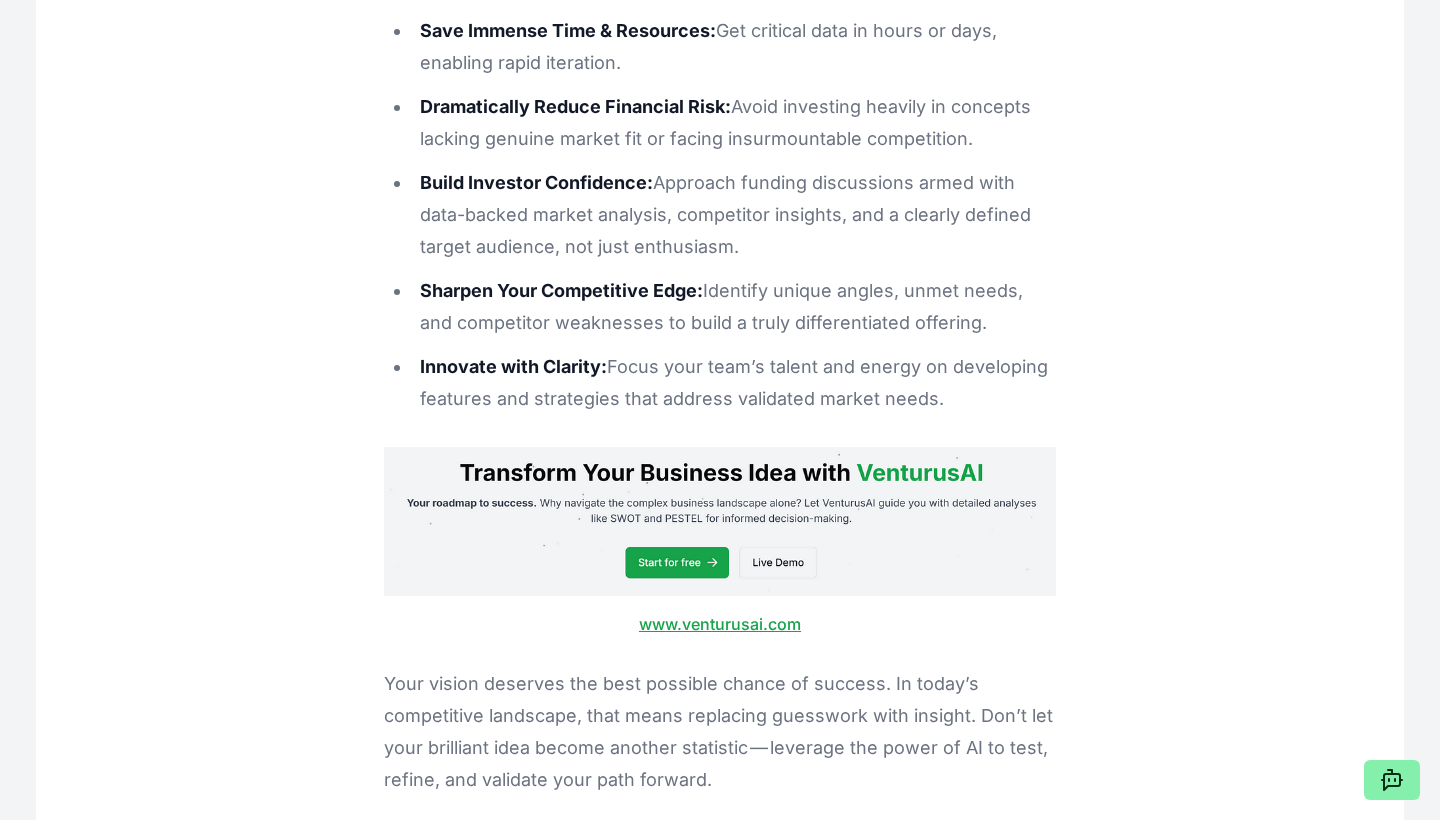 scroll, scrollTop: 7368, scrollLeft: 0, axis: vertical 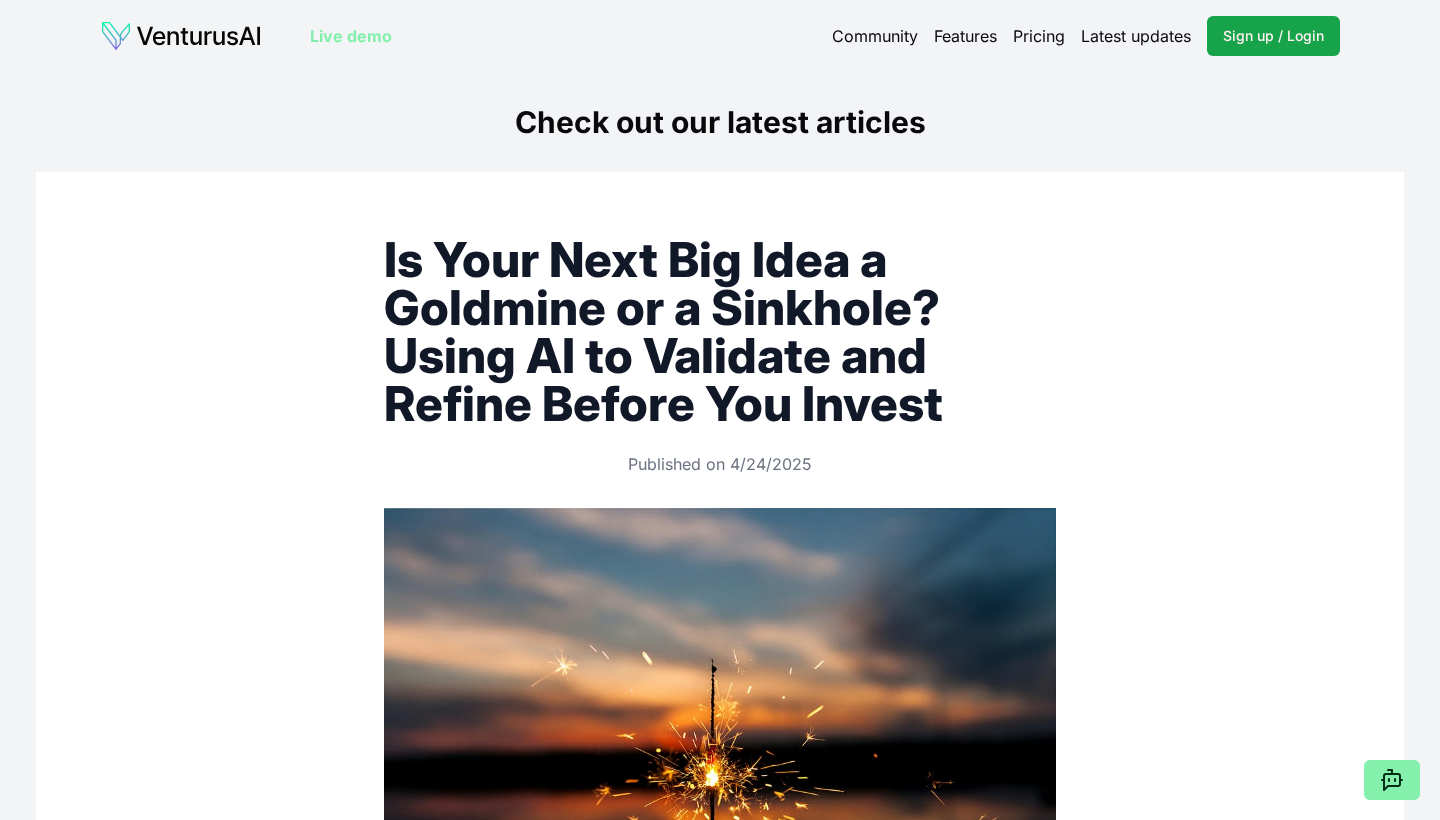 click on "Community" at bounding box center (875, 36) 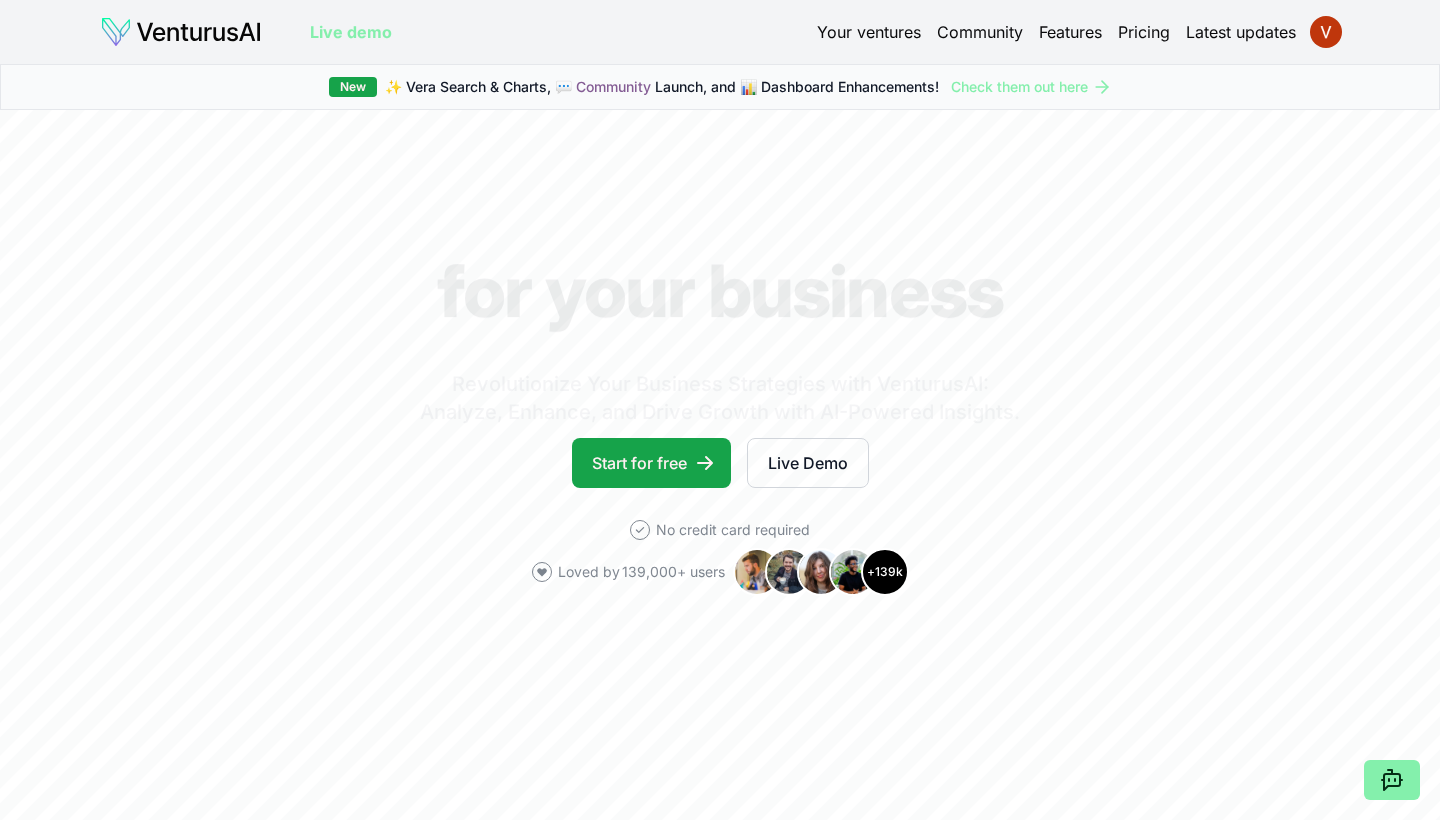 scroll, scrollTop: 0, scrollLeft: 0, axis: both 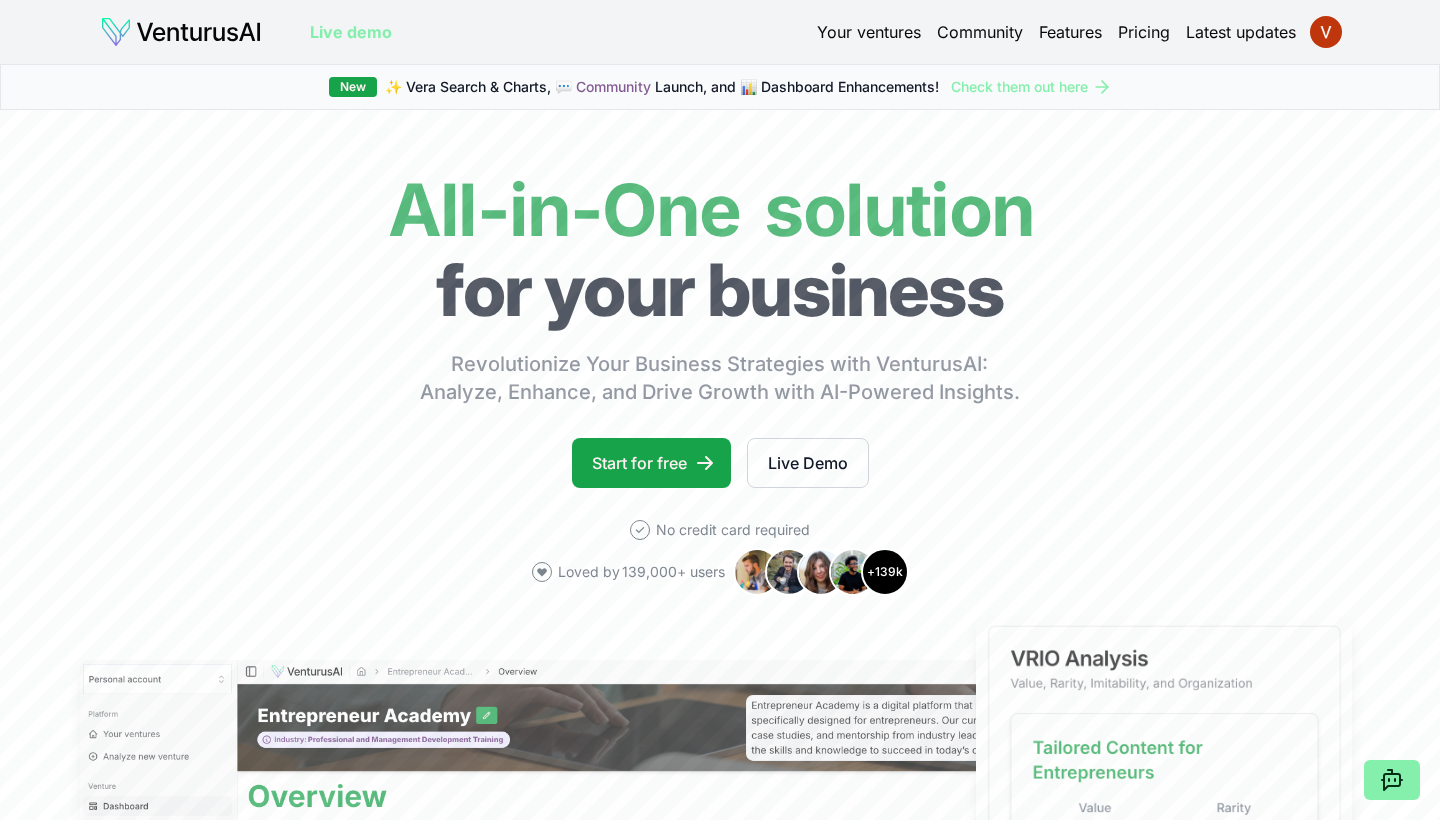 click on "Check them out here" at bounding box center (1031, 87) 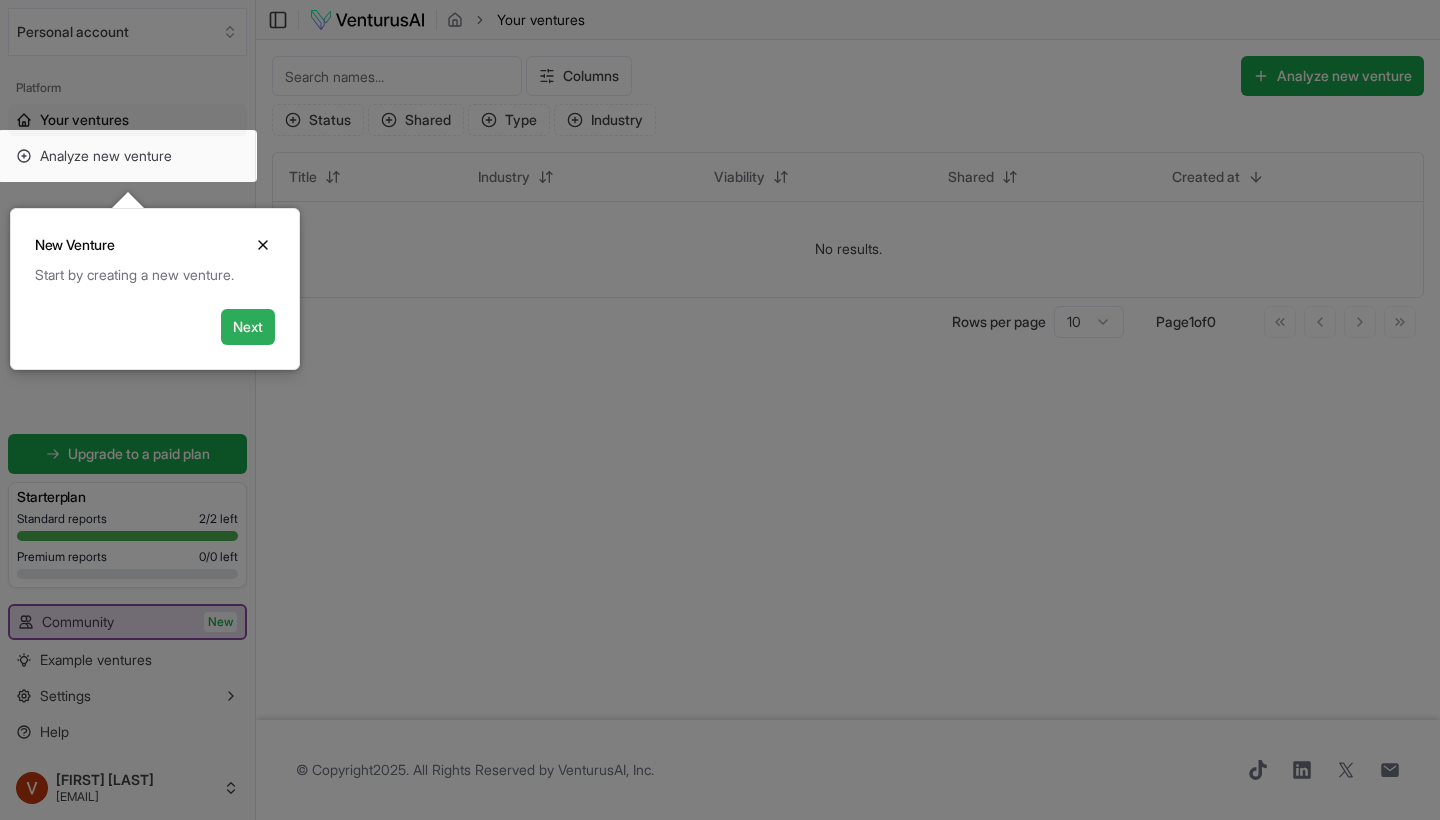 click on "Next" at bounding box center [248, 327] 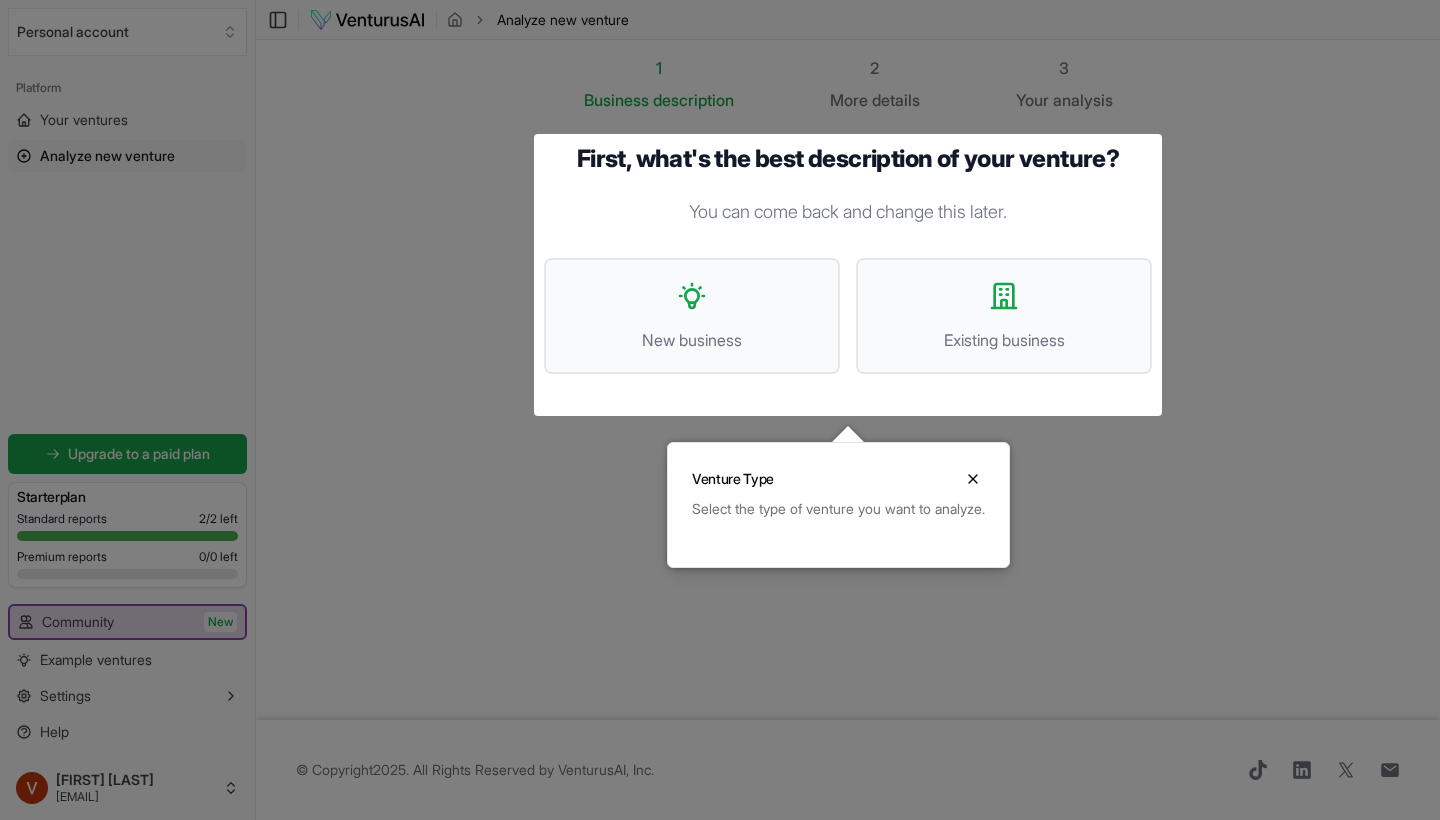 click at bounding box center (720, 410) 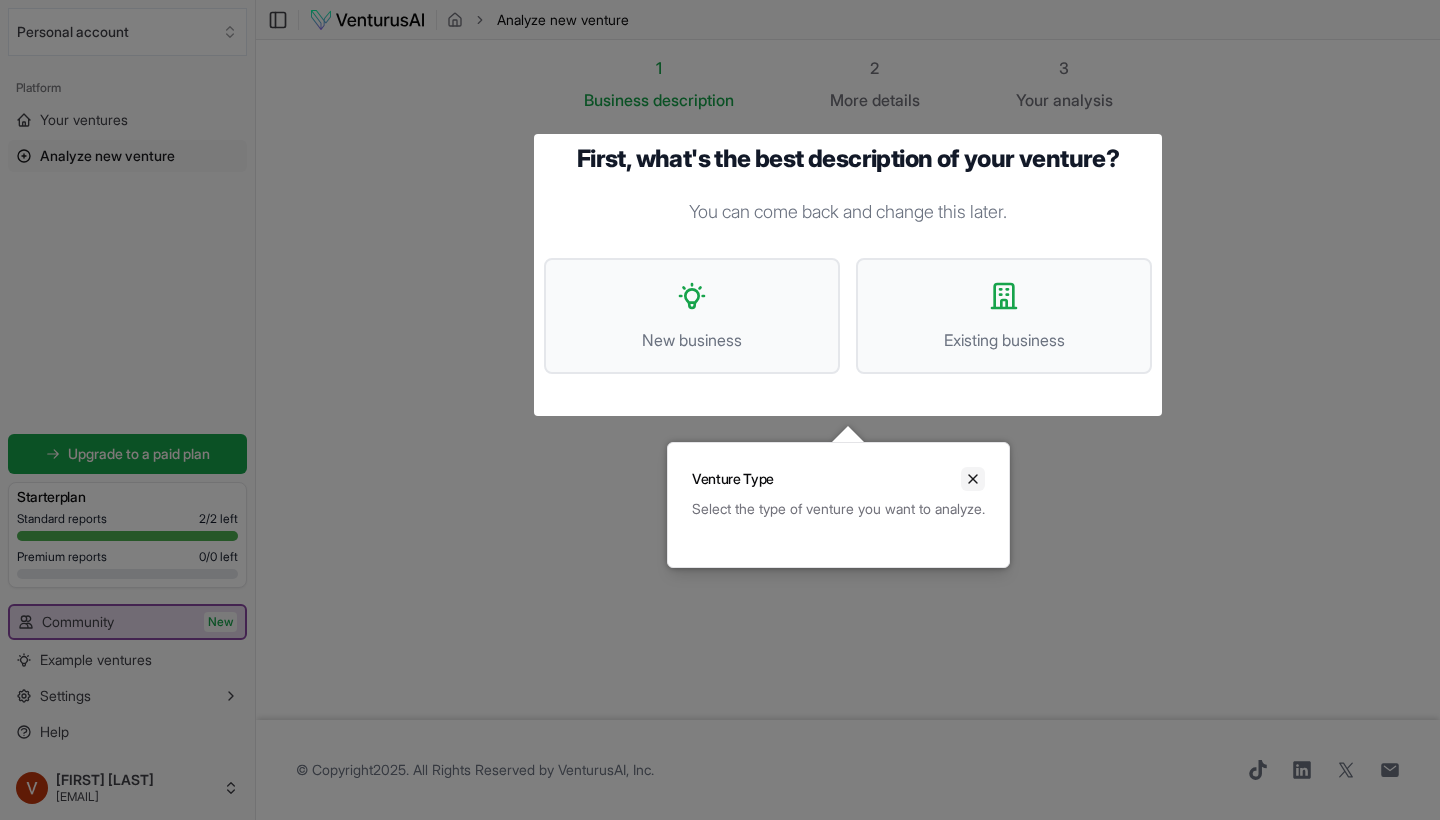 click 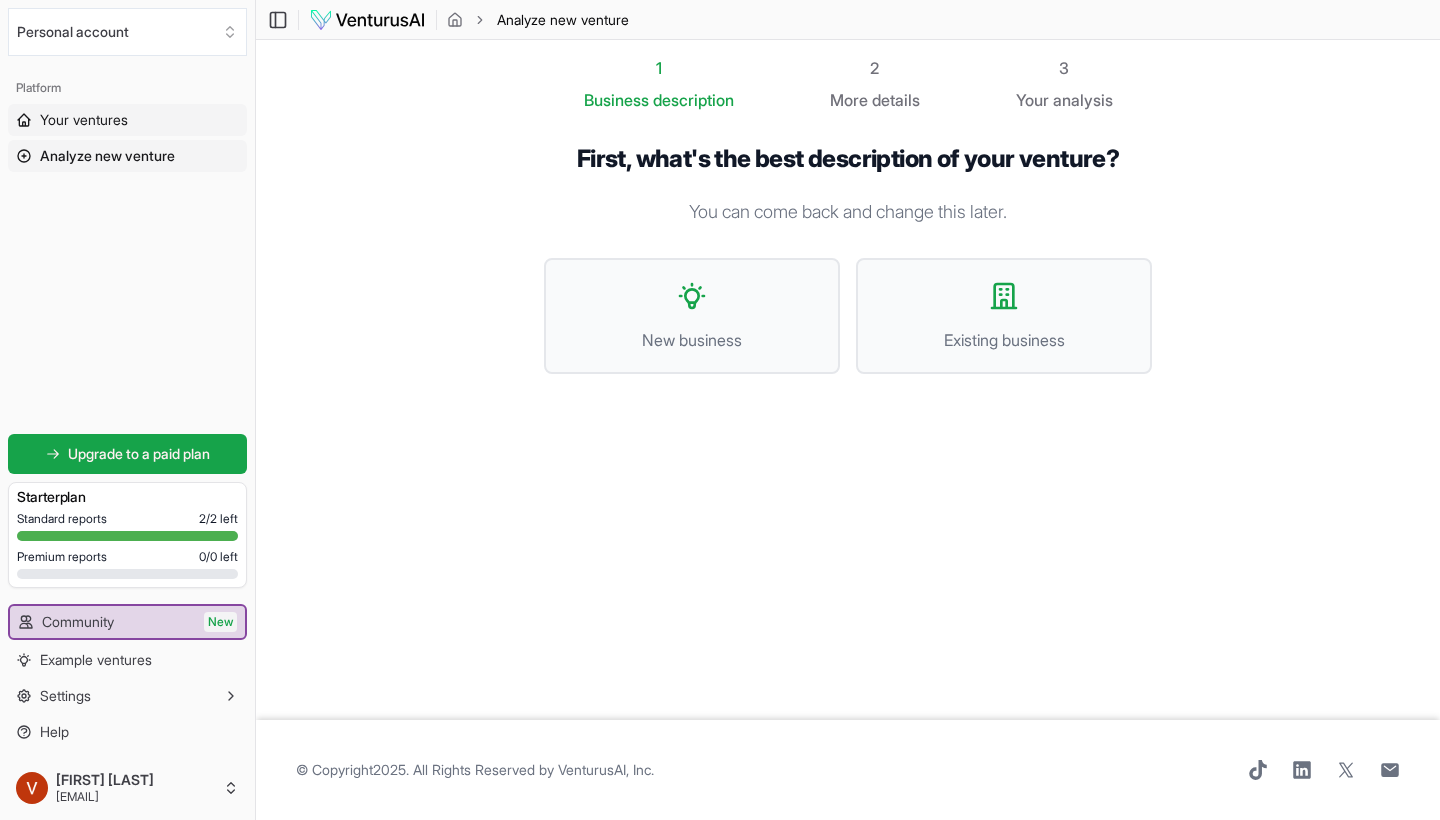 click on "Your ventures" at bounding box center [84, 120] 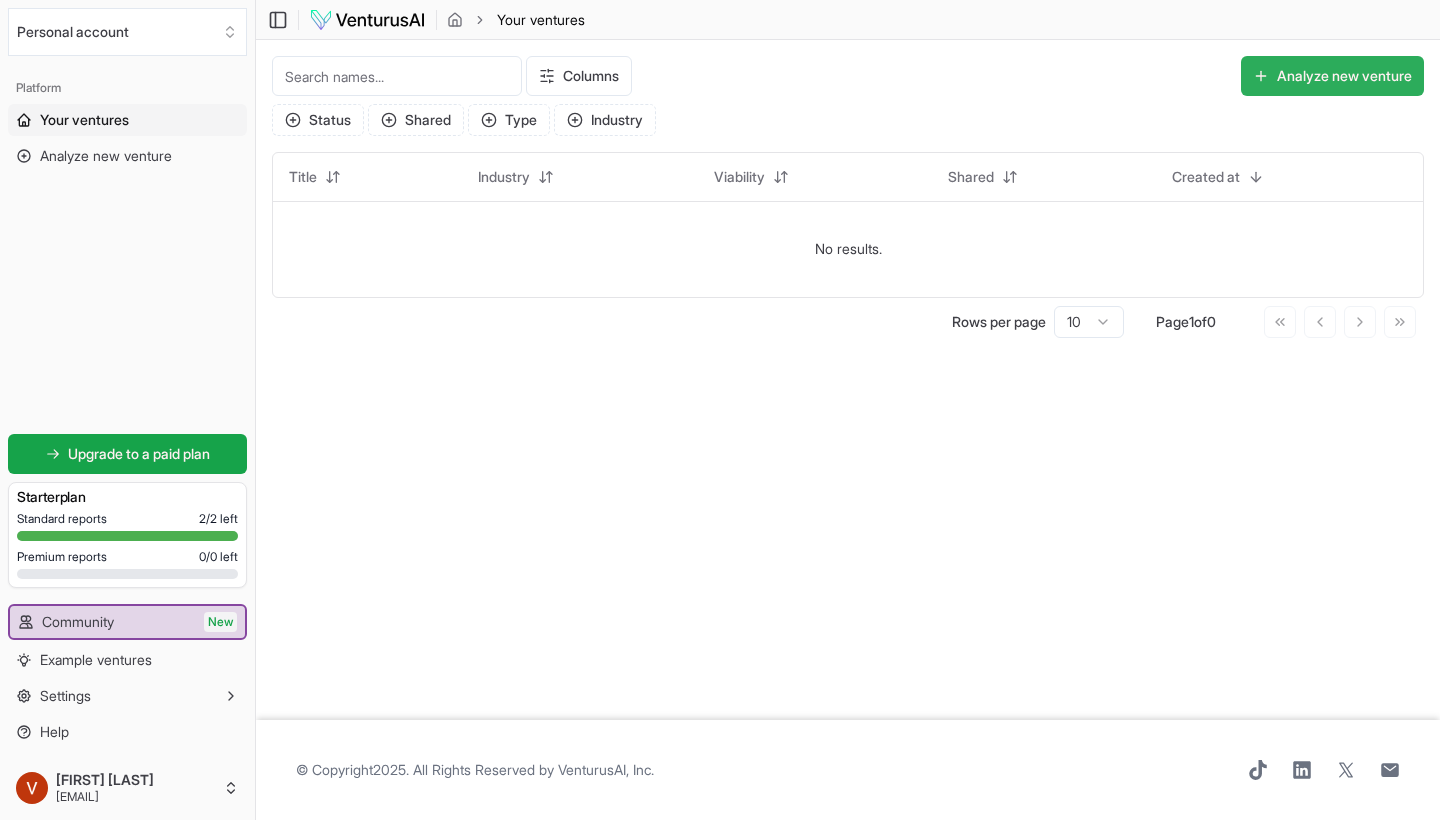 click on "Analyze new venture" at bounding box center (1332, 76) 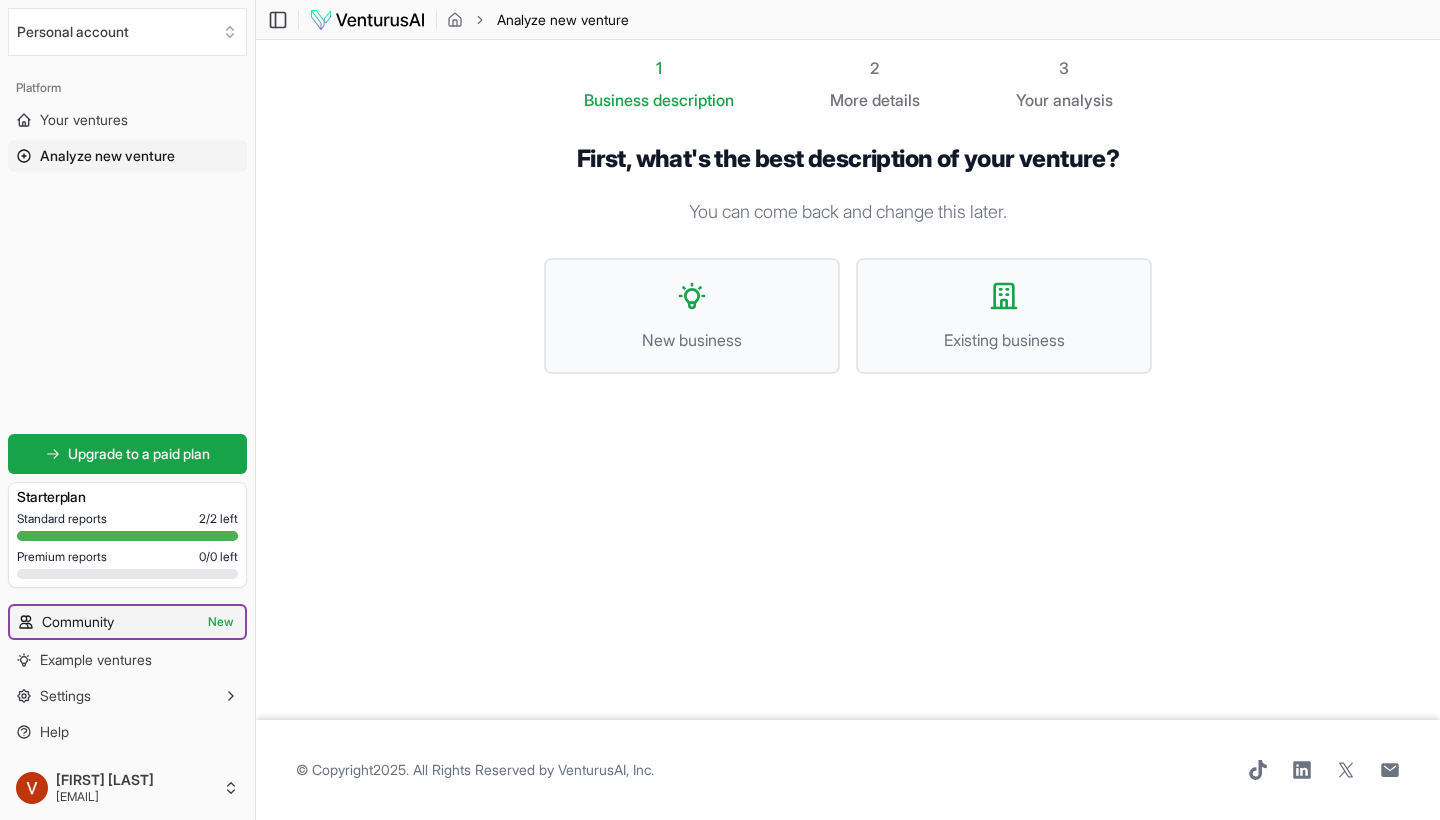 click on "Community New" at bounding box center (127, 622) 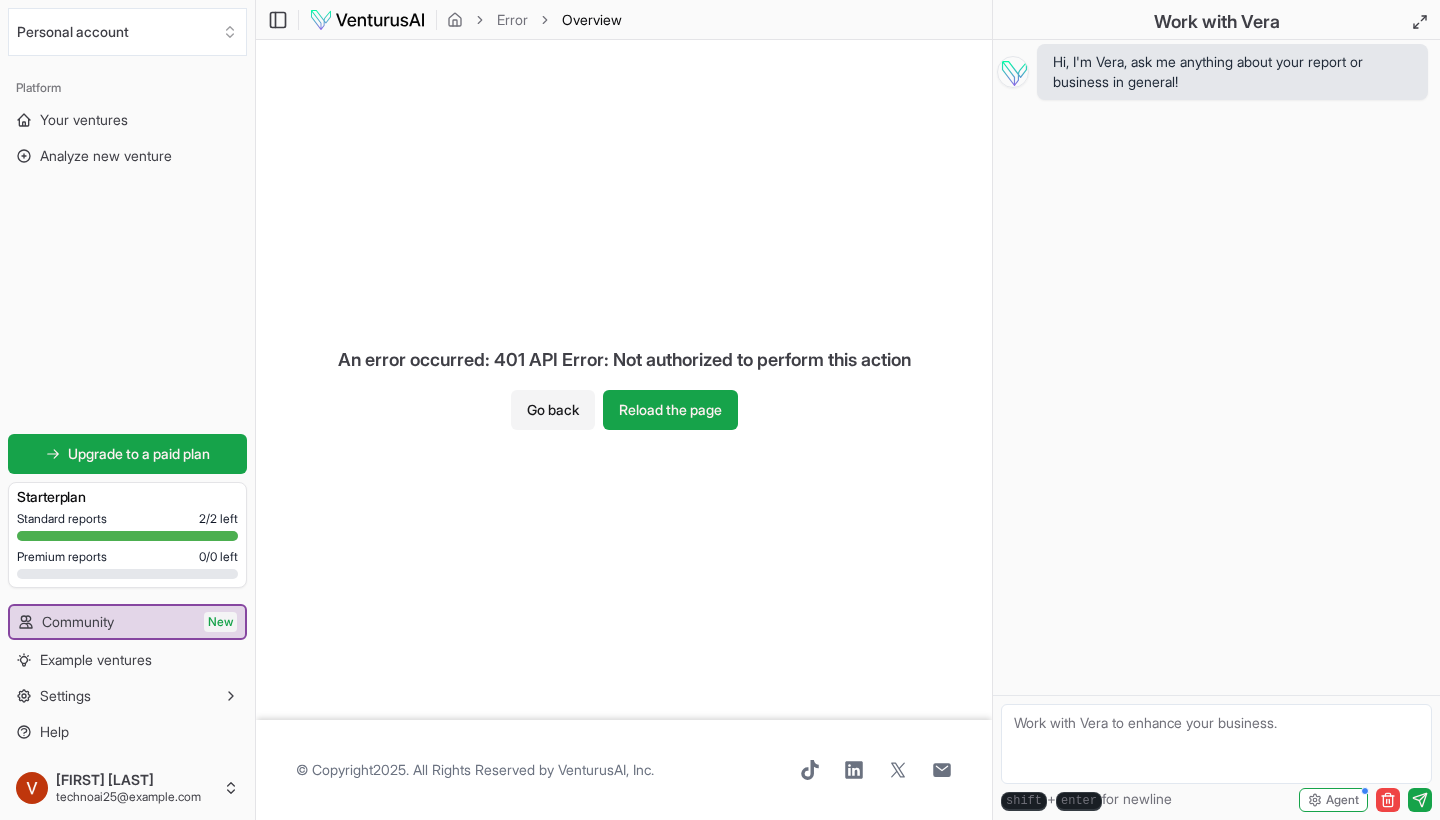 scroll, scrollTop: 0, scrollLeft: 0, axis: both 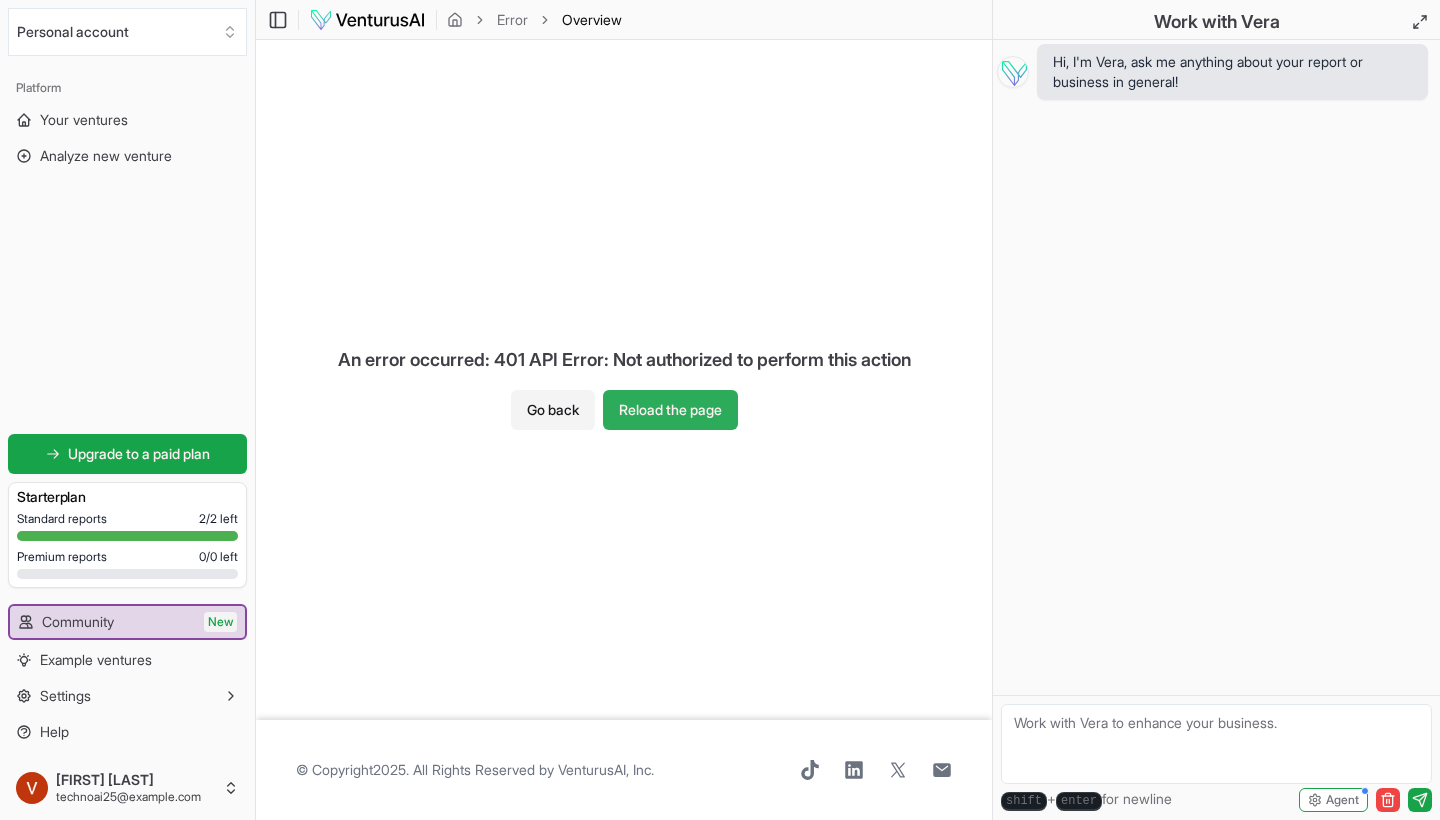 click on "Reload the page" at bounding box center [670, 410] 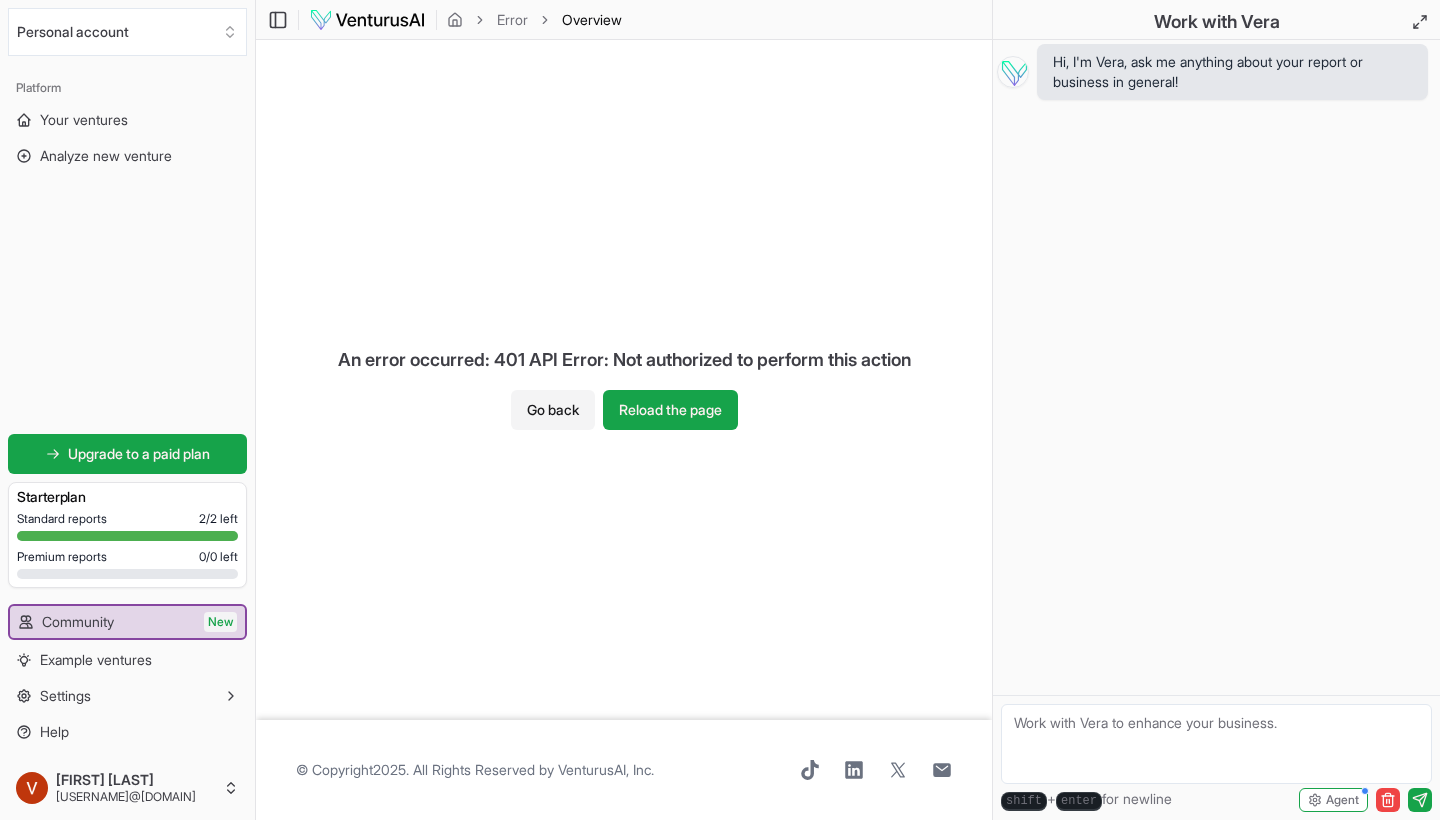 scroll, scrollTop: 0, scrollLeft: 0, axis: both 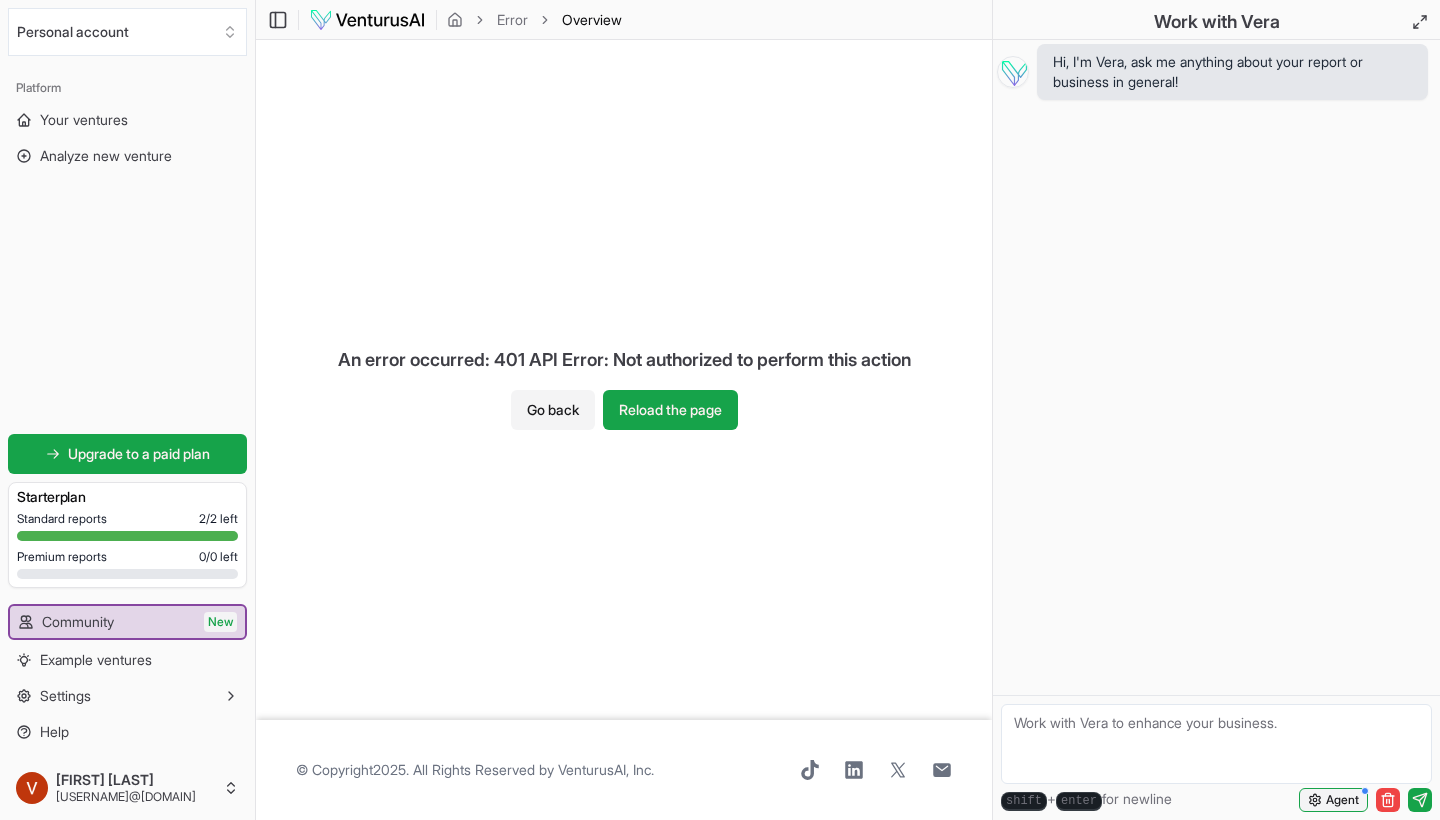 click on "Agent" at bounding box center [1342, 800] 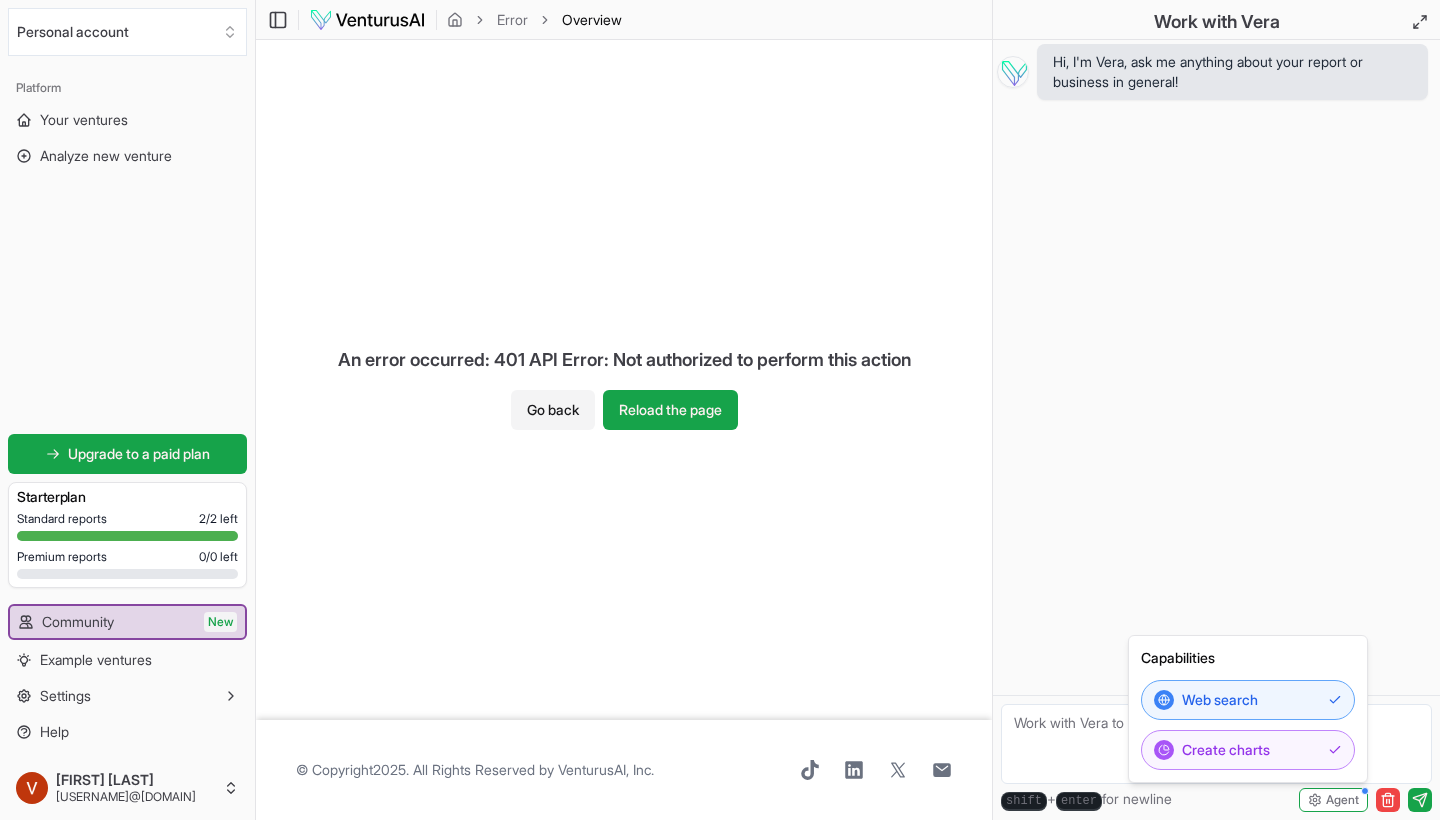 click on "Hi, I'm Vera, ask me anything about your report or business in general!" at bounding box center [1216, 367] 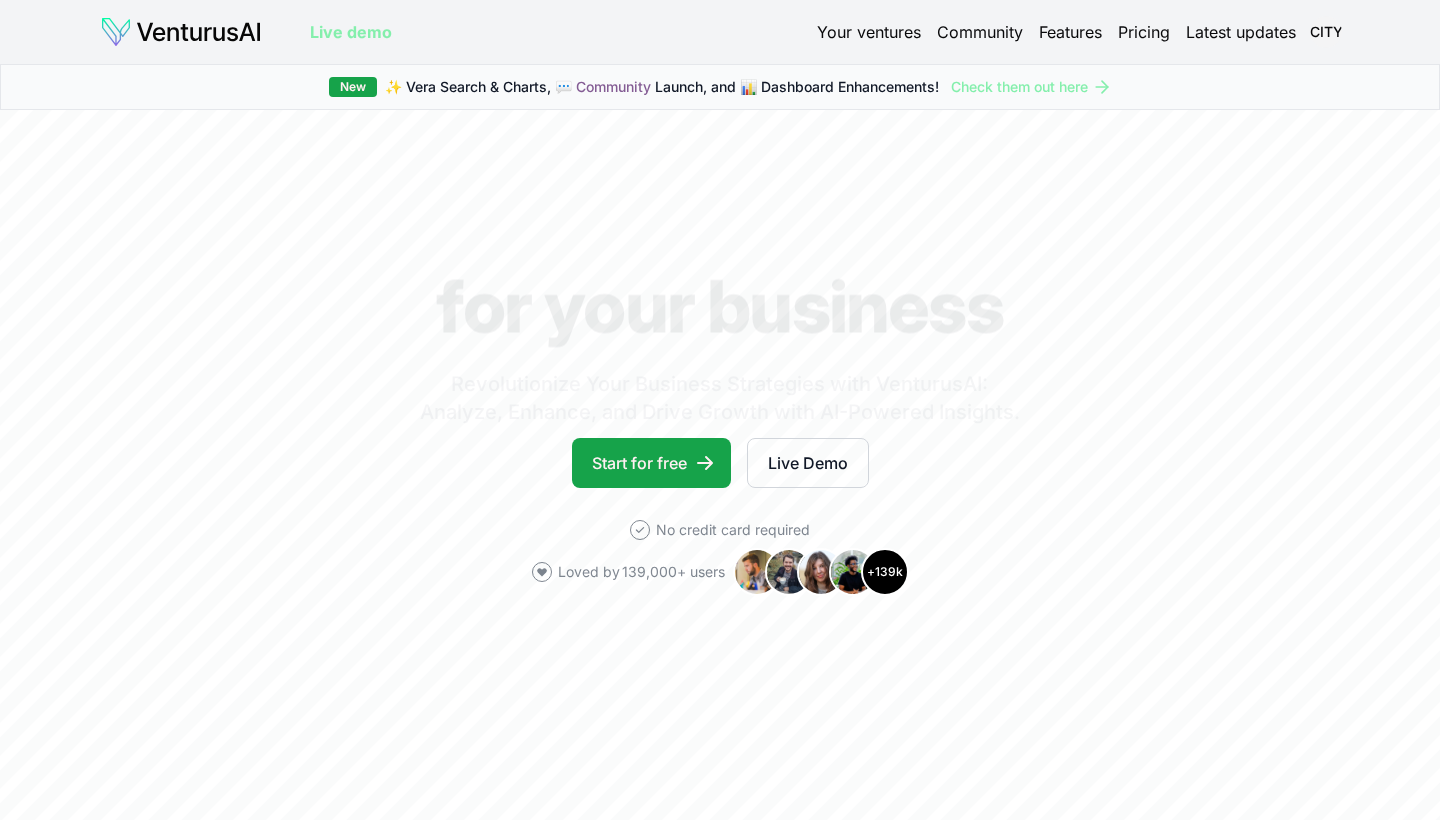 scroll, scrollTop: 0, scrollLeft: 0, axis: both 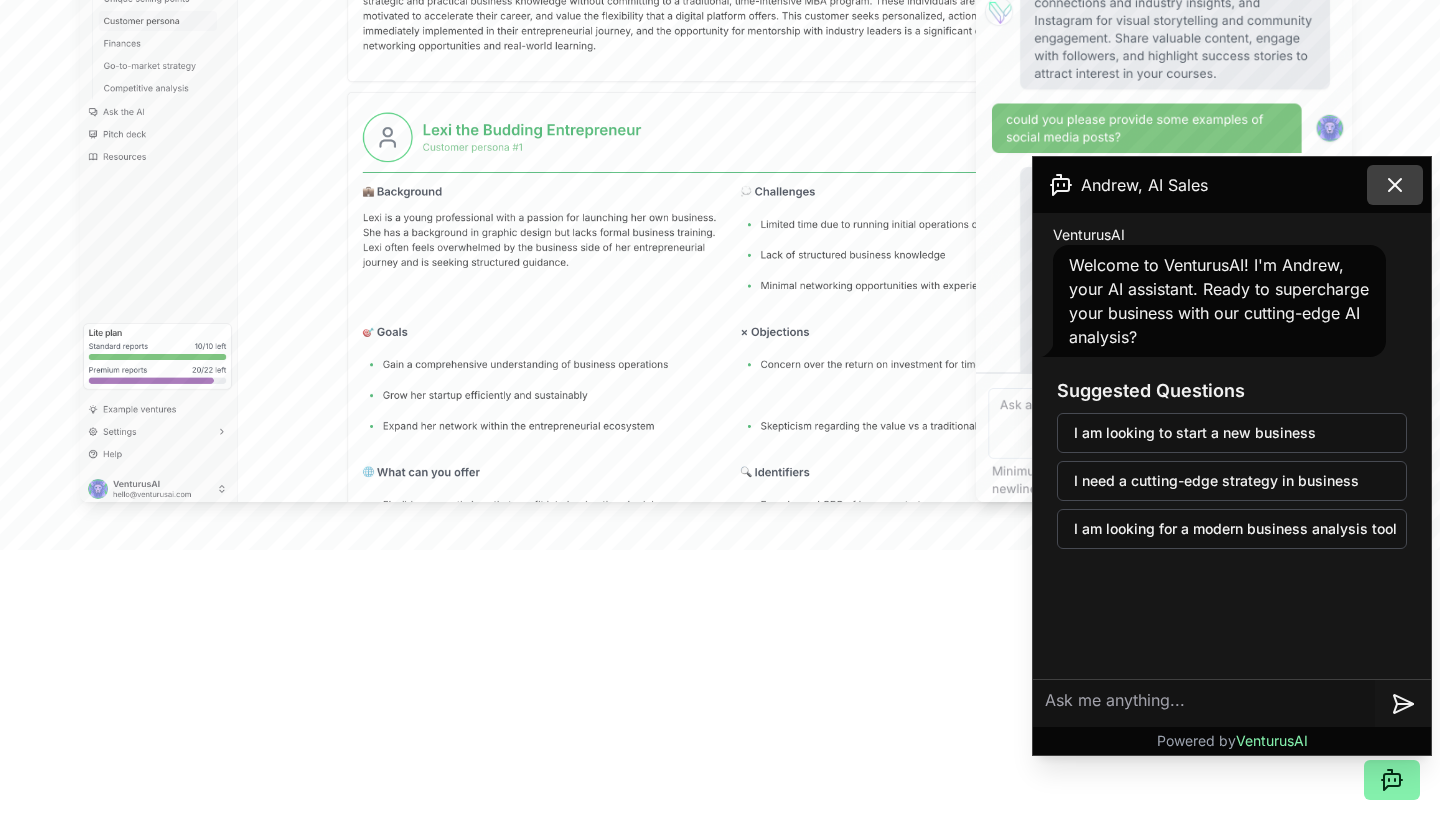 click 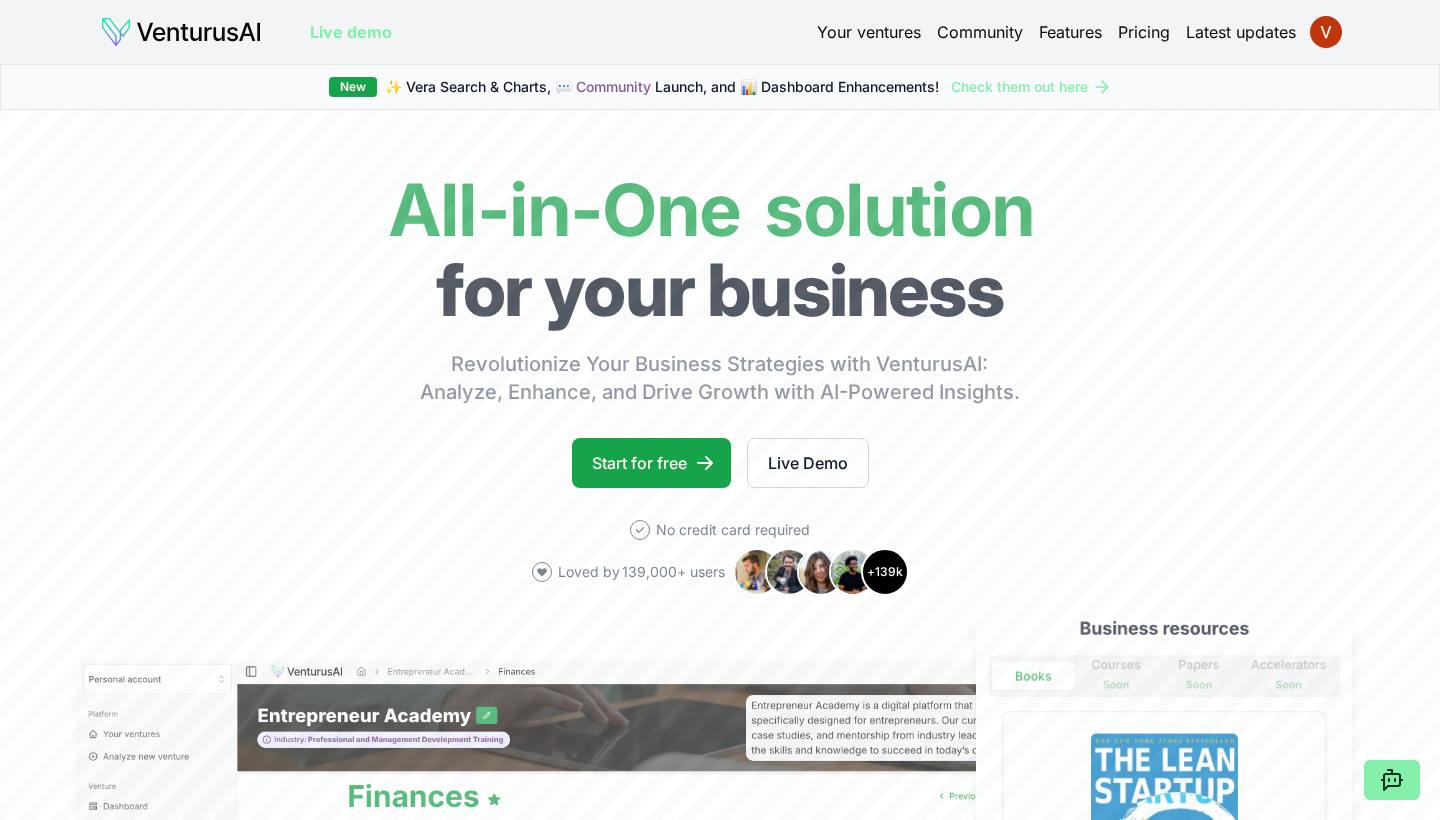 scroll, scrollTop: 0, scrollLeft: 0, axis: both 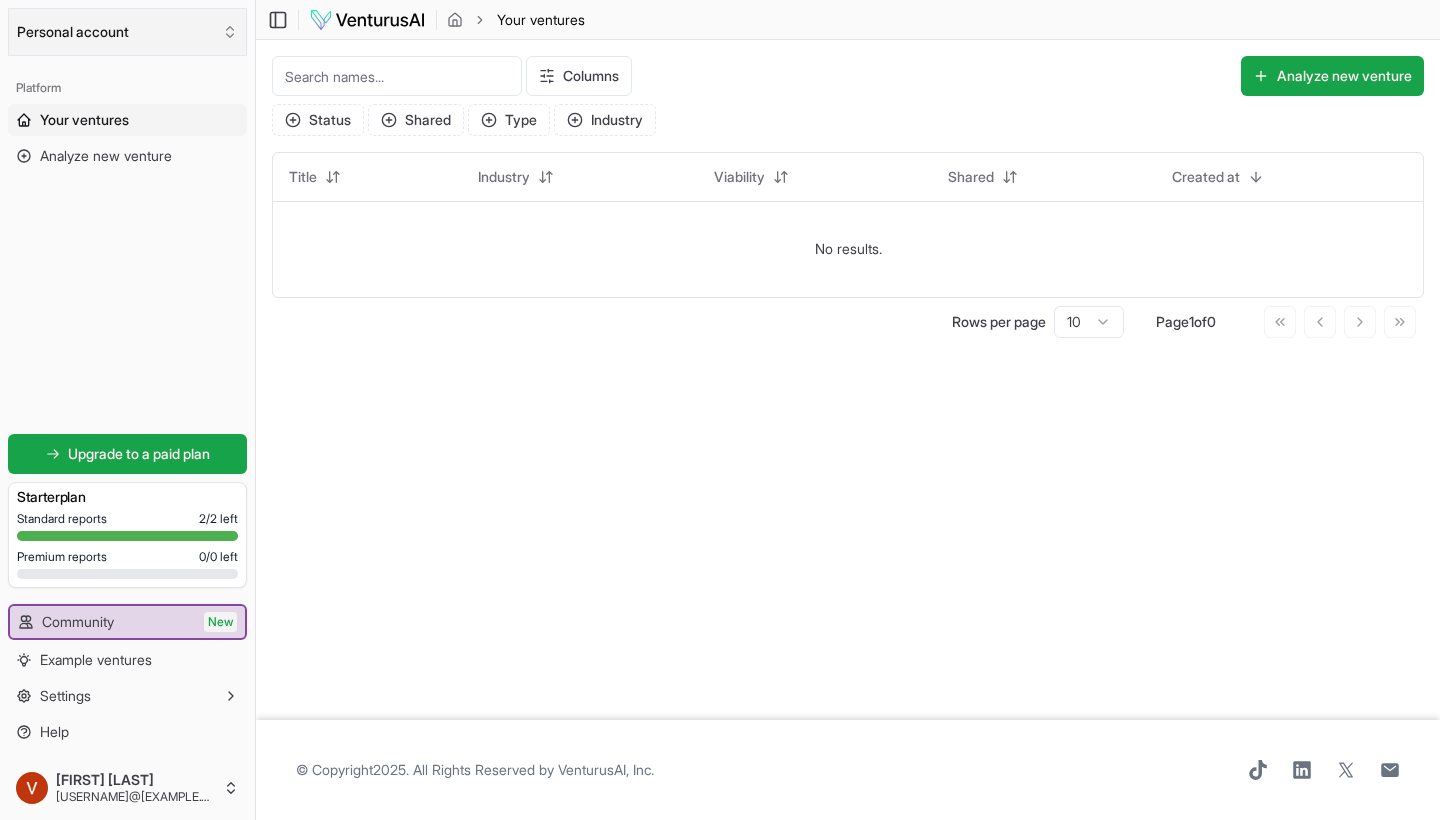 click on "Personal account" at bounding box center (127, 32) 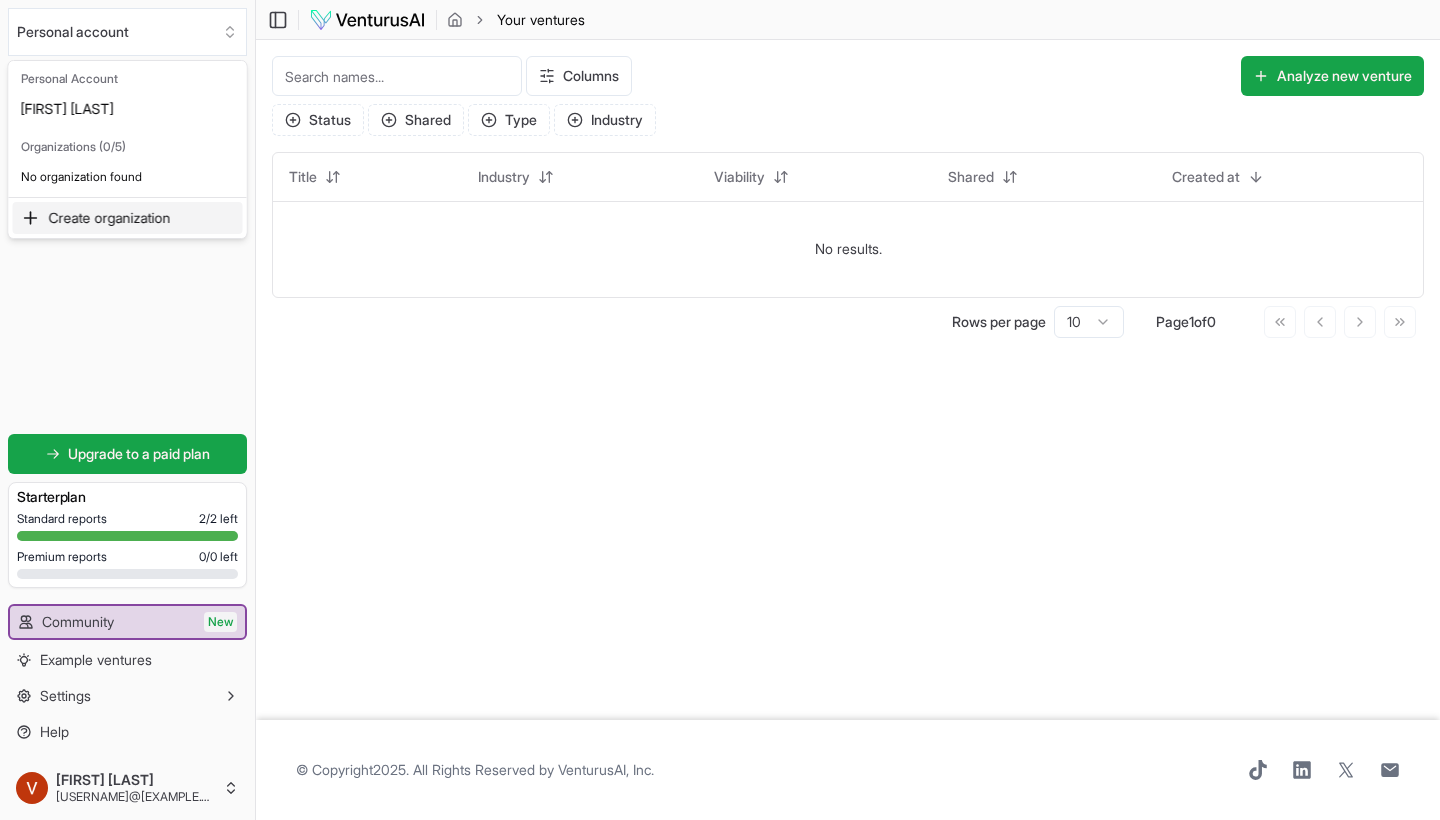 click on "We value your privacy We use cookies to enhance your browsing experience, serve personalized ads or content, and analyze our traffic. By clicking "Accept All", you consent to our use of cookies. Customize    Accept All Customize Consent Preferences   We use cookies to help you navigate efficiently and perform certain functions. You will find detailed information about all cookies under each consent category below. The cookies that are categorized as "Necessary" are stored on your browser as they are essential for enabling the basic functionalities of the site. ...  Show more Necessary Always Active Necessary cookies are required to enable the basic features of this site, such as providing secure log-in or adjusting your consent preferences. These cookies do not store any personally identifiable data. Cookie cookieyes-consent Duration 1 year Description Cookie __cf_bm Duration 1 hour Description This cookie, set by Cloudflare, is used to support Cloudflare Bot Management.  Cookie _cfuvid Duration session lidc" at bounding box center (720, 410) 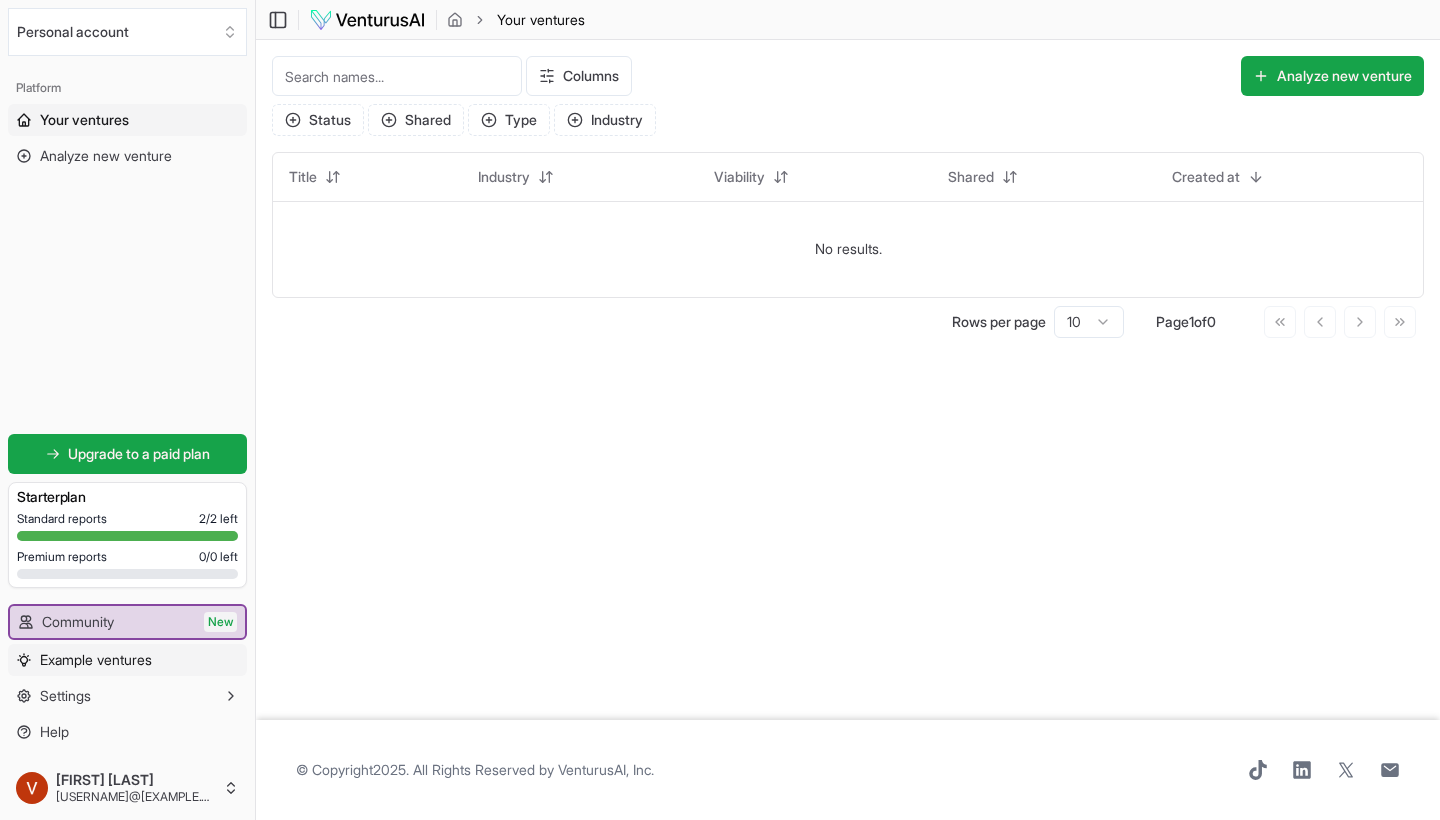 click on "Example ventures" at bounding box center (96, 660) 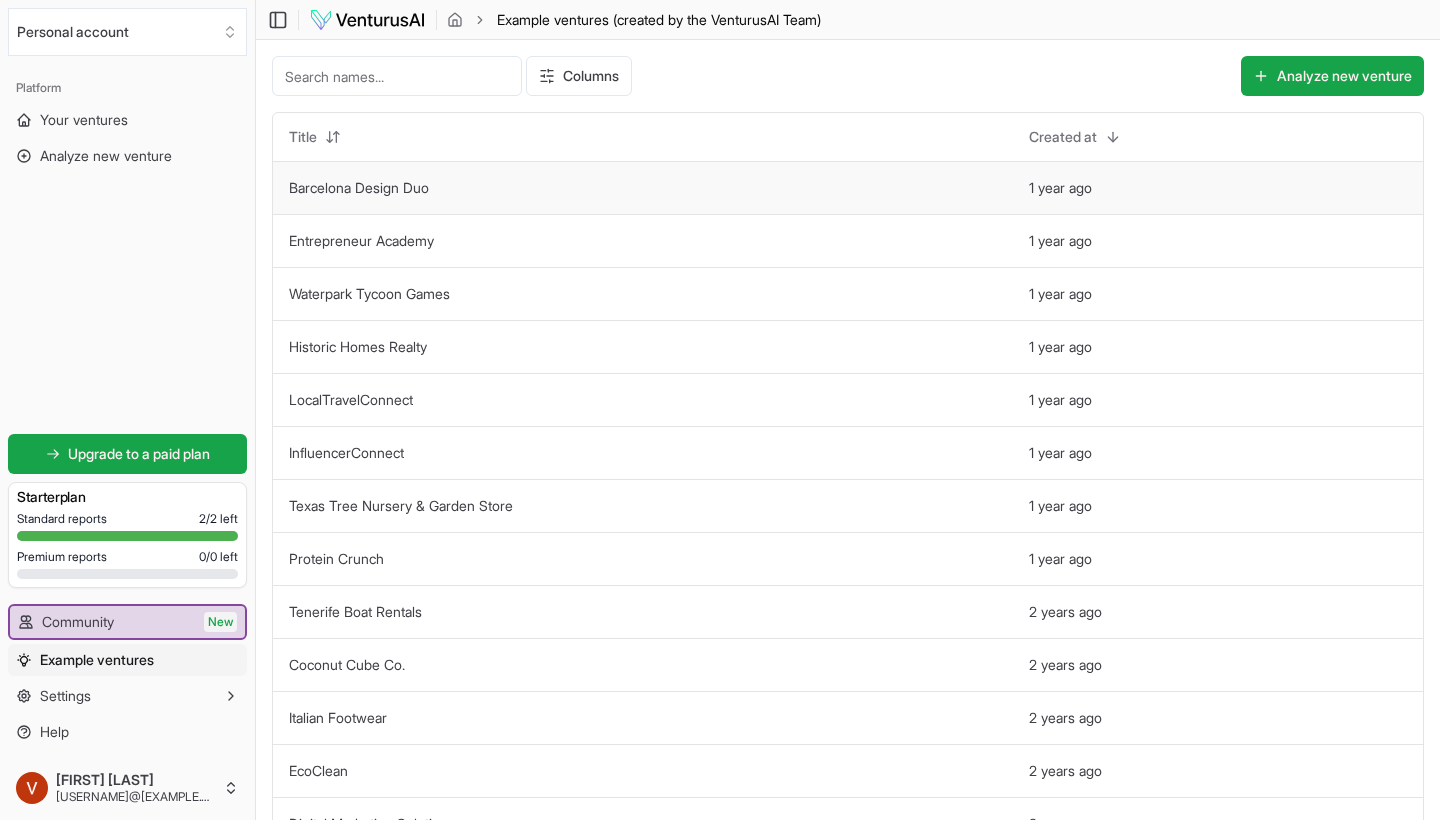 click on "Barcelona Design Duo" at bounding box center (359, 187) 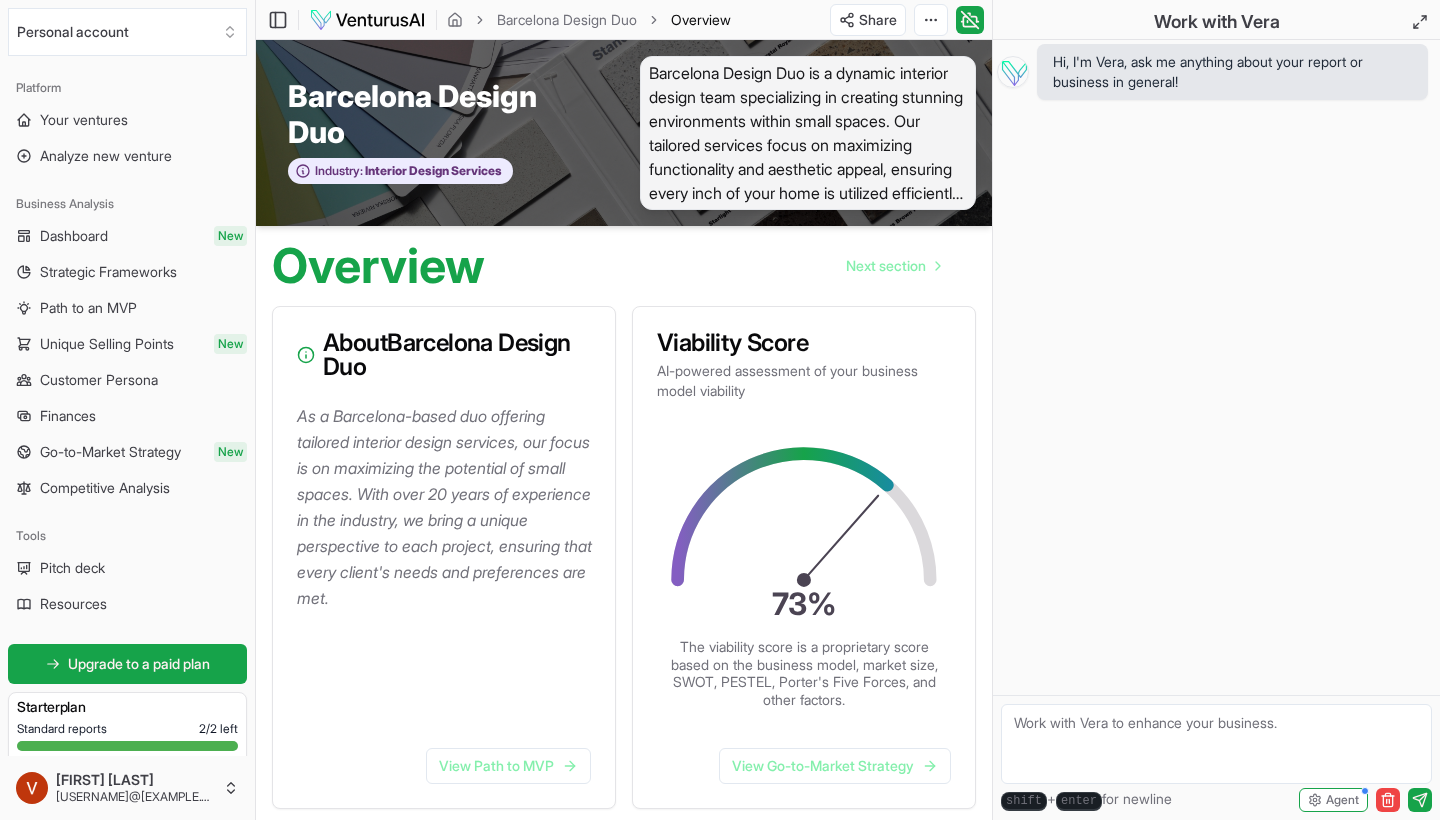 click on "Hi, I'm Vera, ask me anything about your report or business in general!" at bounding box center (1216, 367) 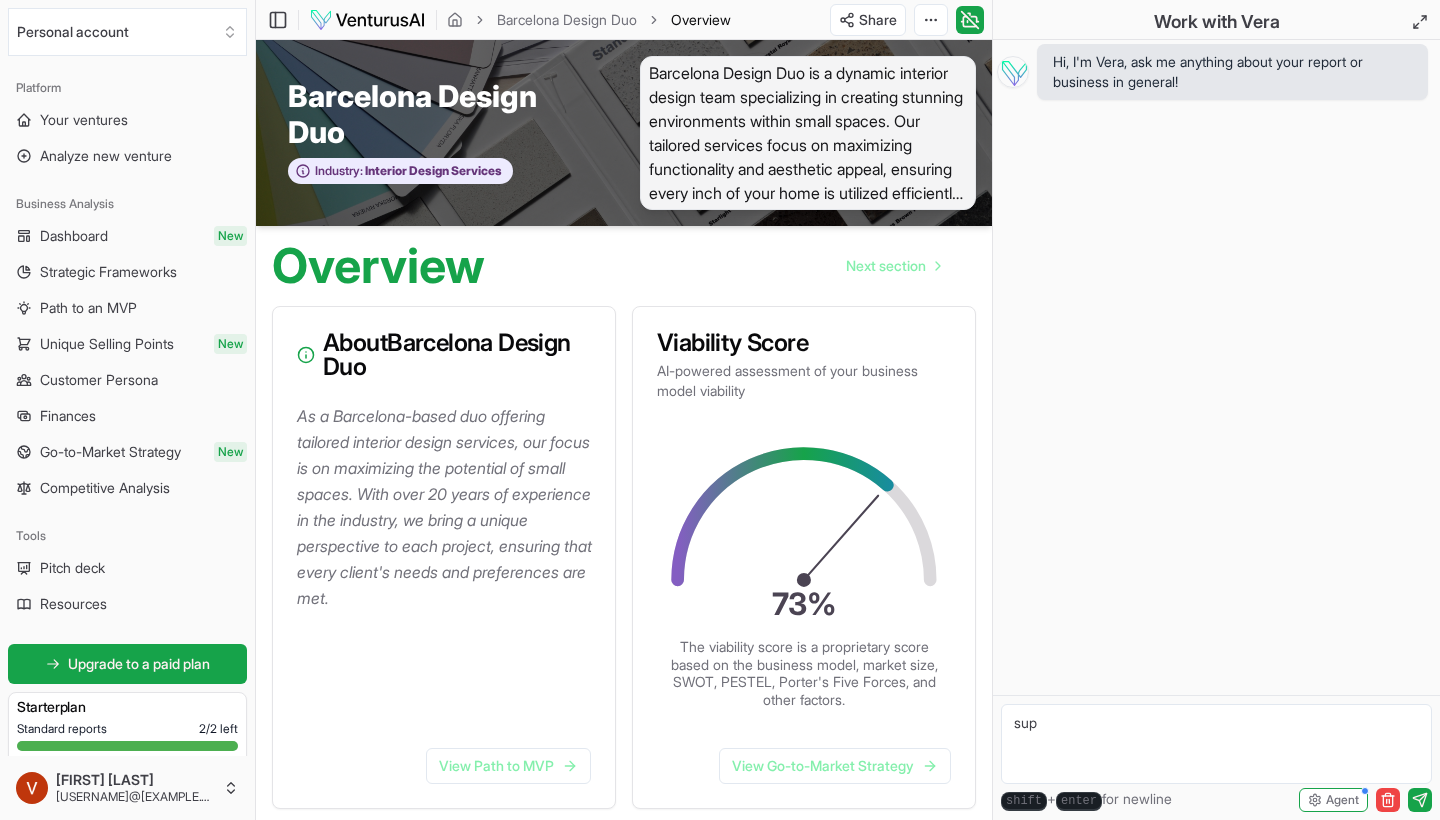 type on "sup" 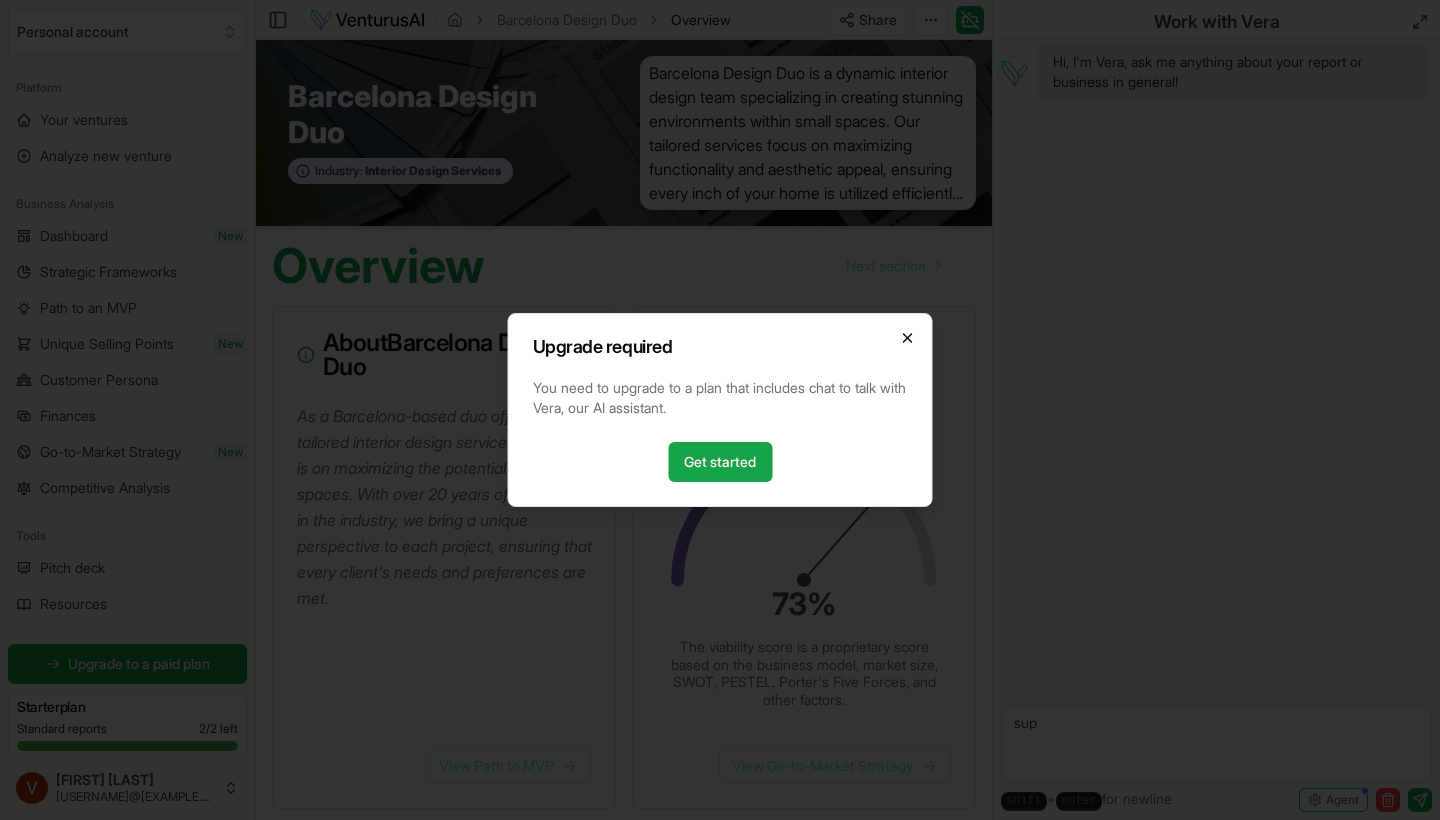 click 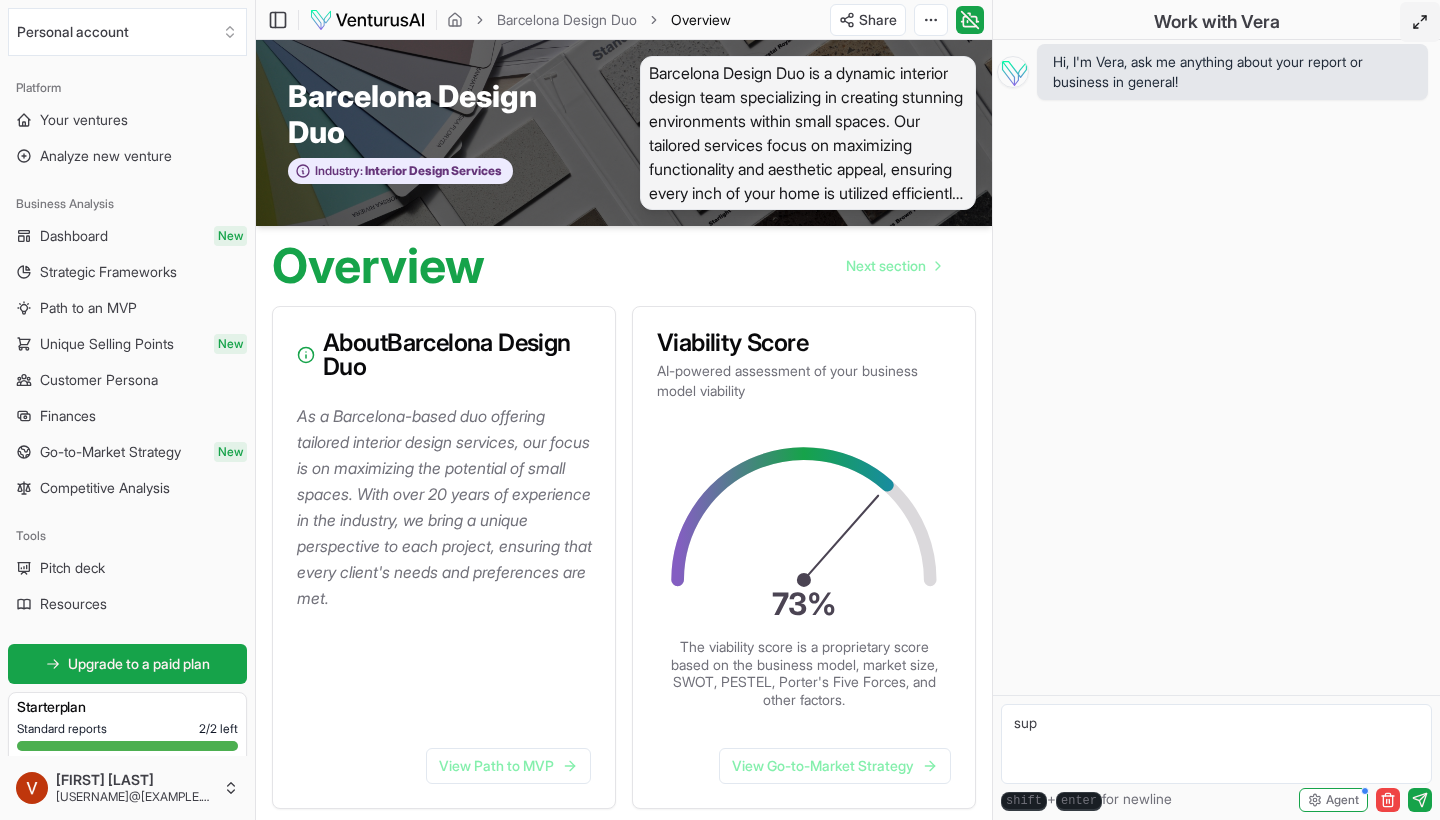 click 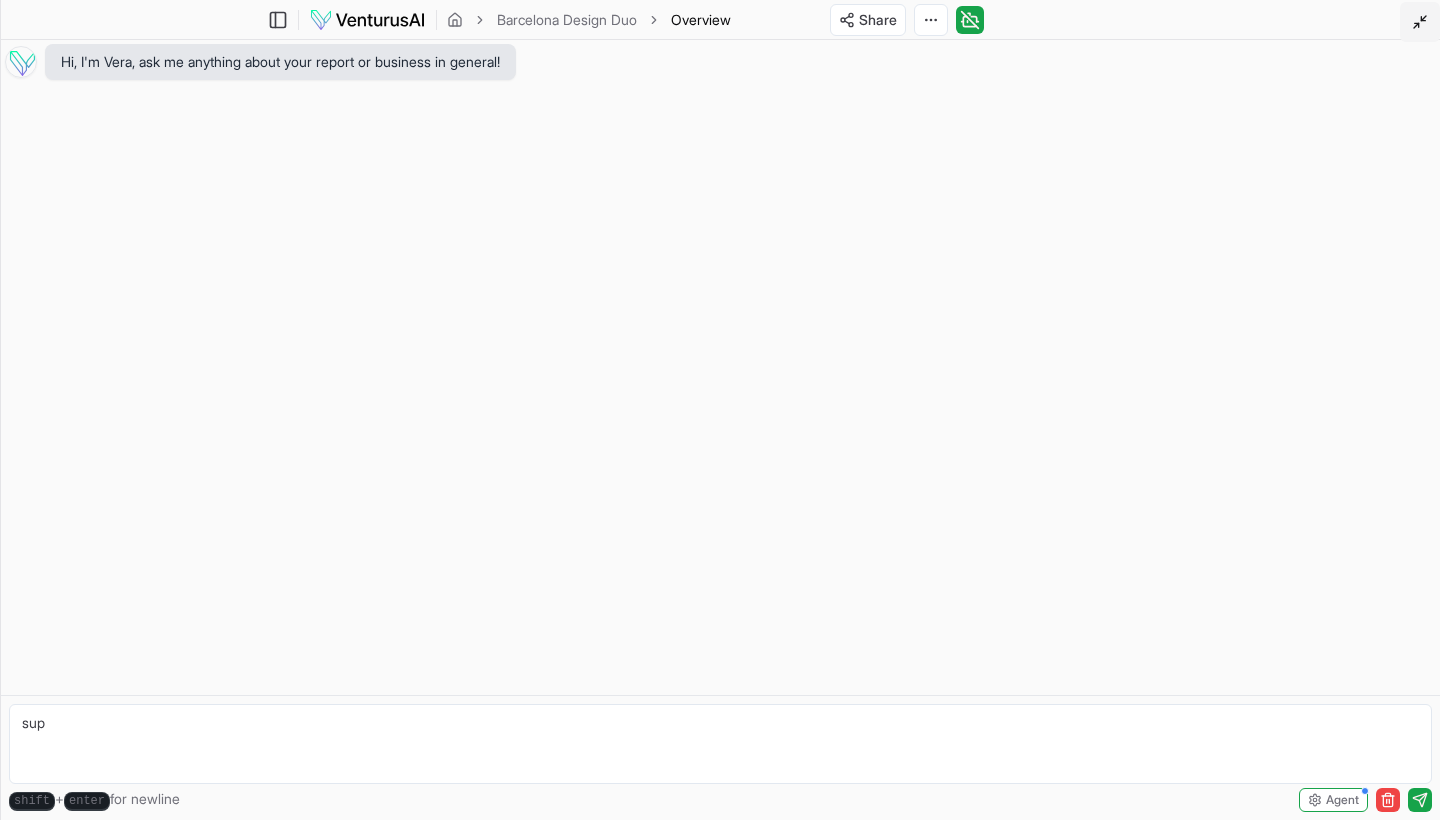 click 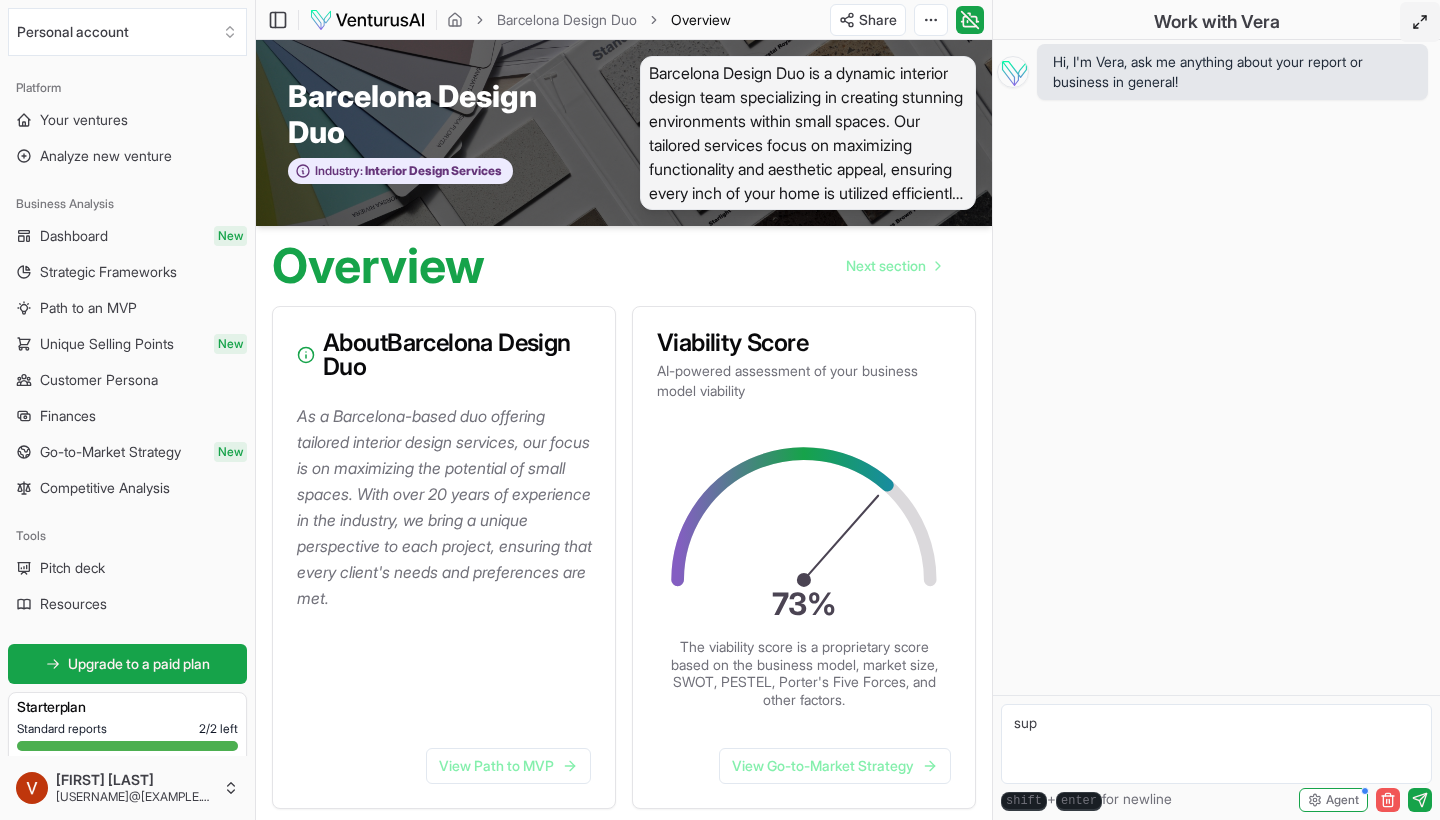 click 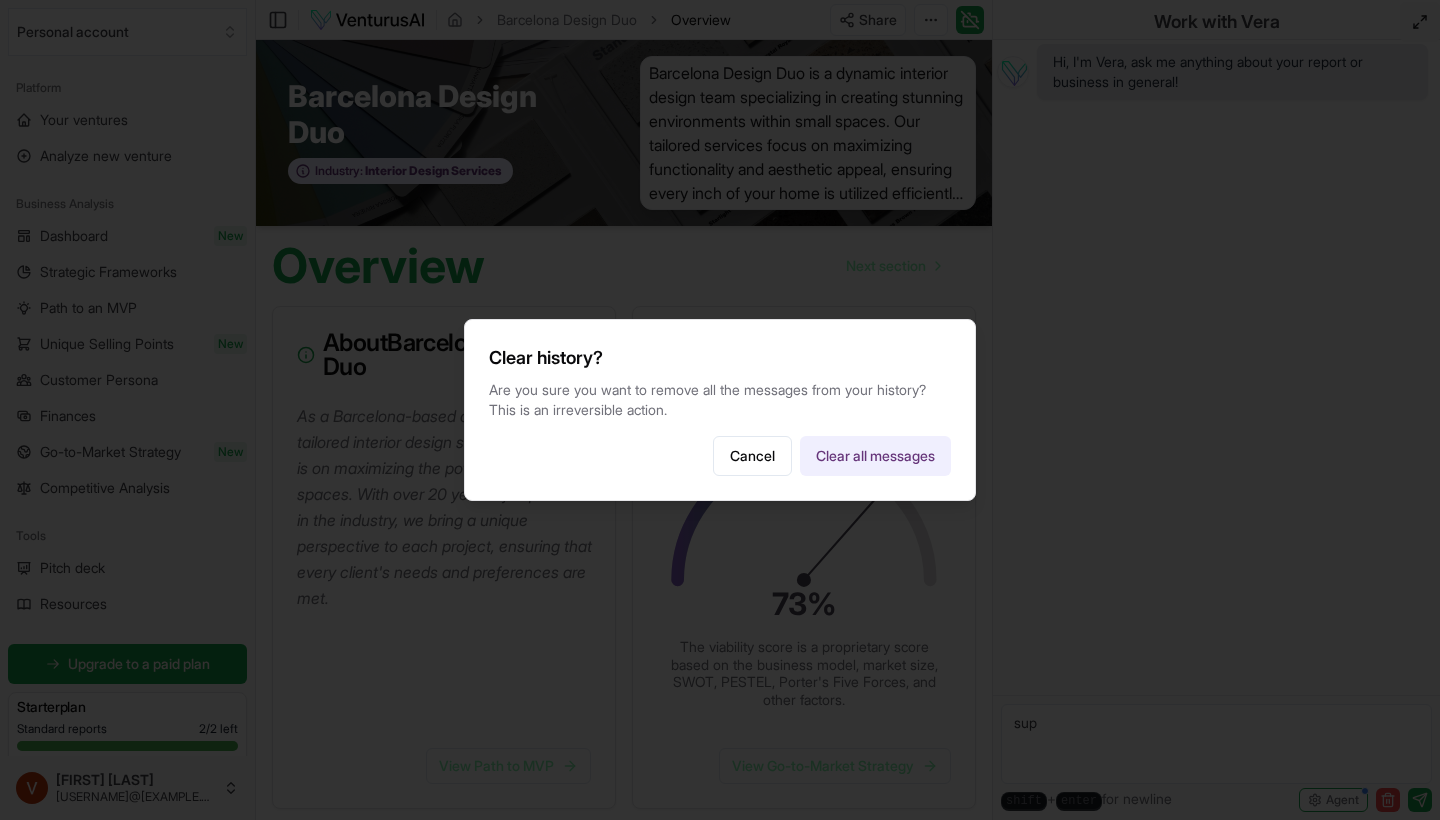 click on "Clear all messages" at bounding box center [875, 456] 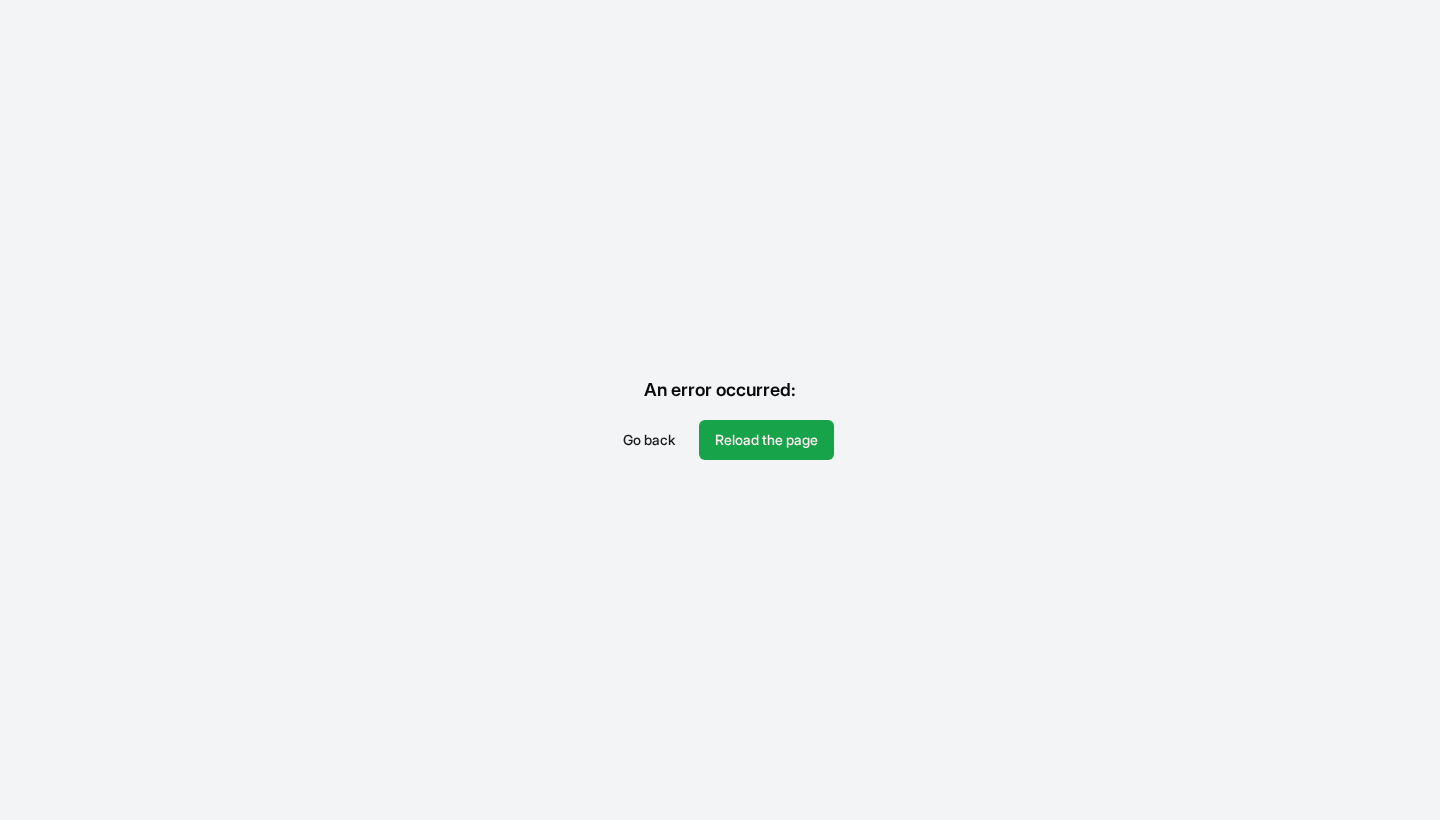 click on "Go back" at bounding box center (649, 440) 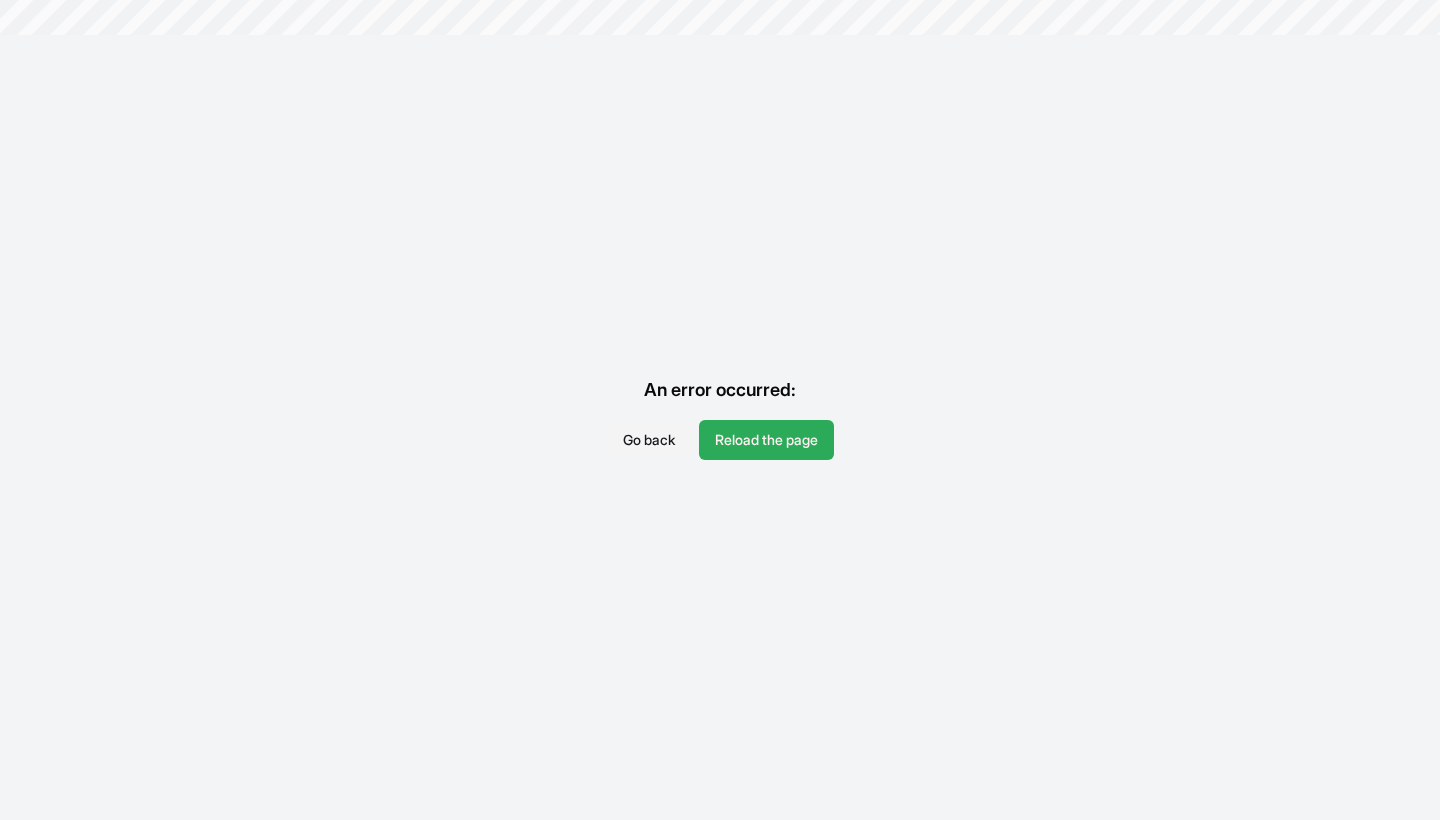 click on "Reload the page" at bounding box center (766, 440) 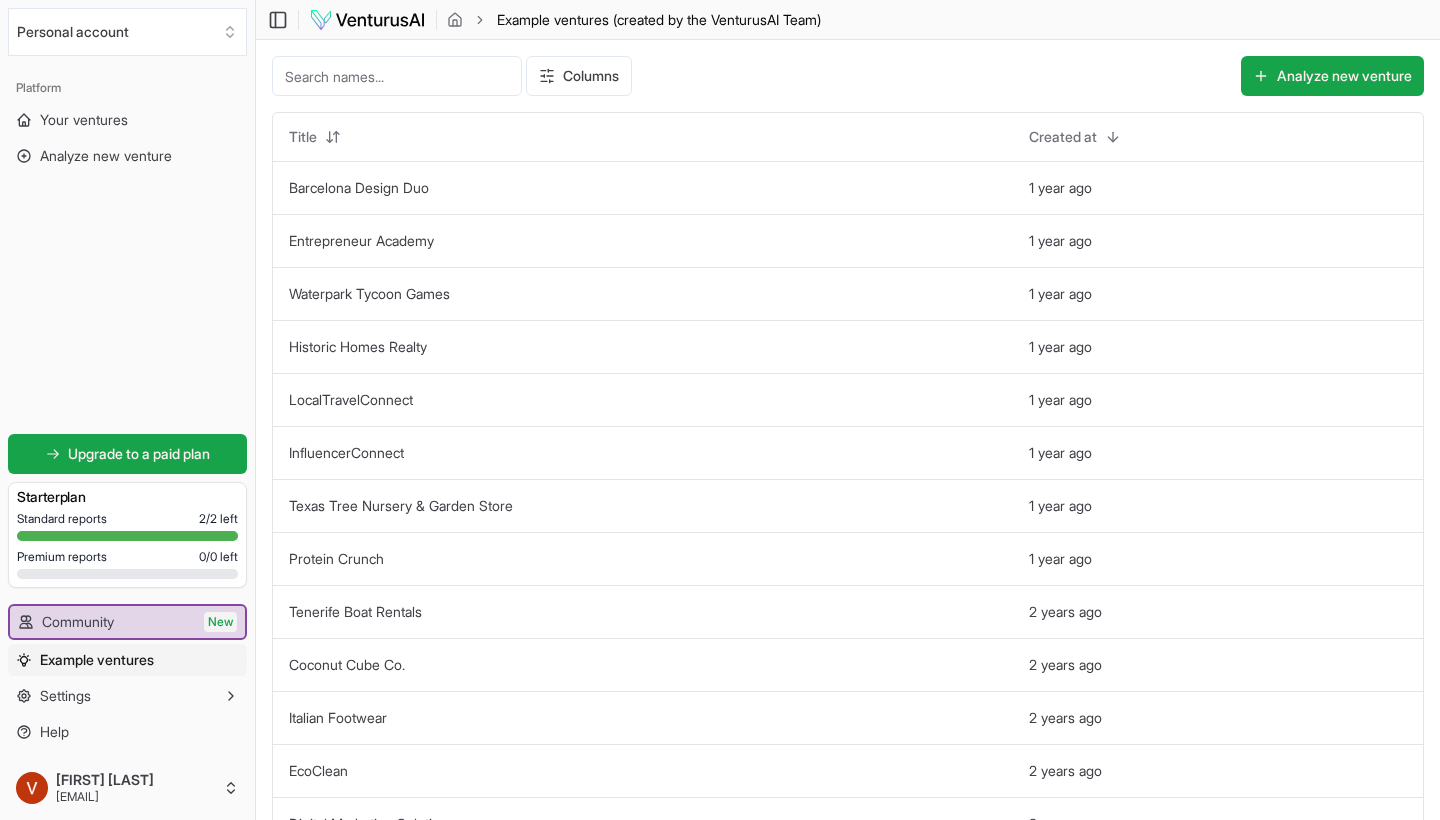 scroll, scrollTop: 0, scrollLeft: 0, axis: both 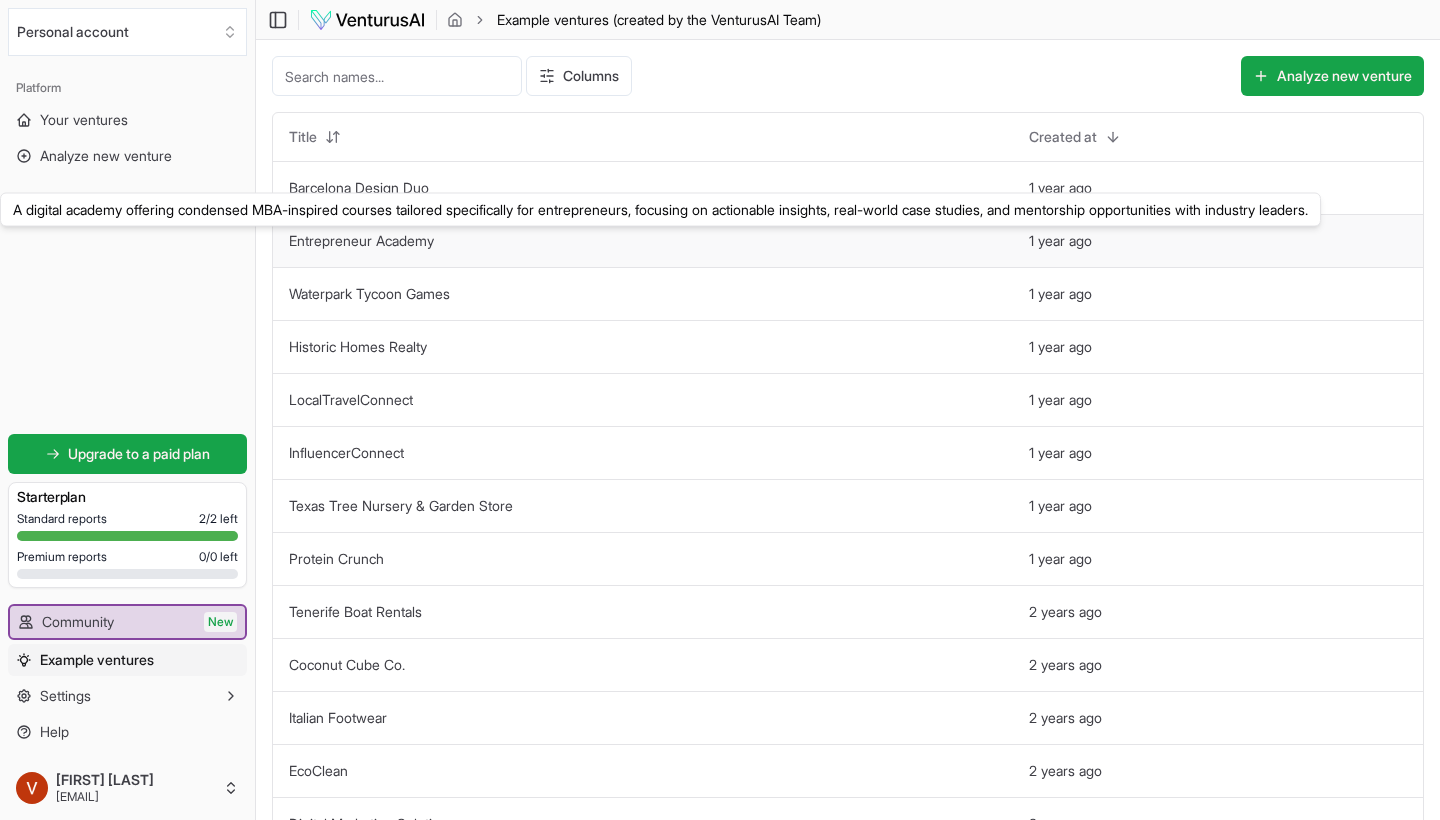 click on "Entrepreneur Academy" at bounding box center [361, 240] 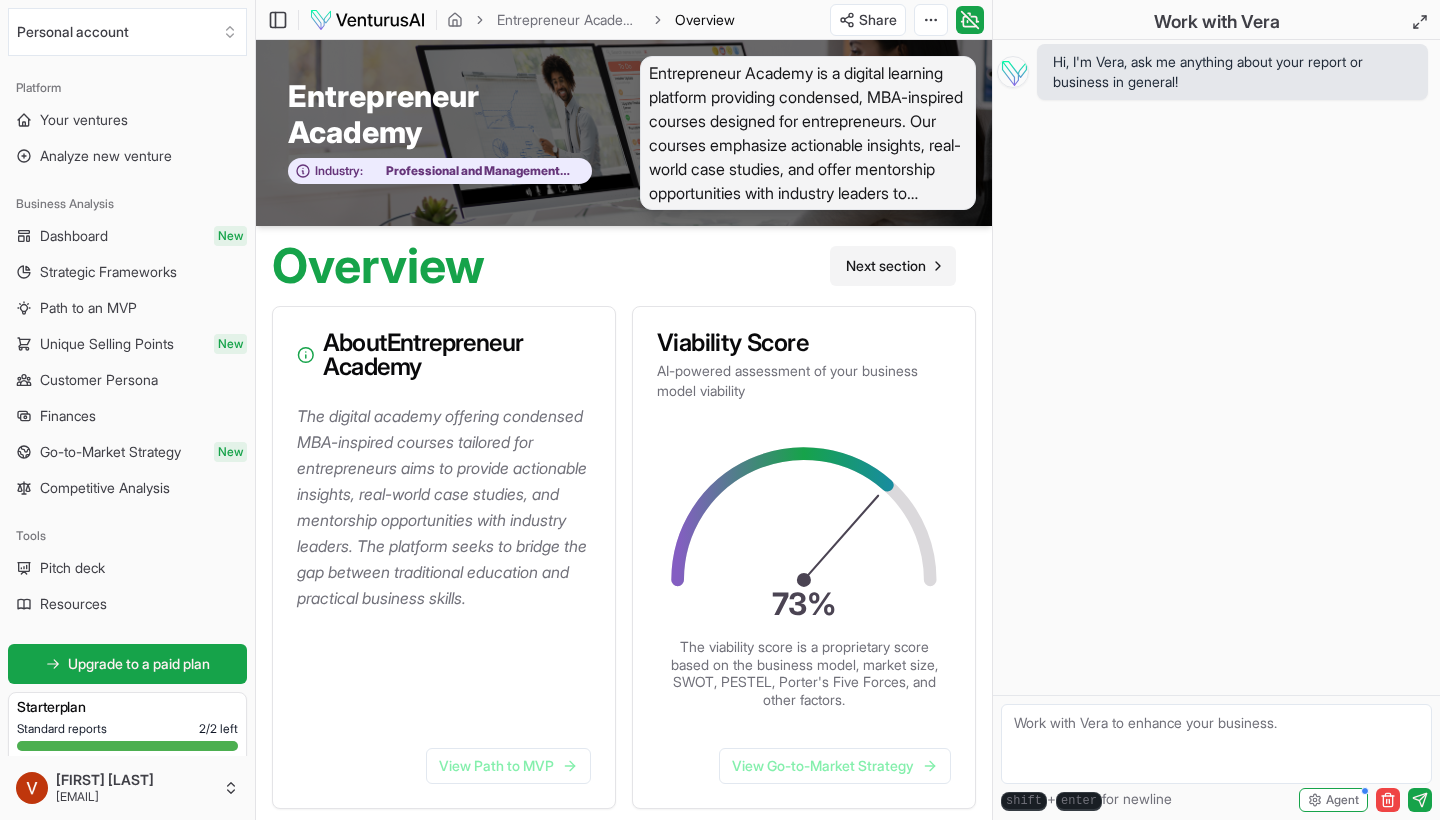 click 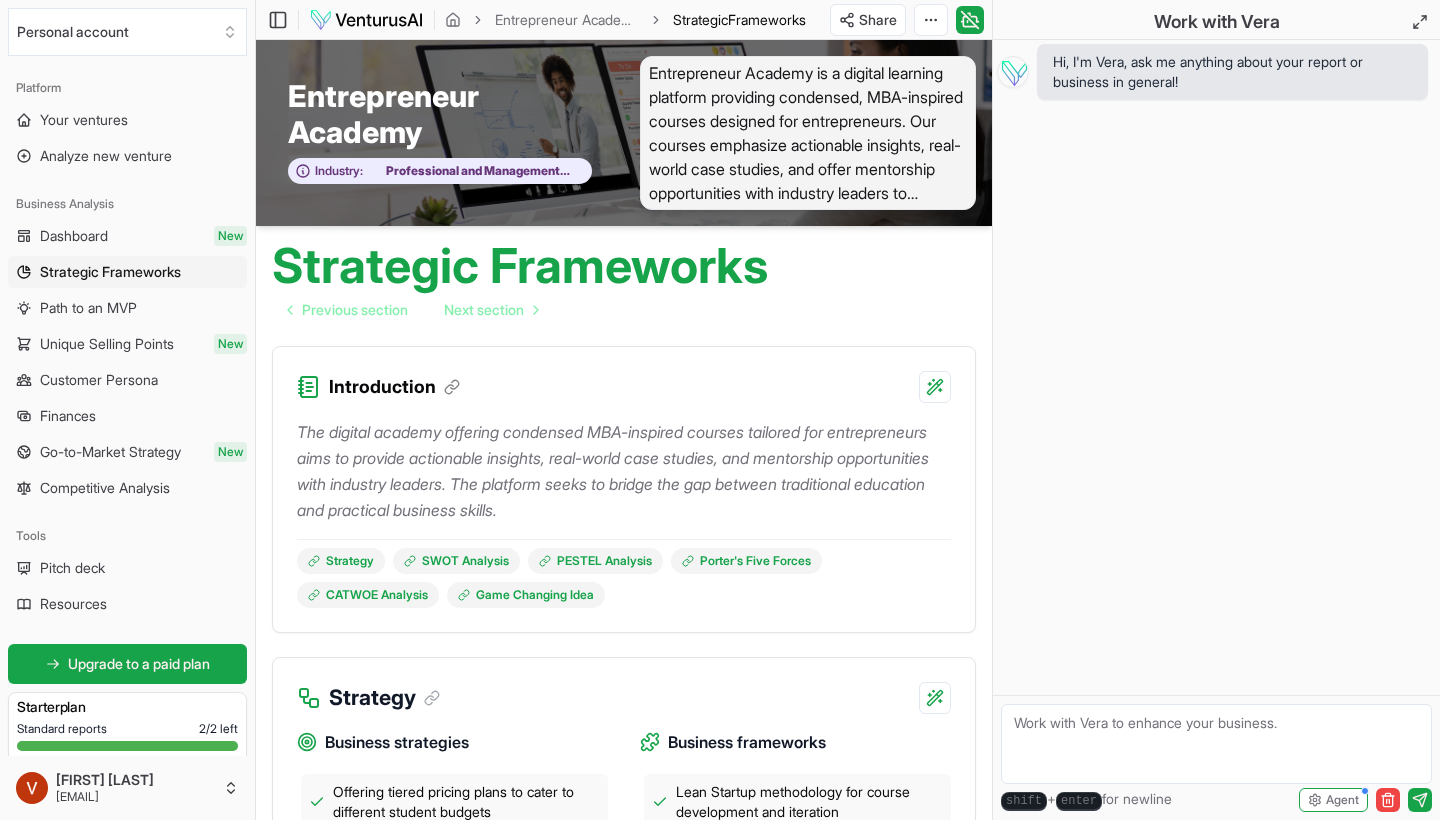 click on "Strategic Frameworks   Previous section Next section" at bounding box center [624, 278] 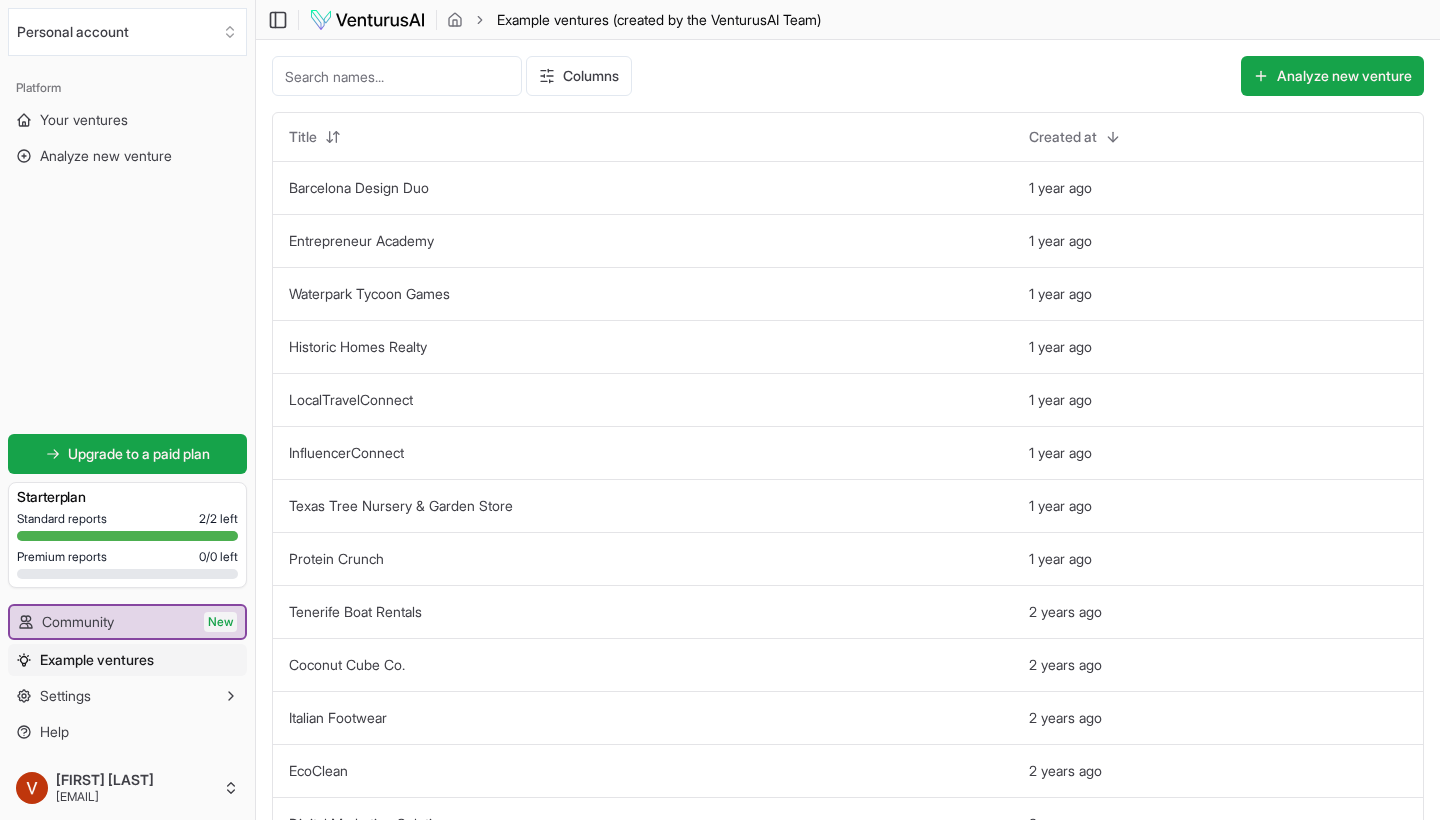 click at bounding box center (367, 20) 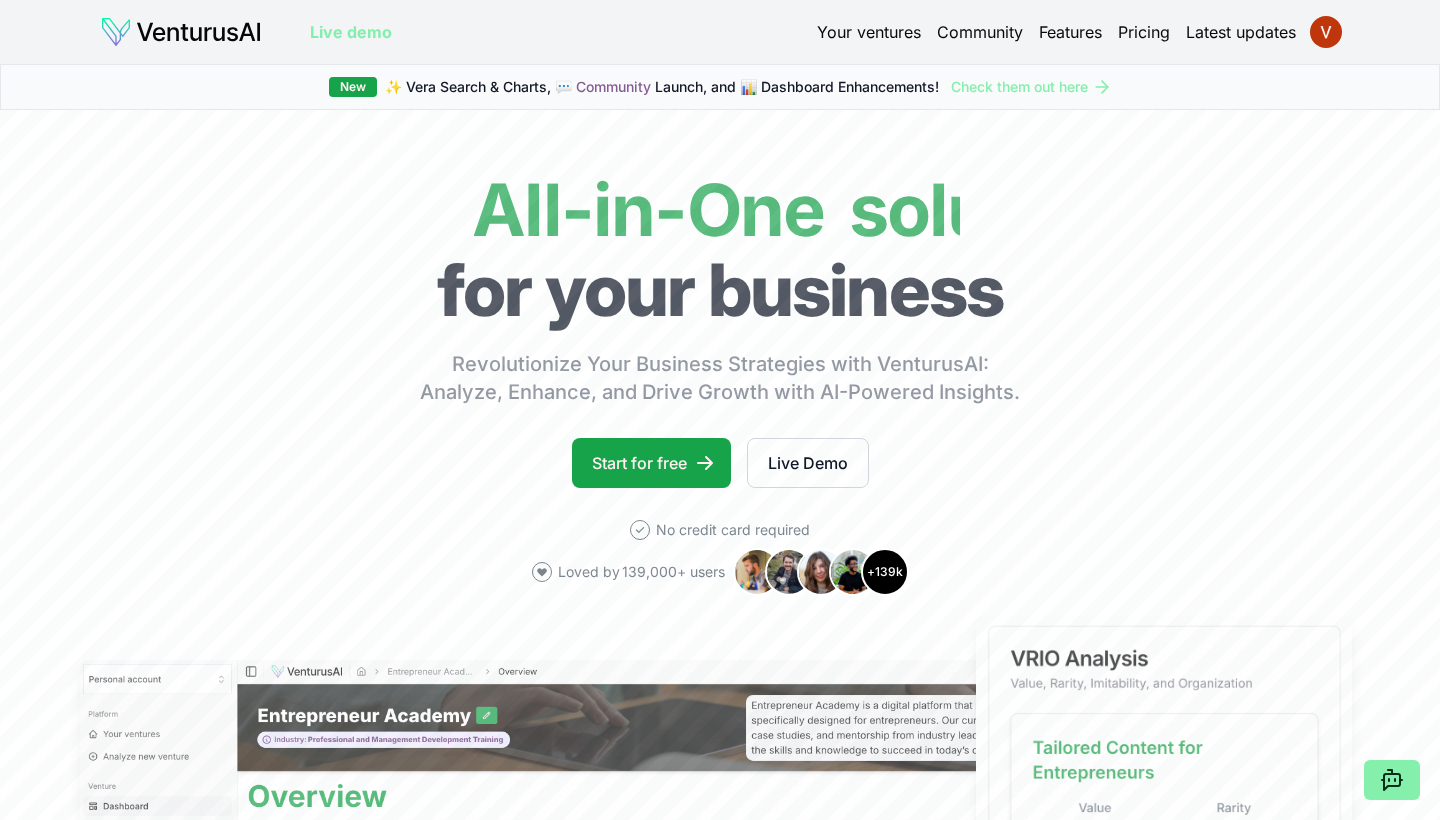 click on "Live demo Your ventures Community Features Pricing Latest updates" at bounding box center (720, 32) 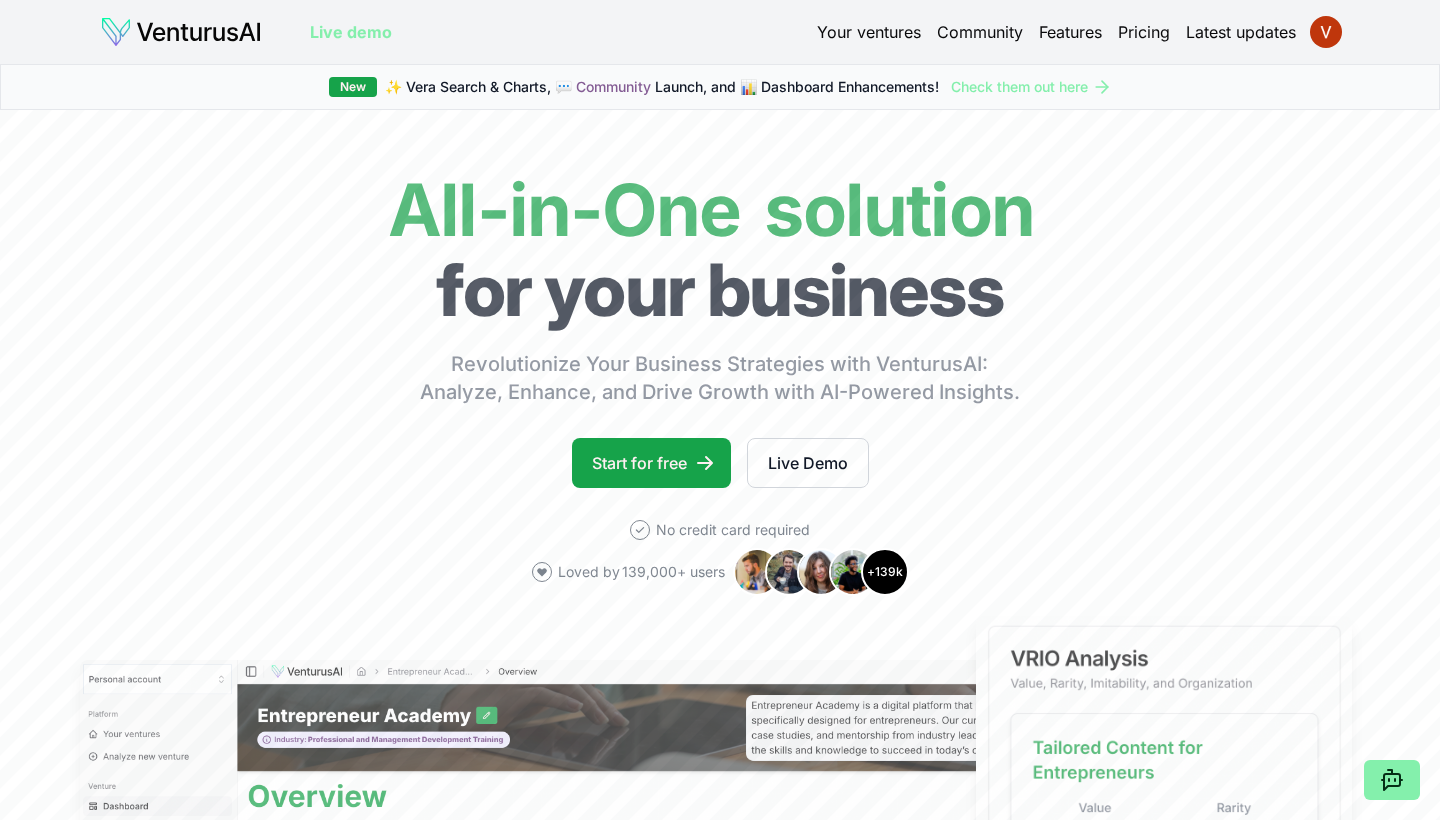 click on "Live demo" at bounding box center [351, 32] 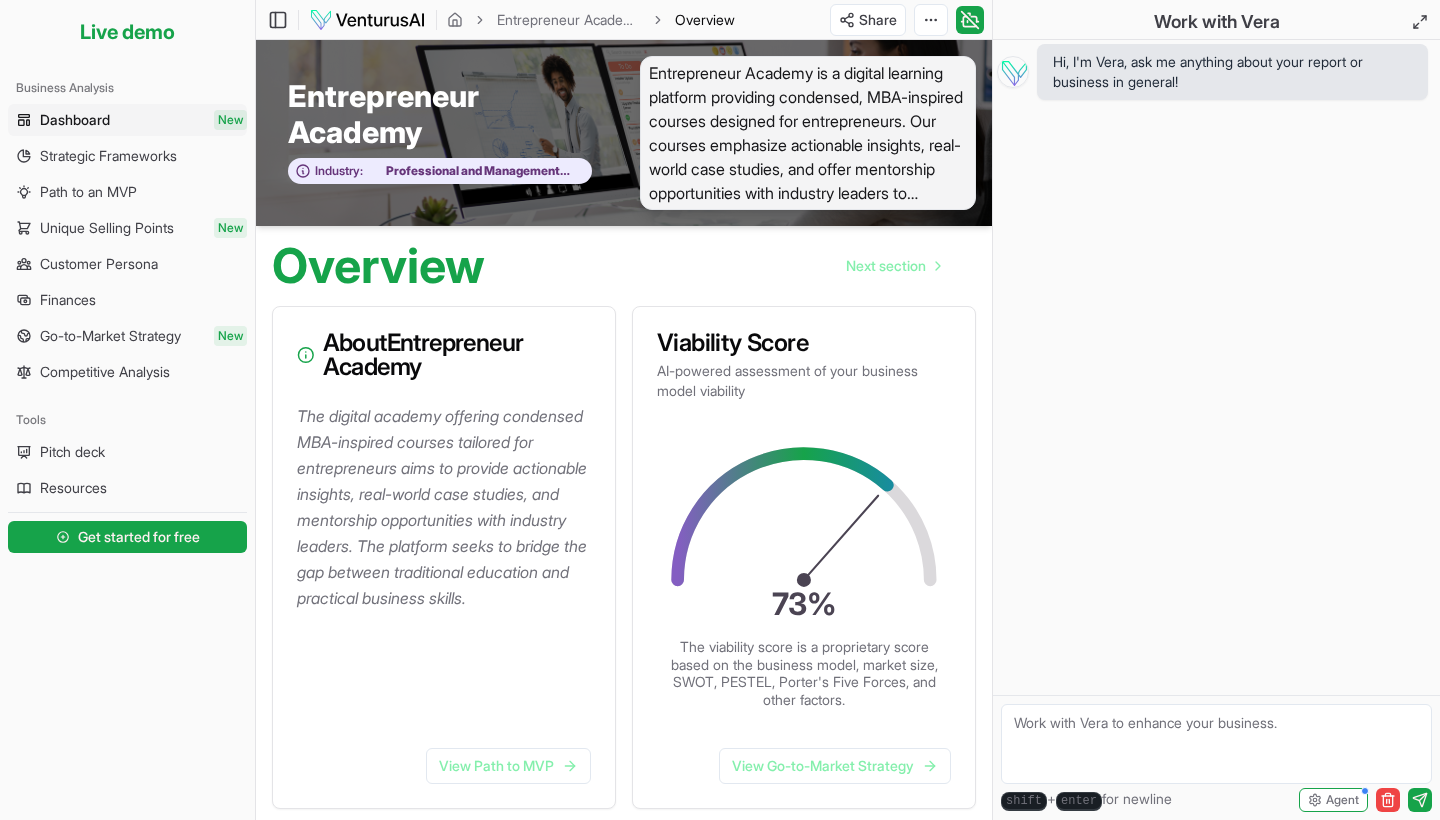 click at bounding box center [1216, 744] 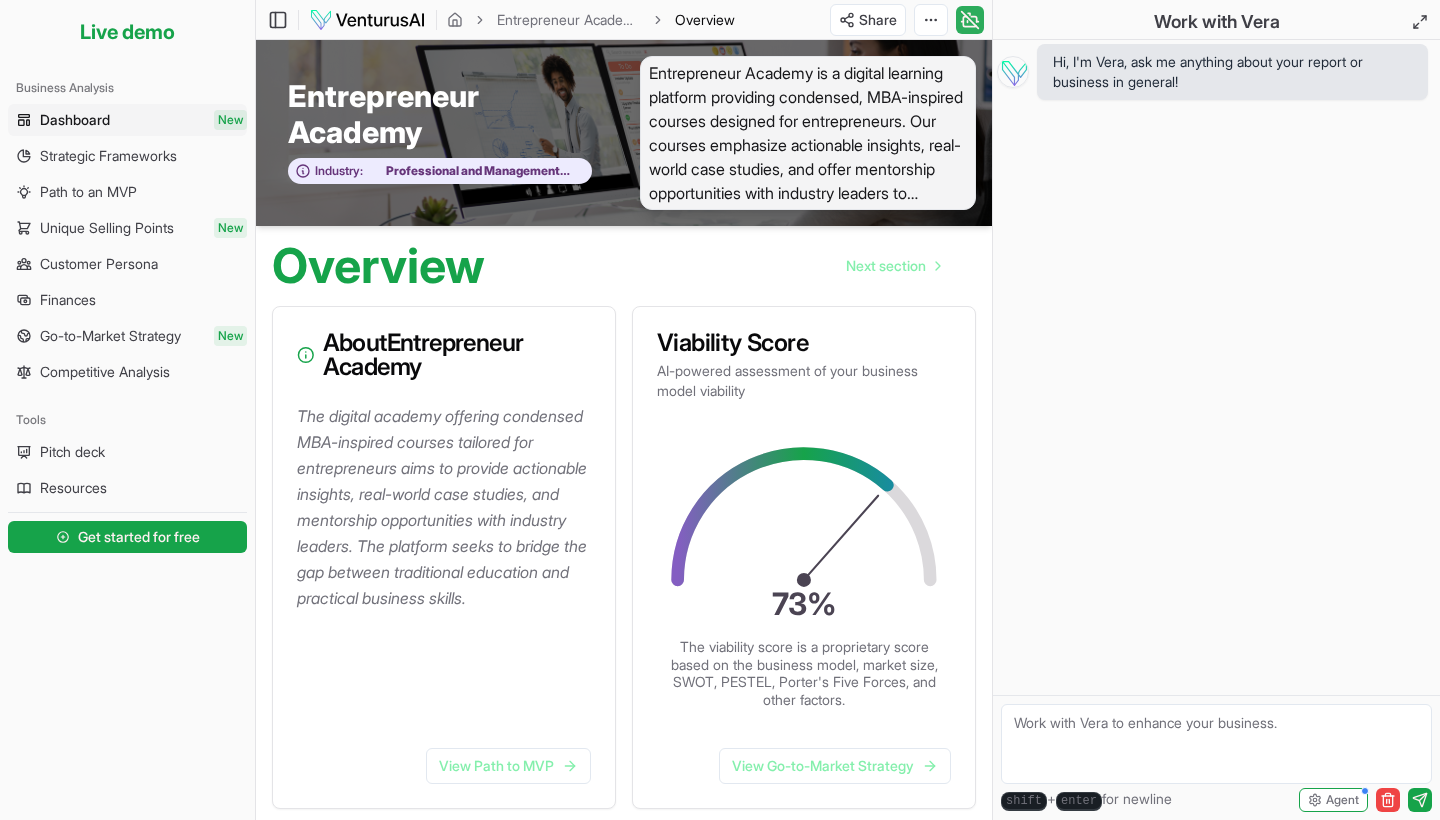 click 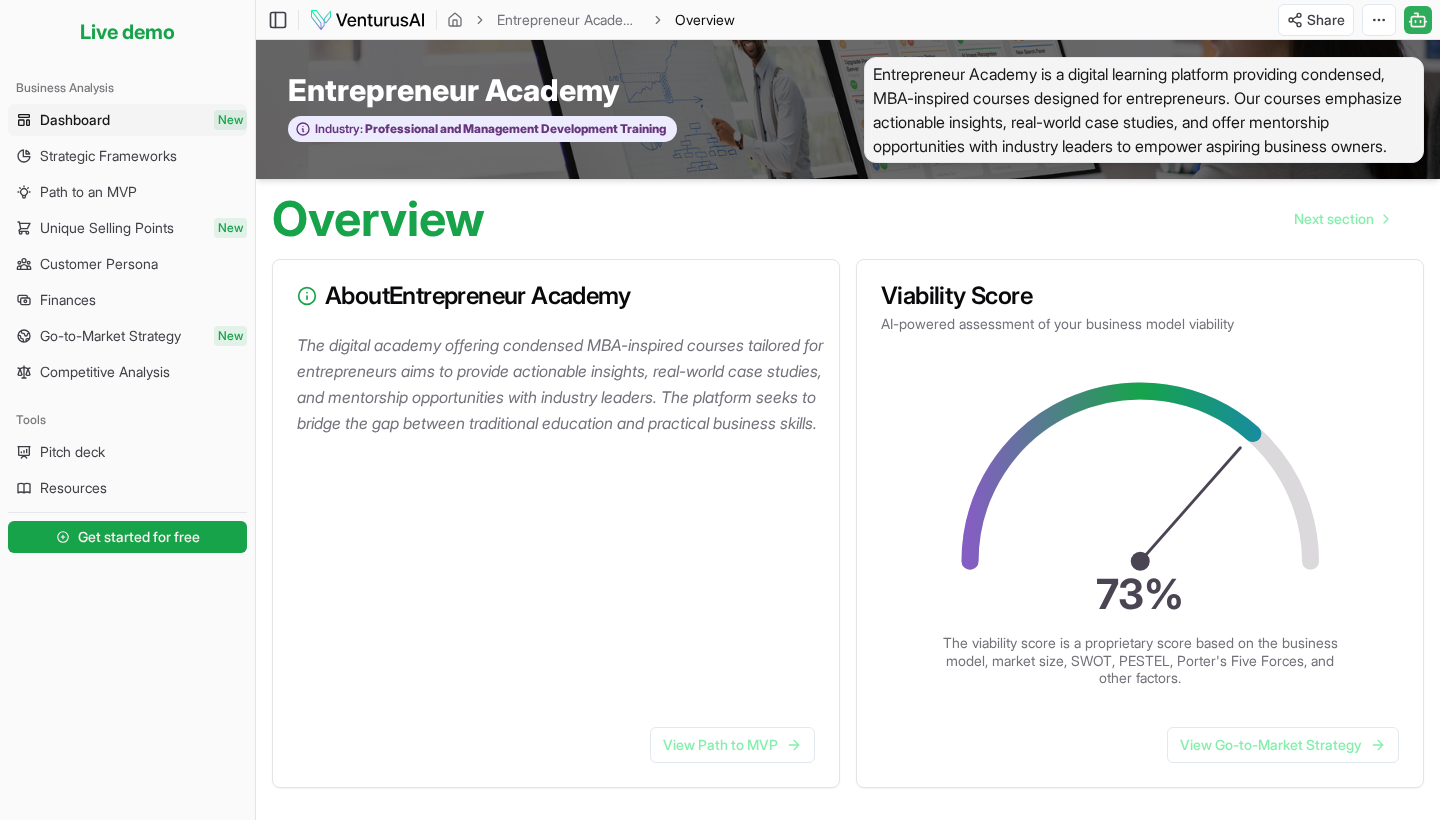 scroll, scrollTop: 0, scrollLeft: 0, axis: both 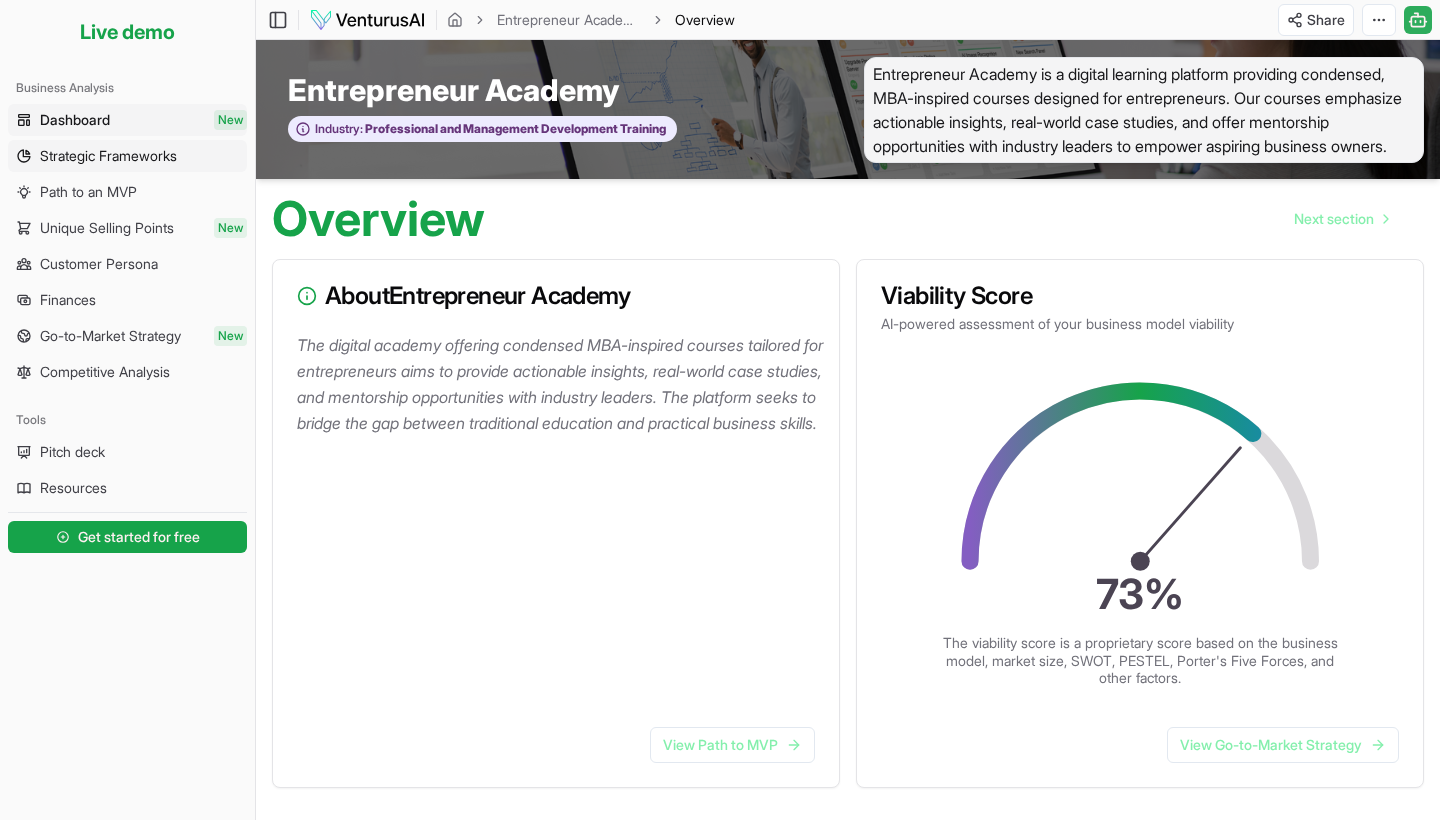 click on "Strategic Frameworks" at bounding box center [108, 156] 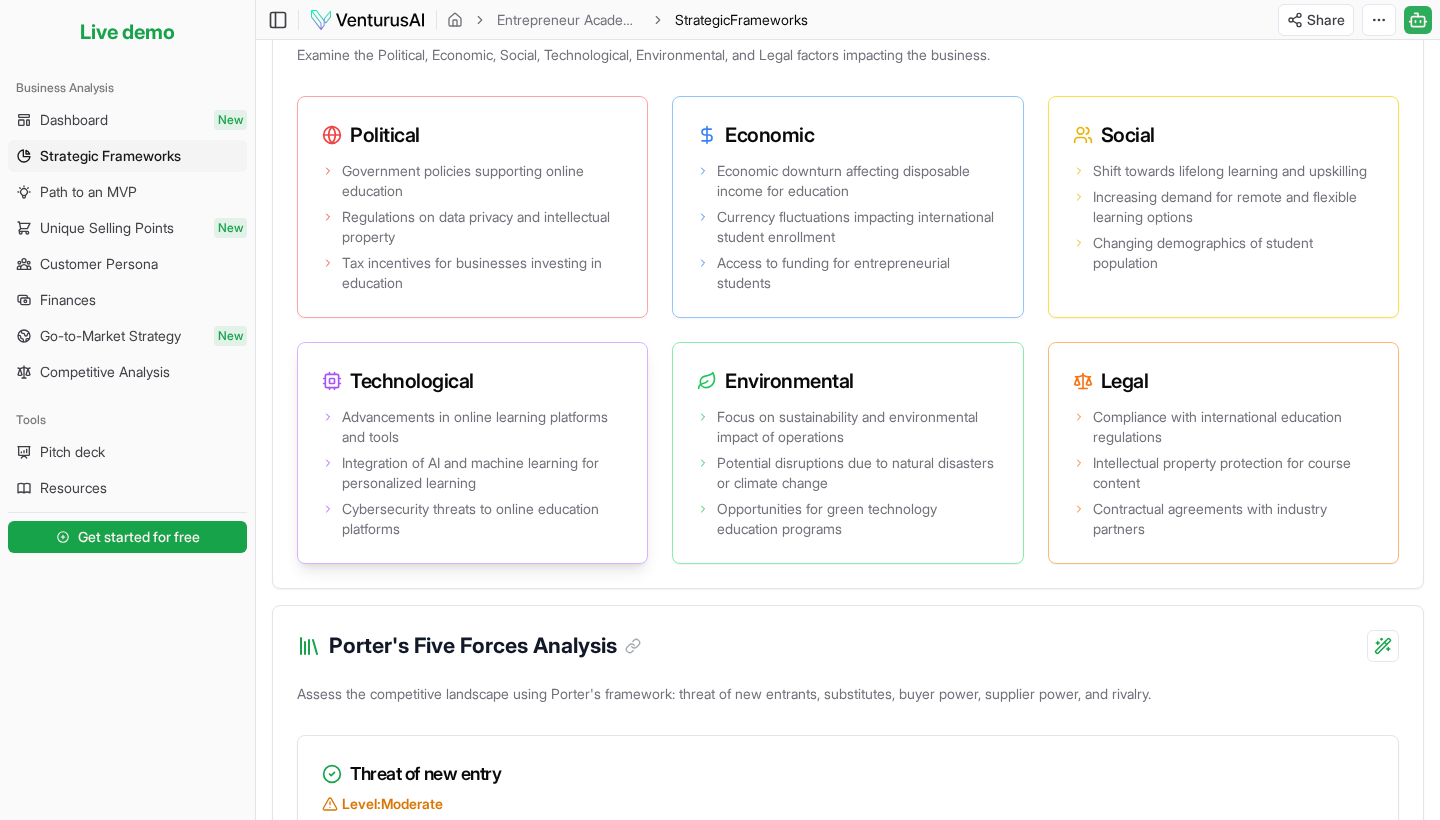 scroll, scrollTop: 1488, scrollLeft: 0, axis: vertical 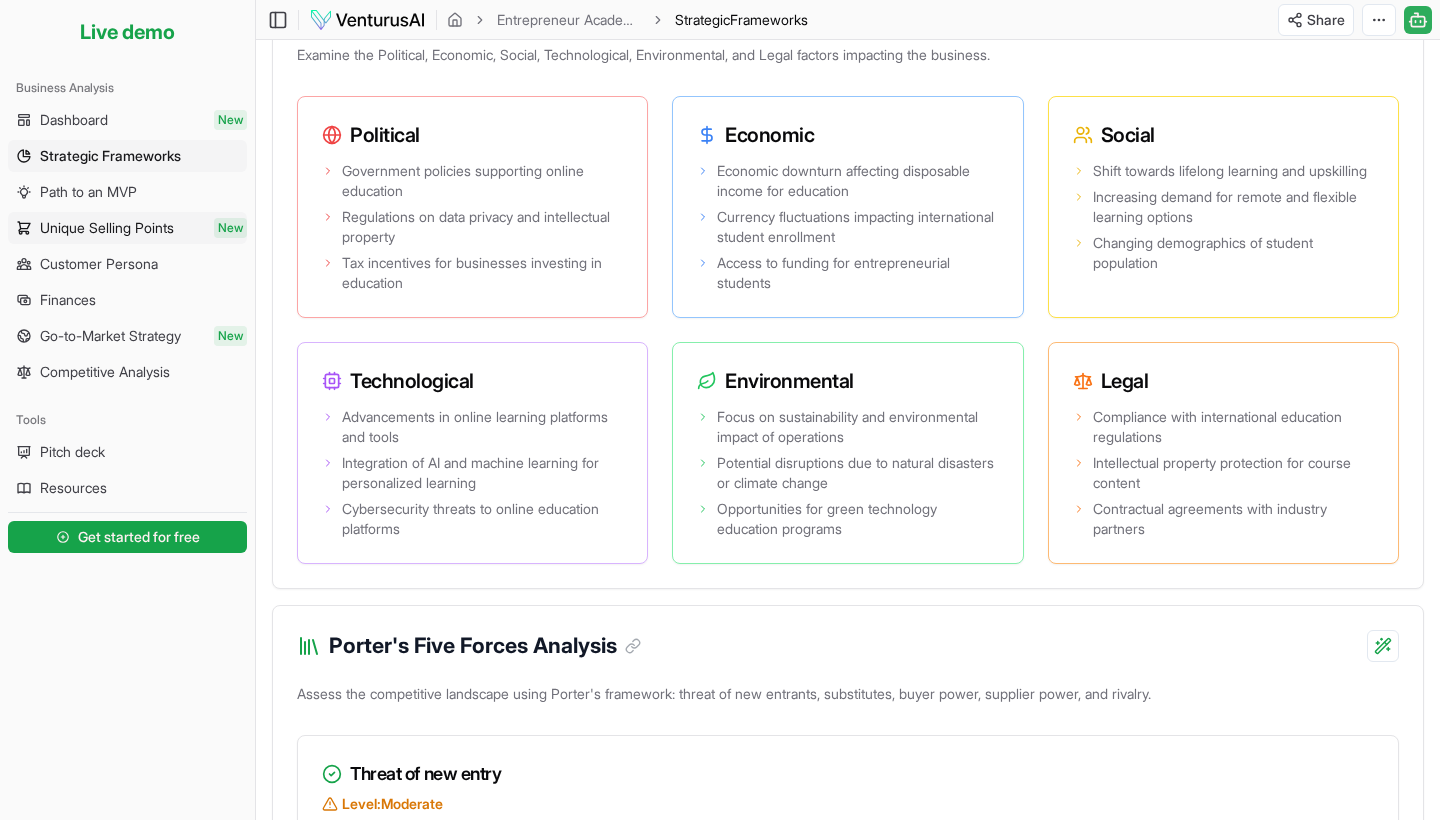 click on "Unique Selling Points" at bounding box center [107, 228] 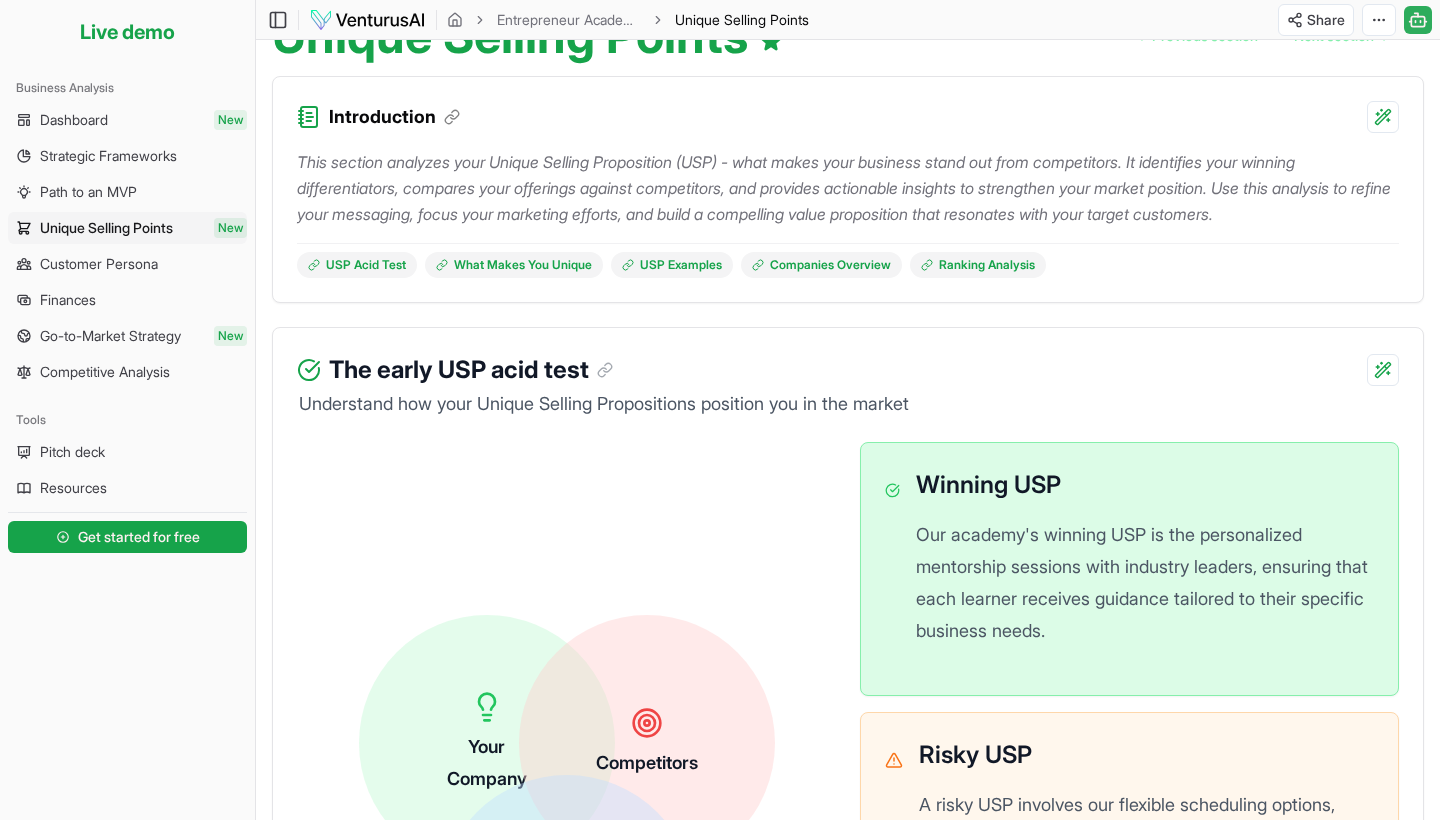 scroll, scrollTop: 183, scrollLeft: 0, axis: vertical 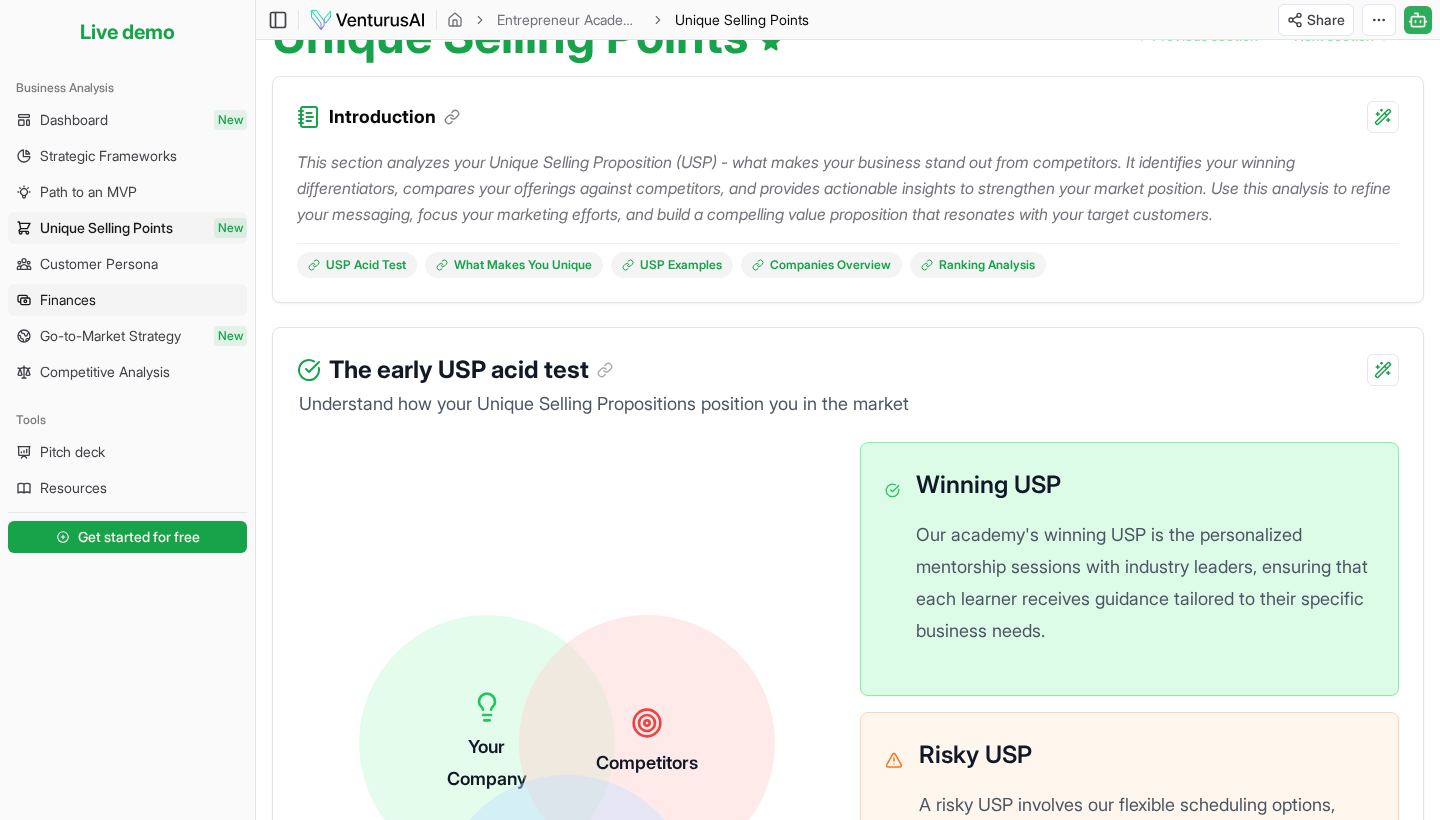 click on "Finances" at bounding box center [127, 300] 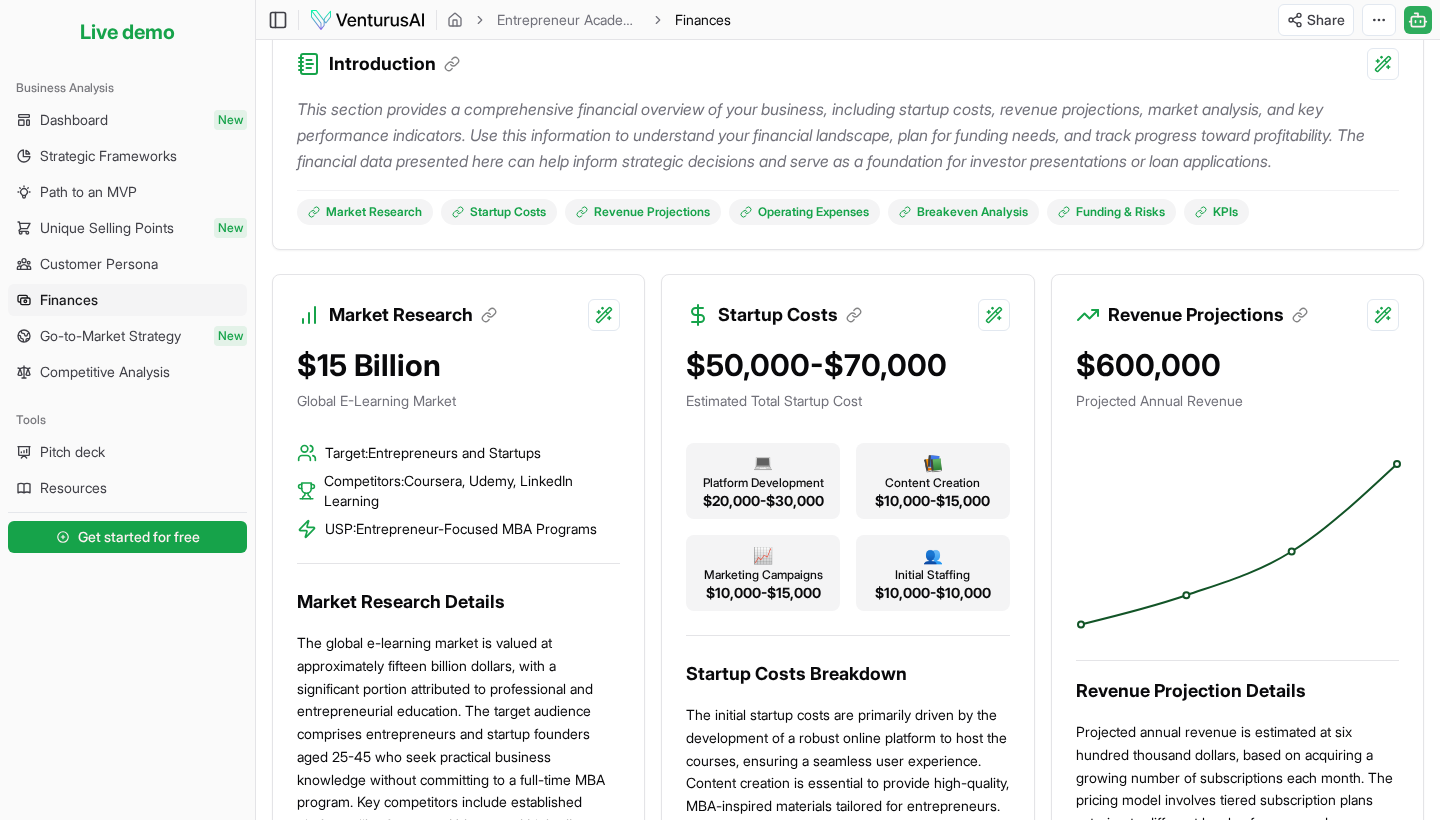 scroll, scrollTop: 236, scrollLeft: 0, axis: vertical 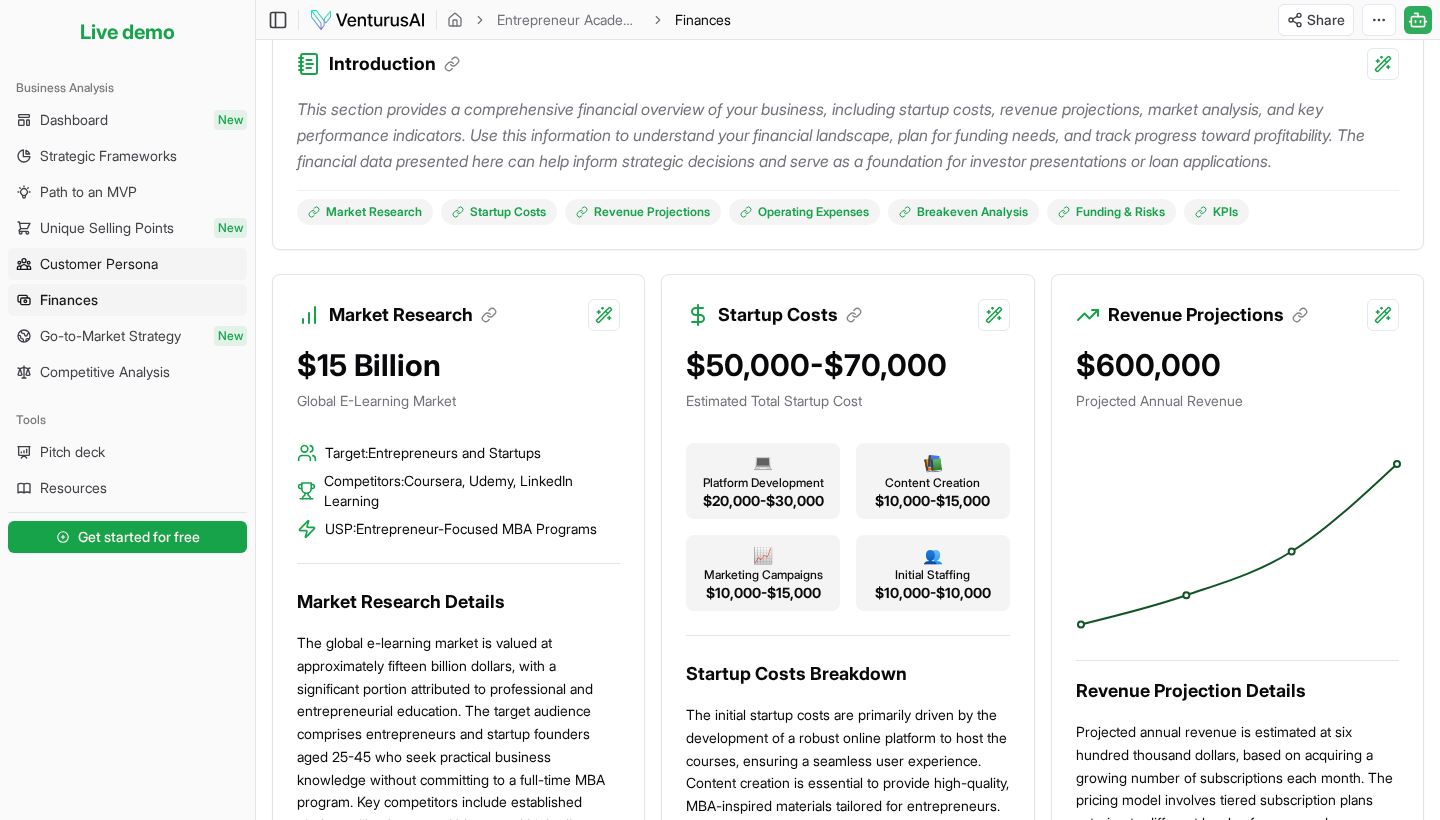 click on "Customer Persona" at bounding box center (99, 264) 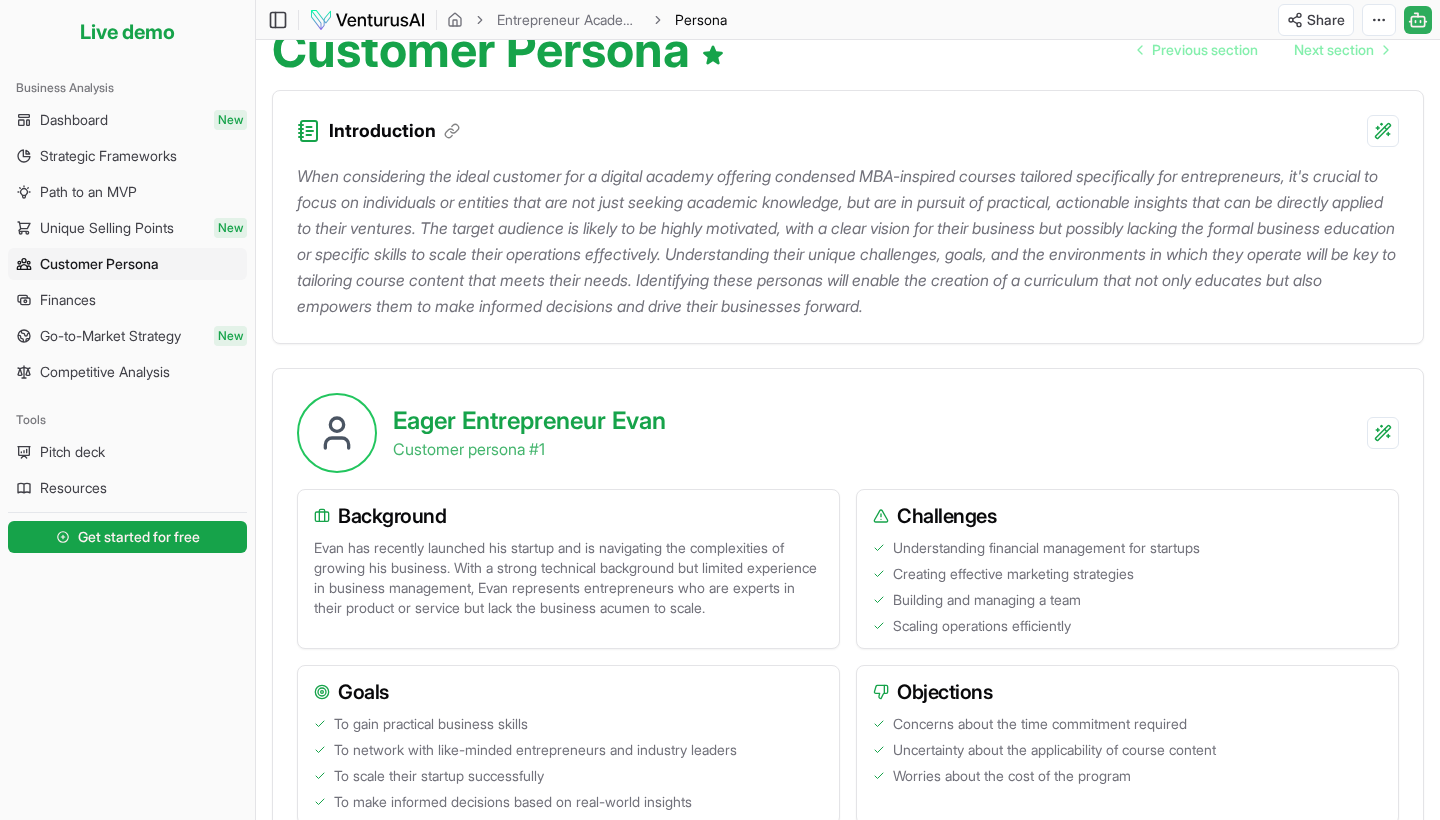 scroll, scrollTop: 170, scrollLeft: 0, axis: vertical 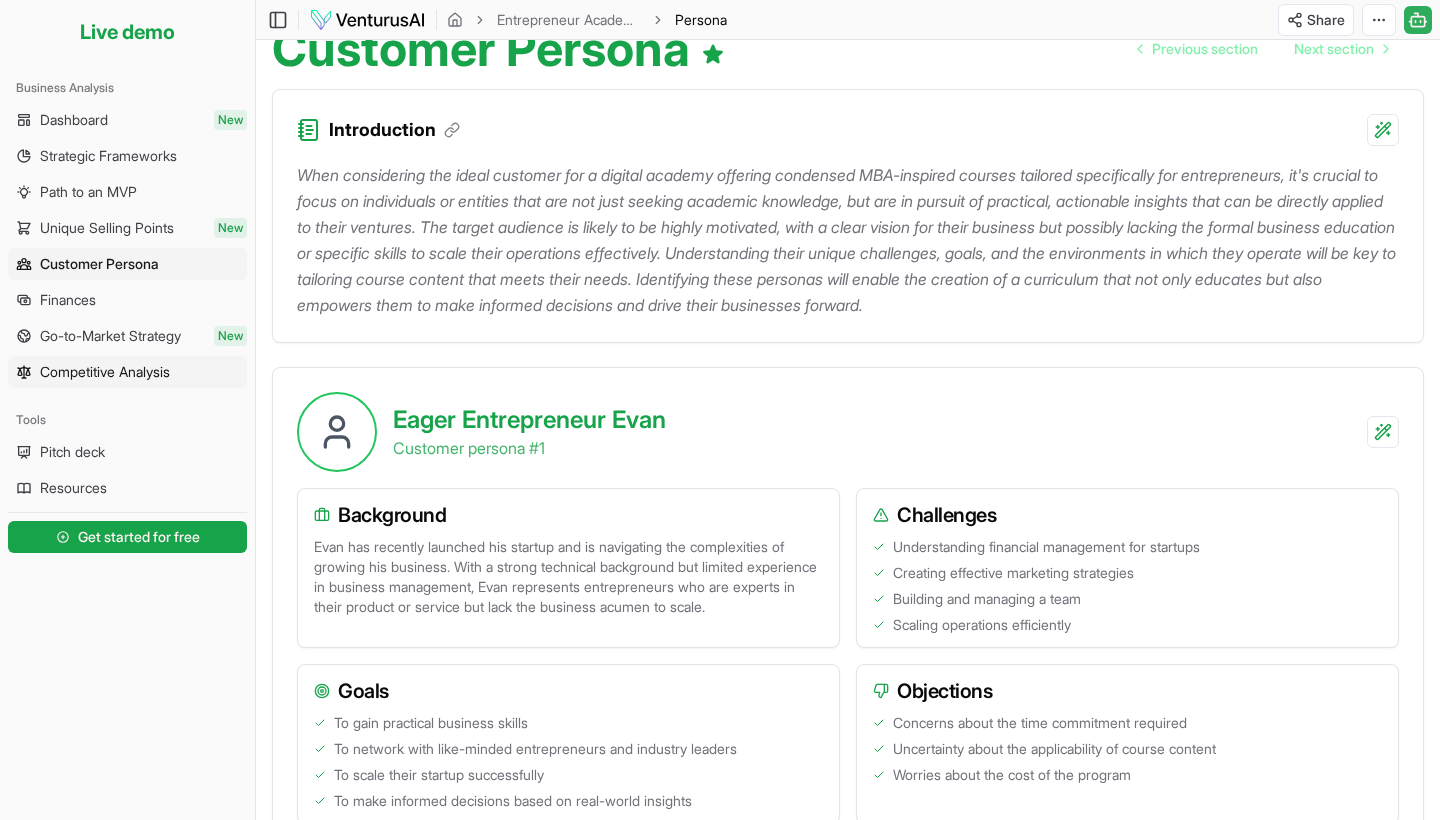 click on "Competitive Analysis" at bounding box center (105, 372) 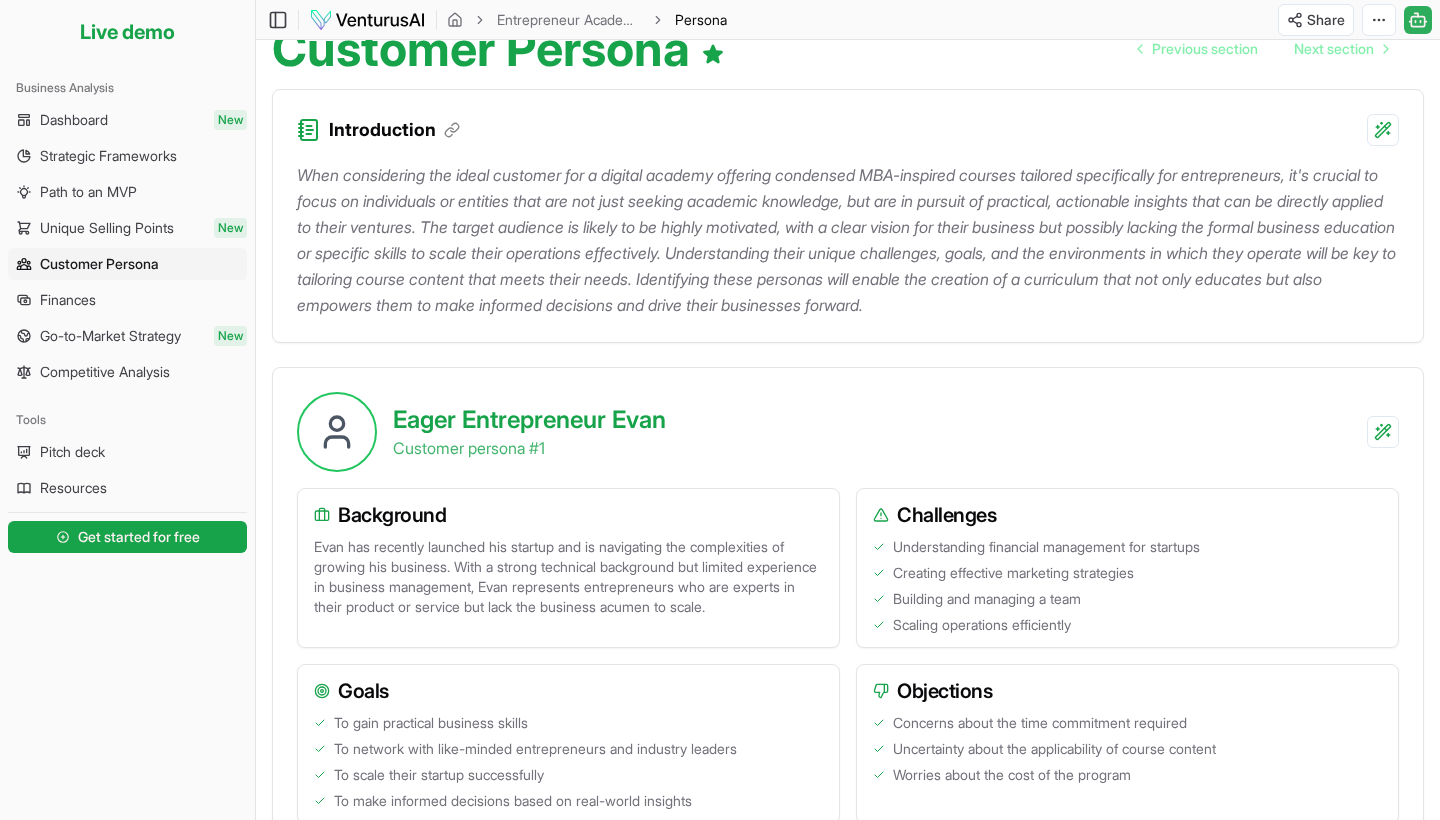 scroll, scrollTop: 0, scrollLeft: 0, axis: both 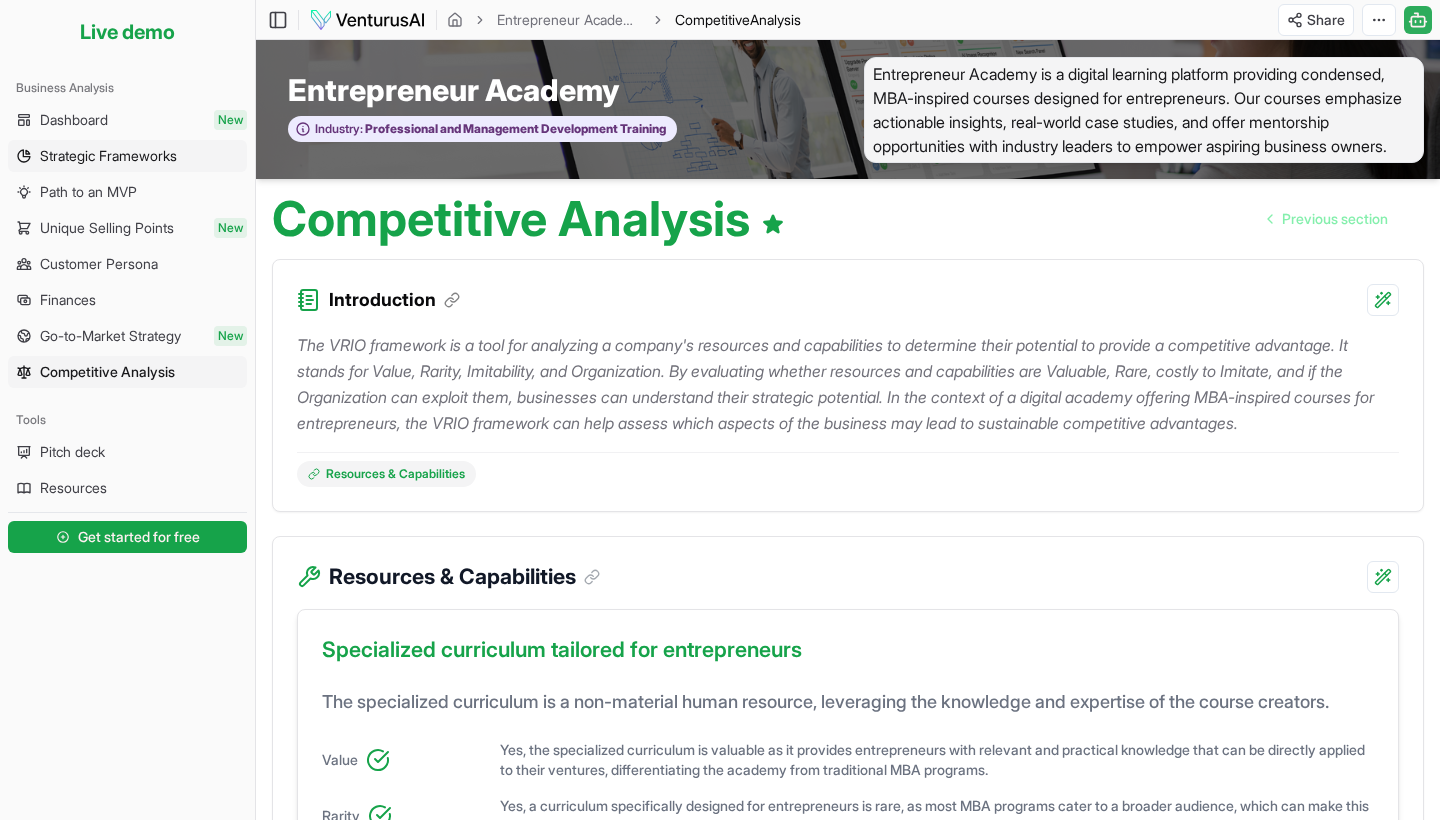 click on "Strategic Frameworks" at bounding box center [108, 156] 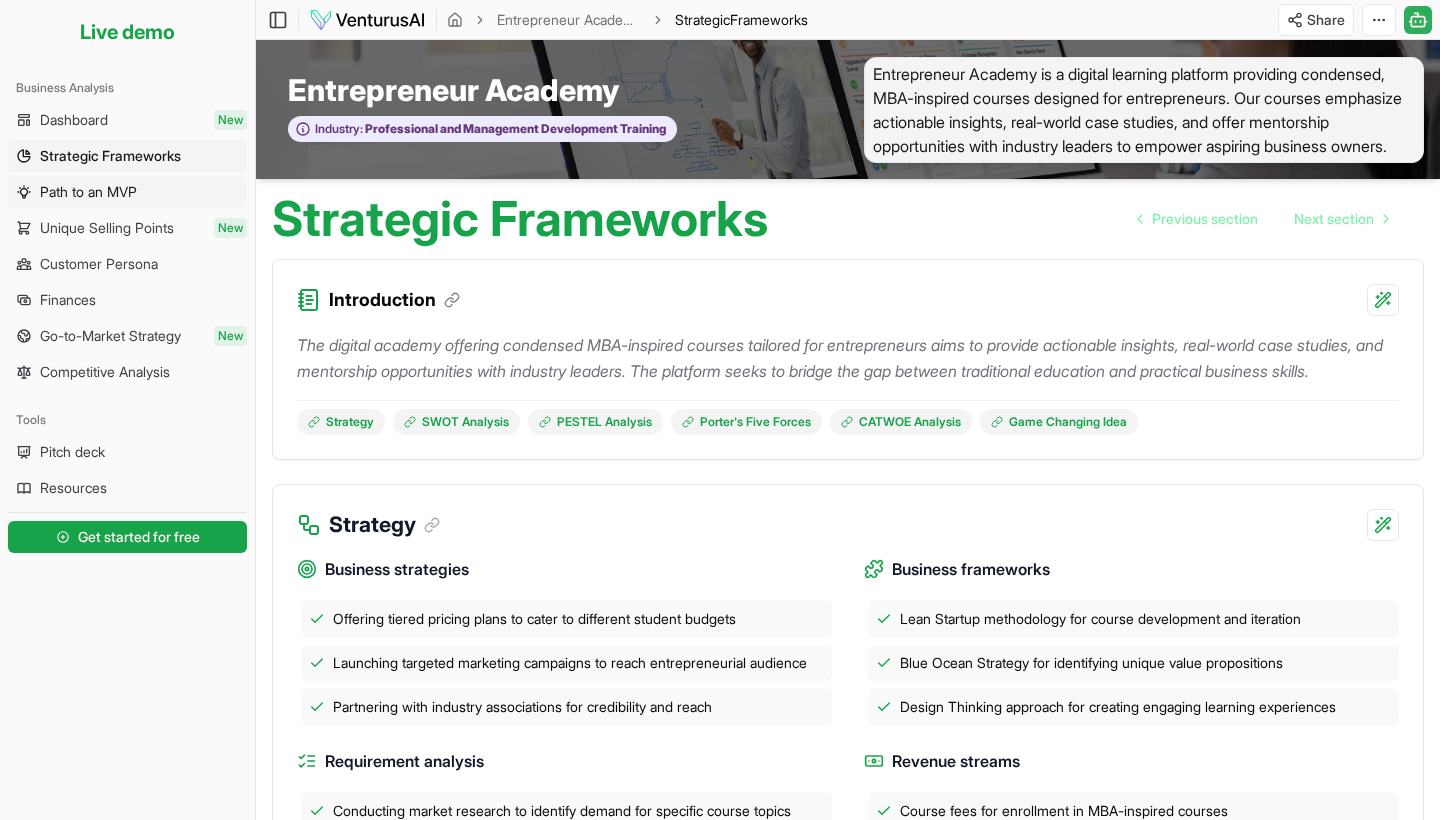 click on "Path to an MVP" at bounding box center (88, 192) 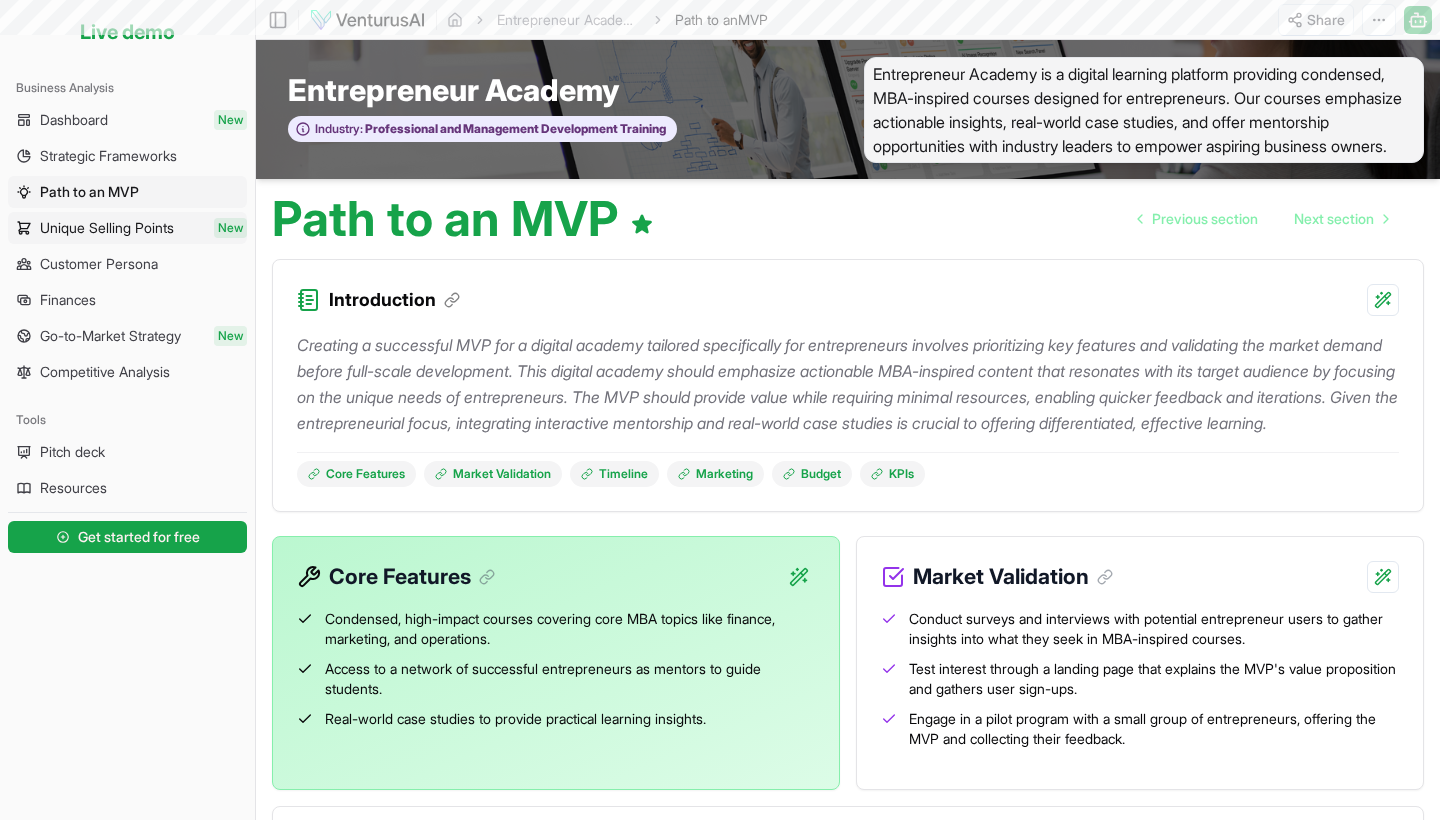 click on "Unique Selling Points" at bounding box center [107, 228] 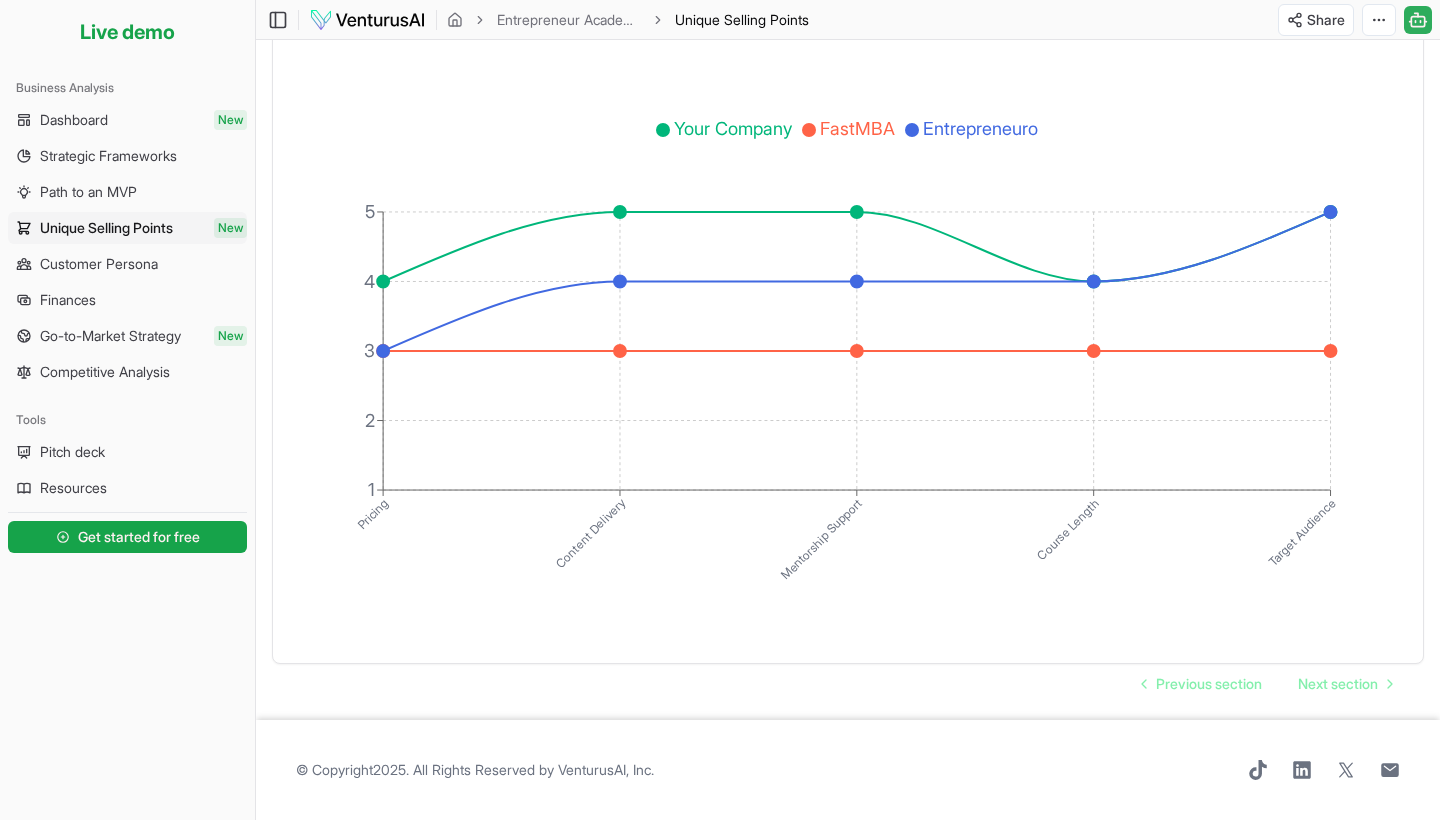 scroll, scrollTop: 3605, scrollLeft: 0, axis: vertical 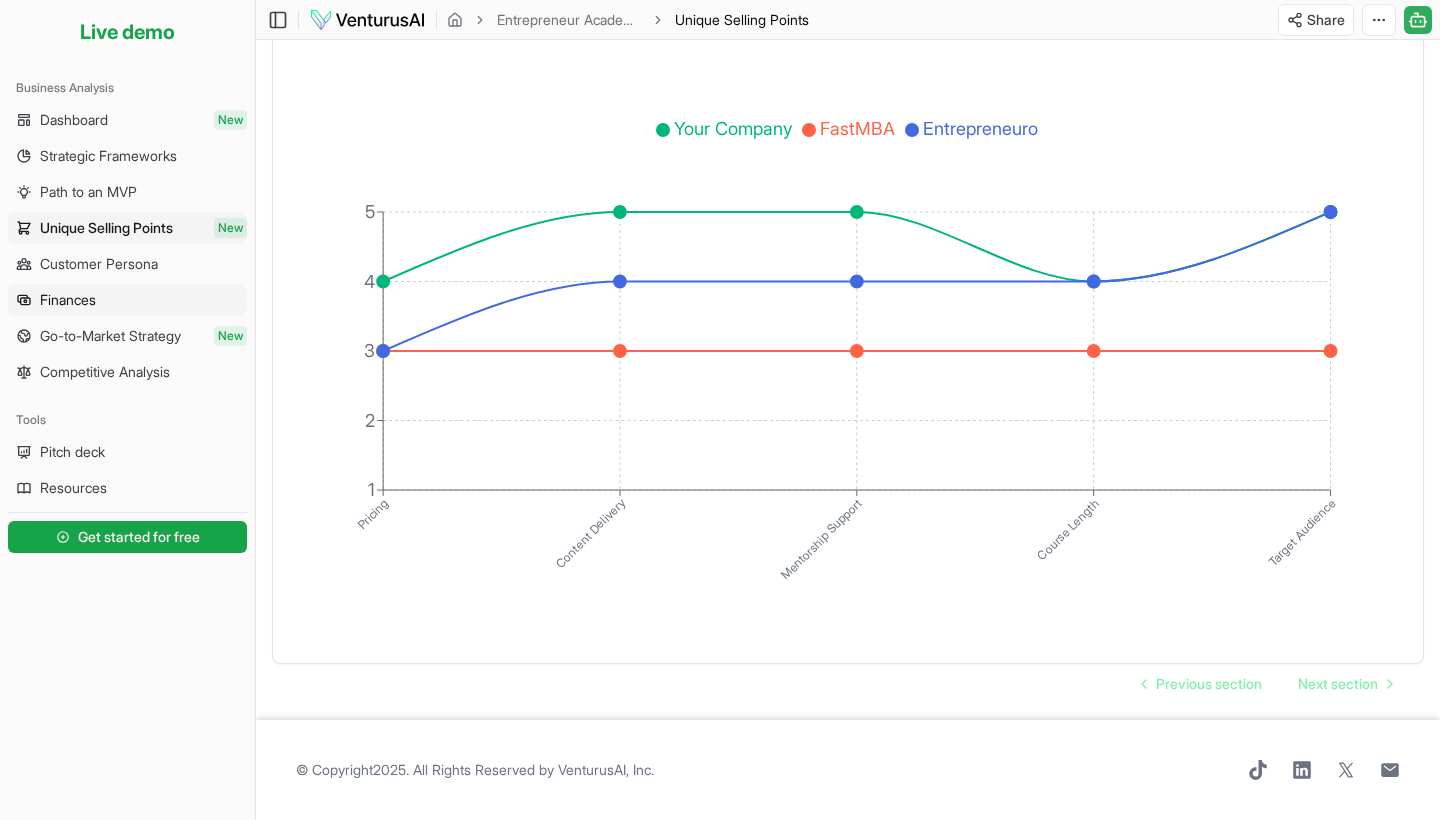click on "Finances" at bounding box center [127, 300] 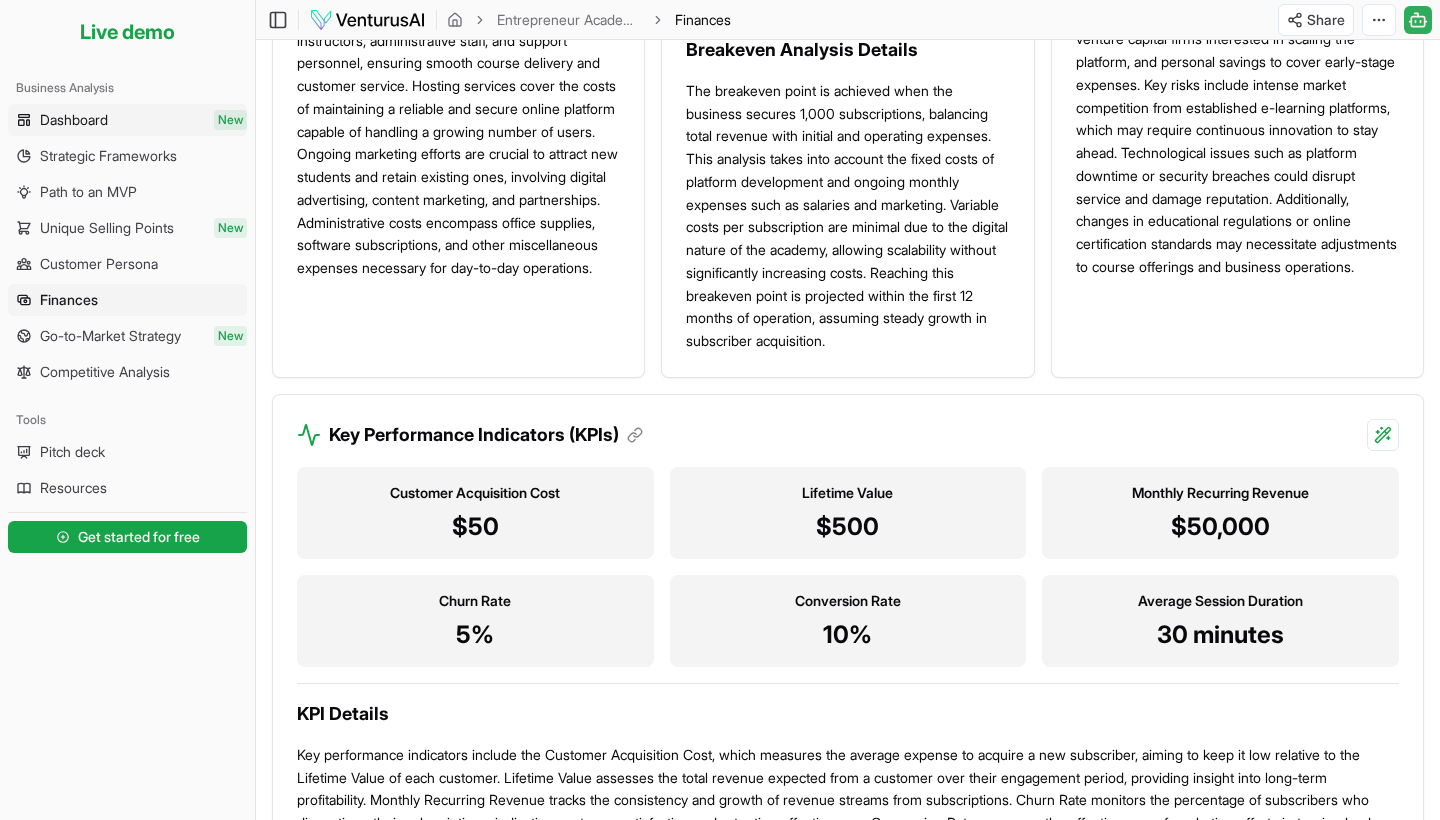 scroll, scrollTop: 1649, scrollLeft: 0, axis: vertical 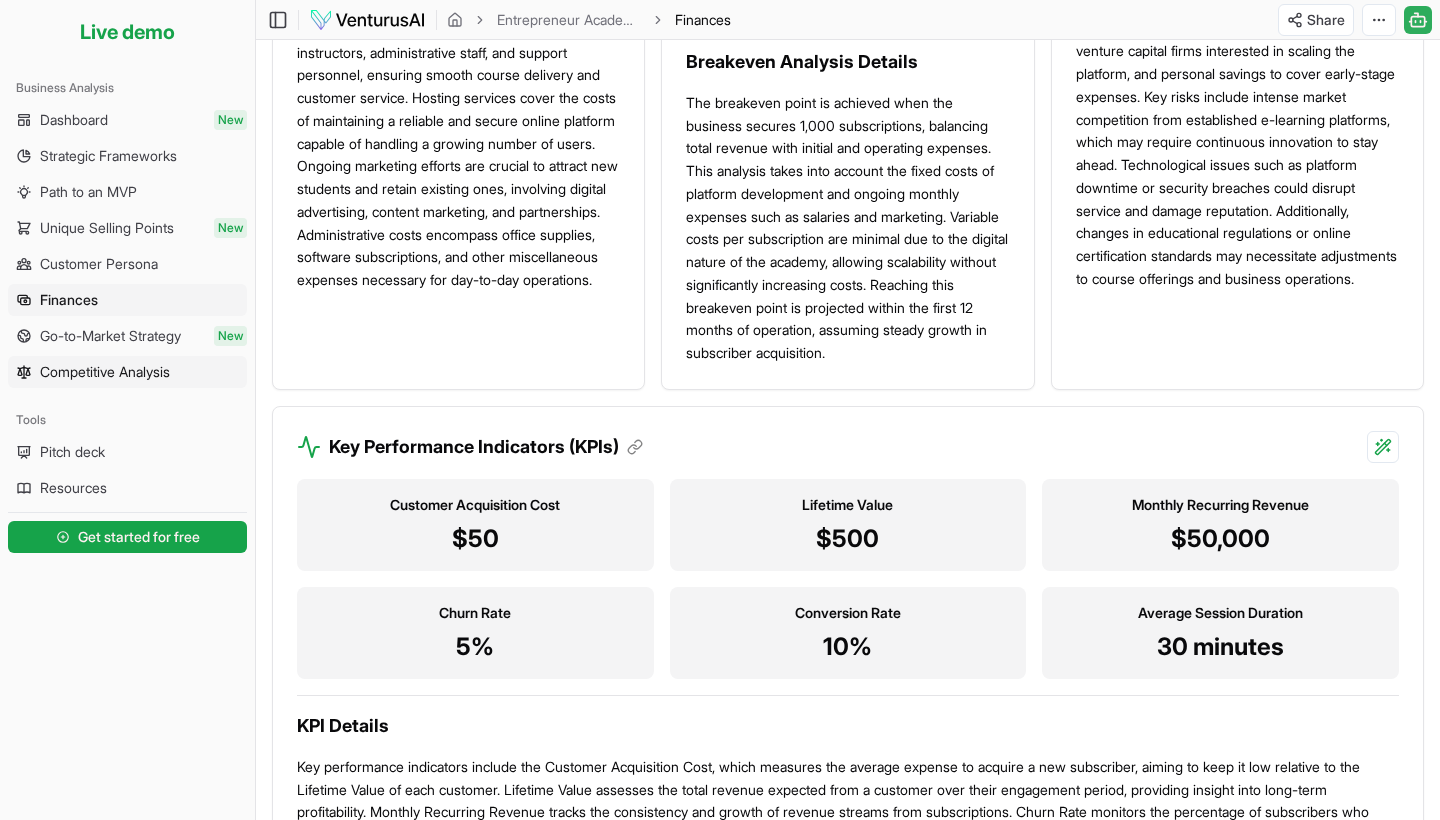 click on "Competitive Analysis" at bounding box center (105, 372) 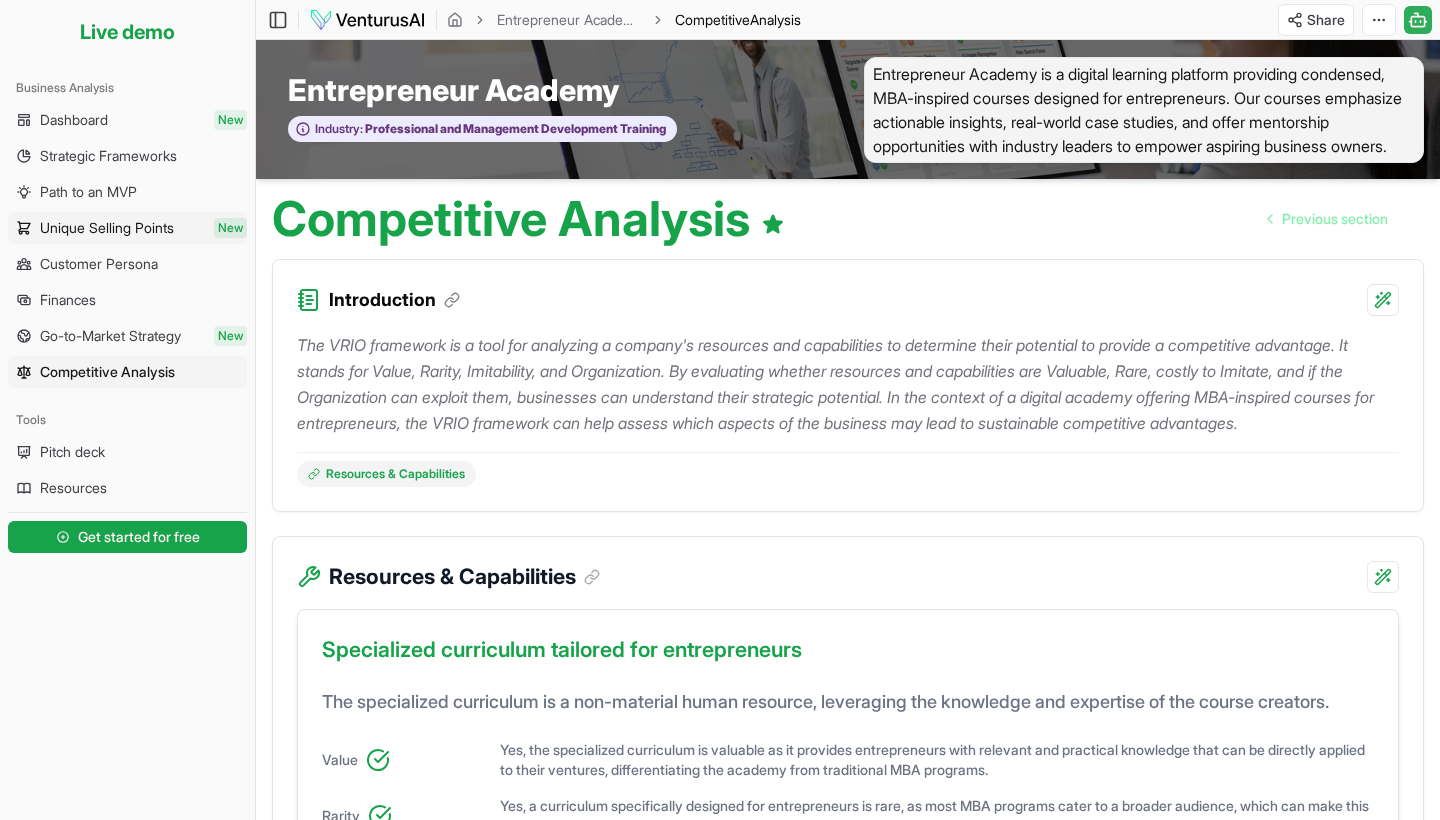 scroll, scrollTop: 0, scrollLeft: 0, axis: both 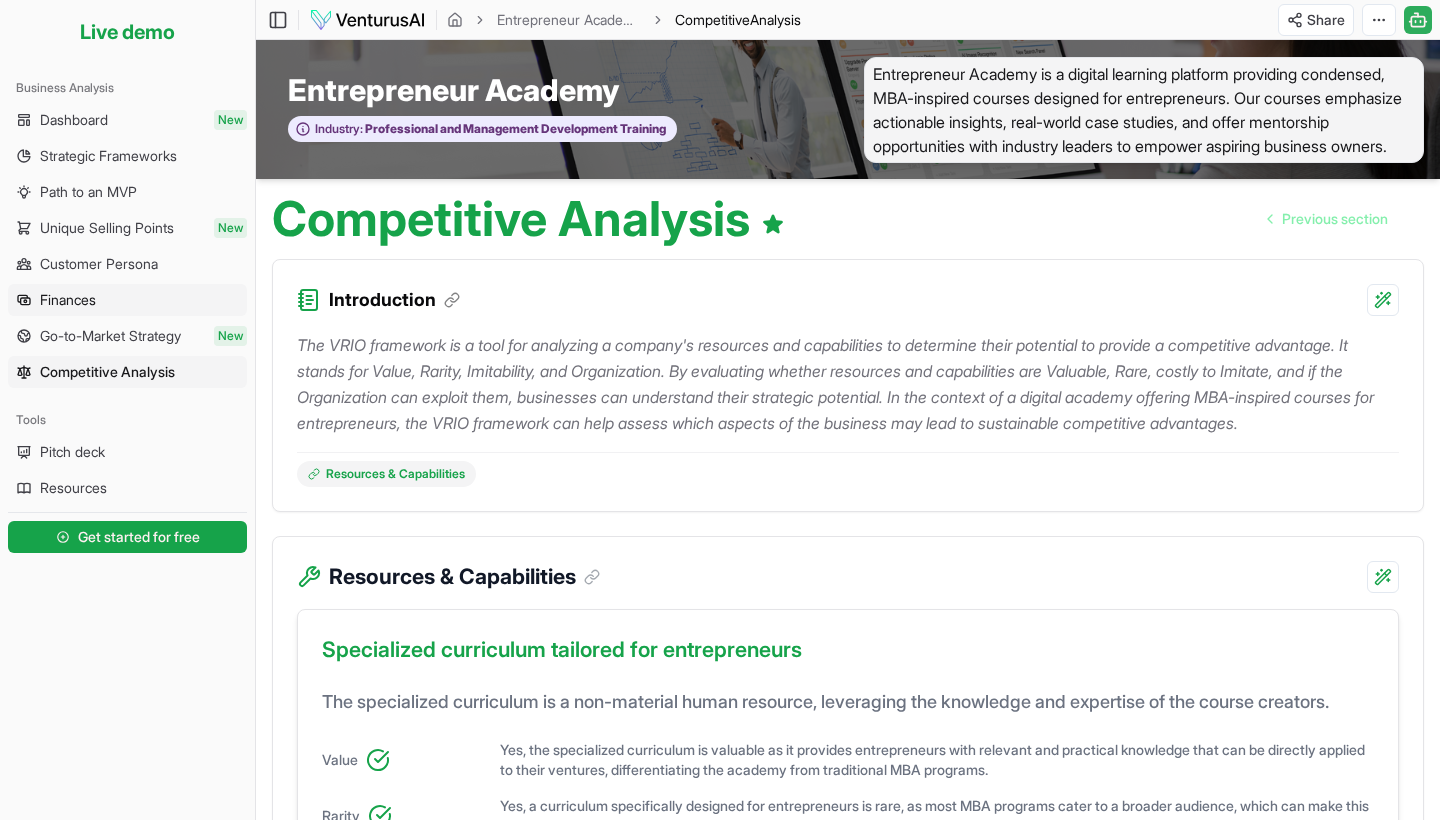 click on "Finances" at bounding box center [127, 300] 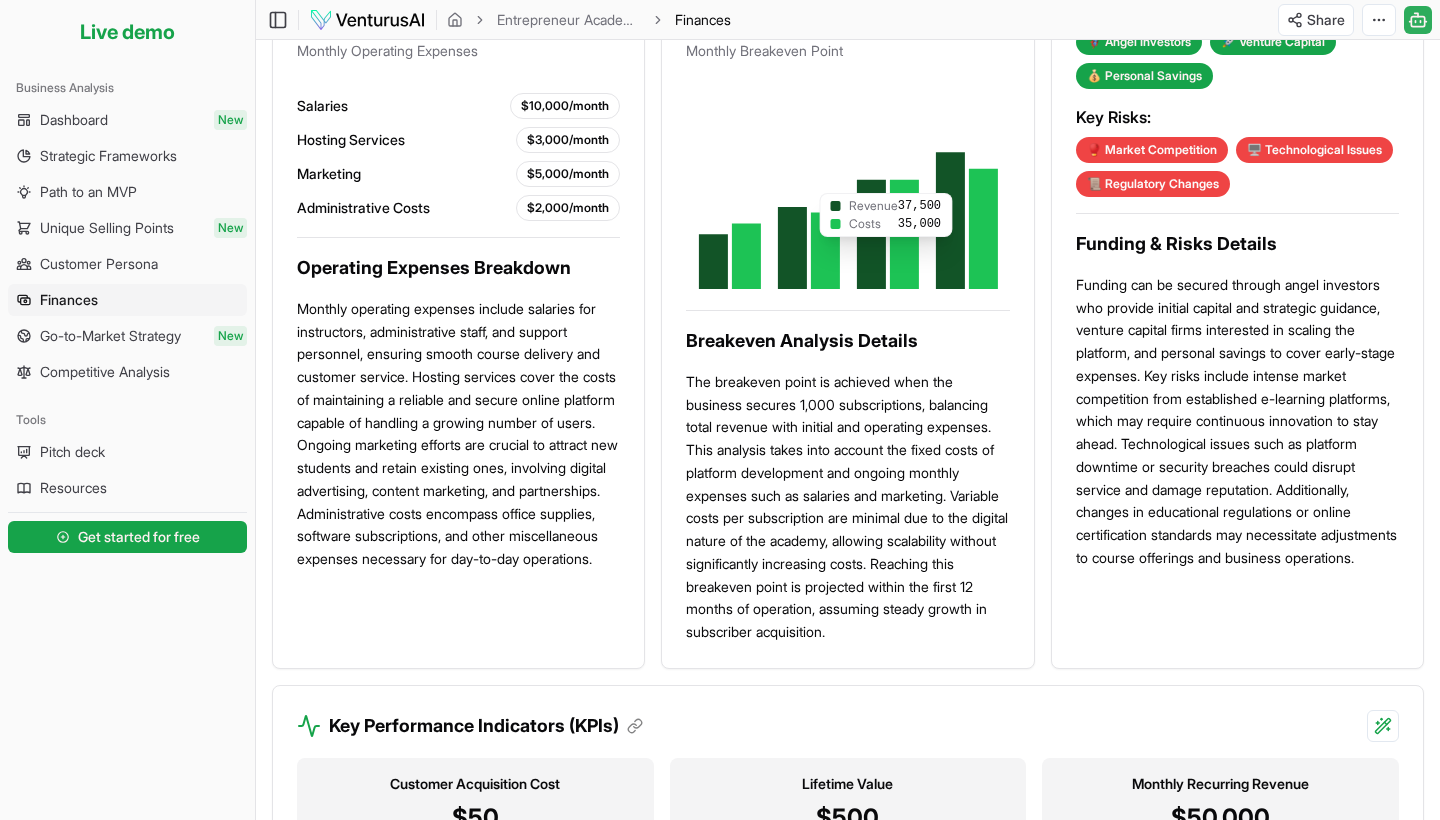 scroll, scrollTop: 1364, scrollLeft: 0, axis: vertical 